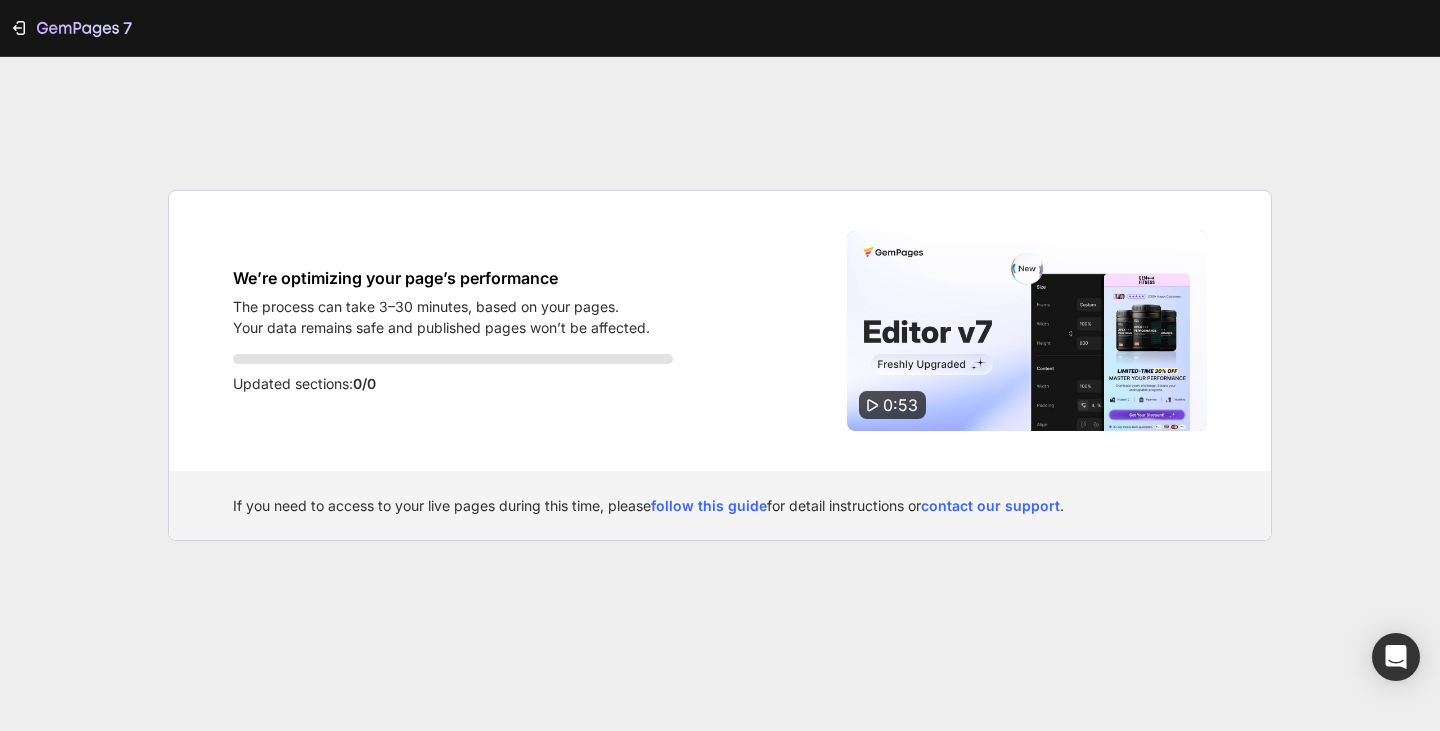 scroll, scrollTop: 0, scrollLeft: 0, axis: both 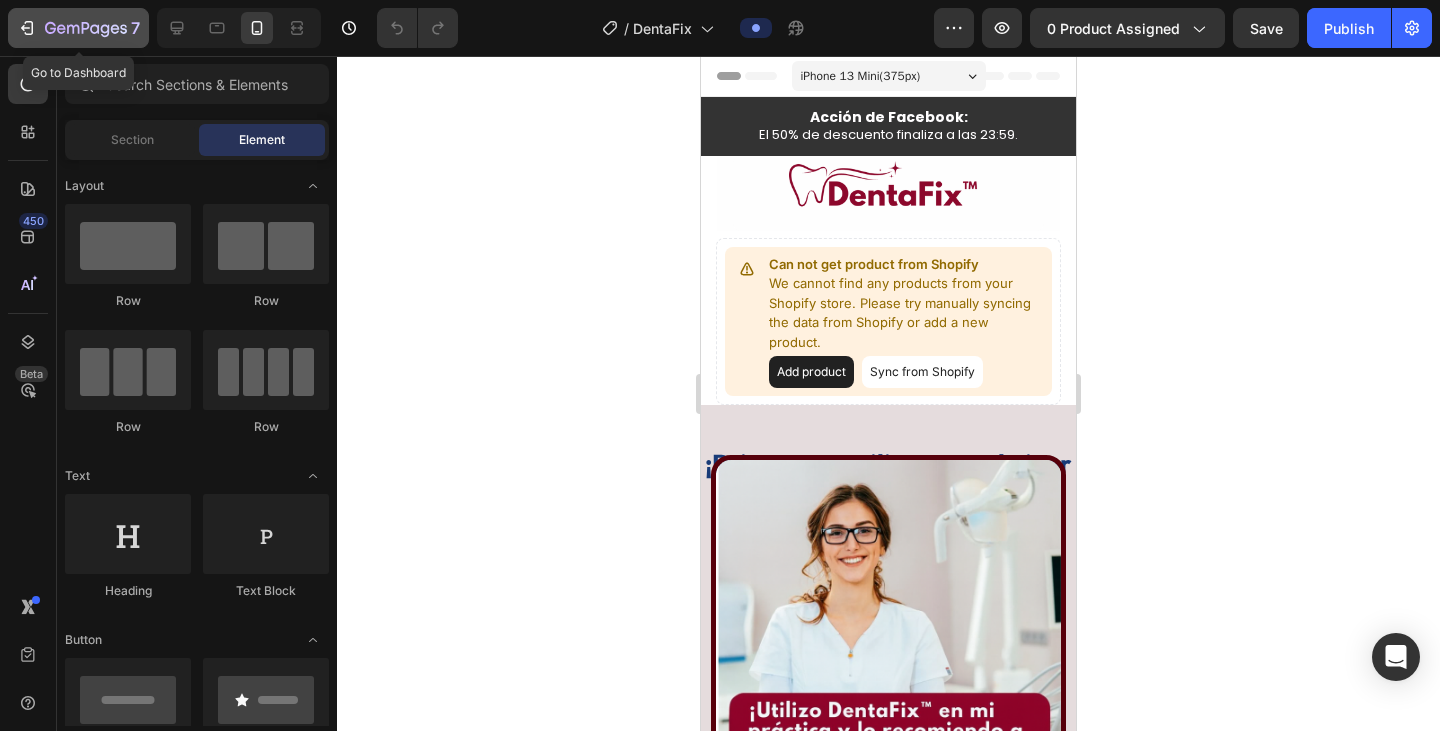 click 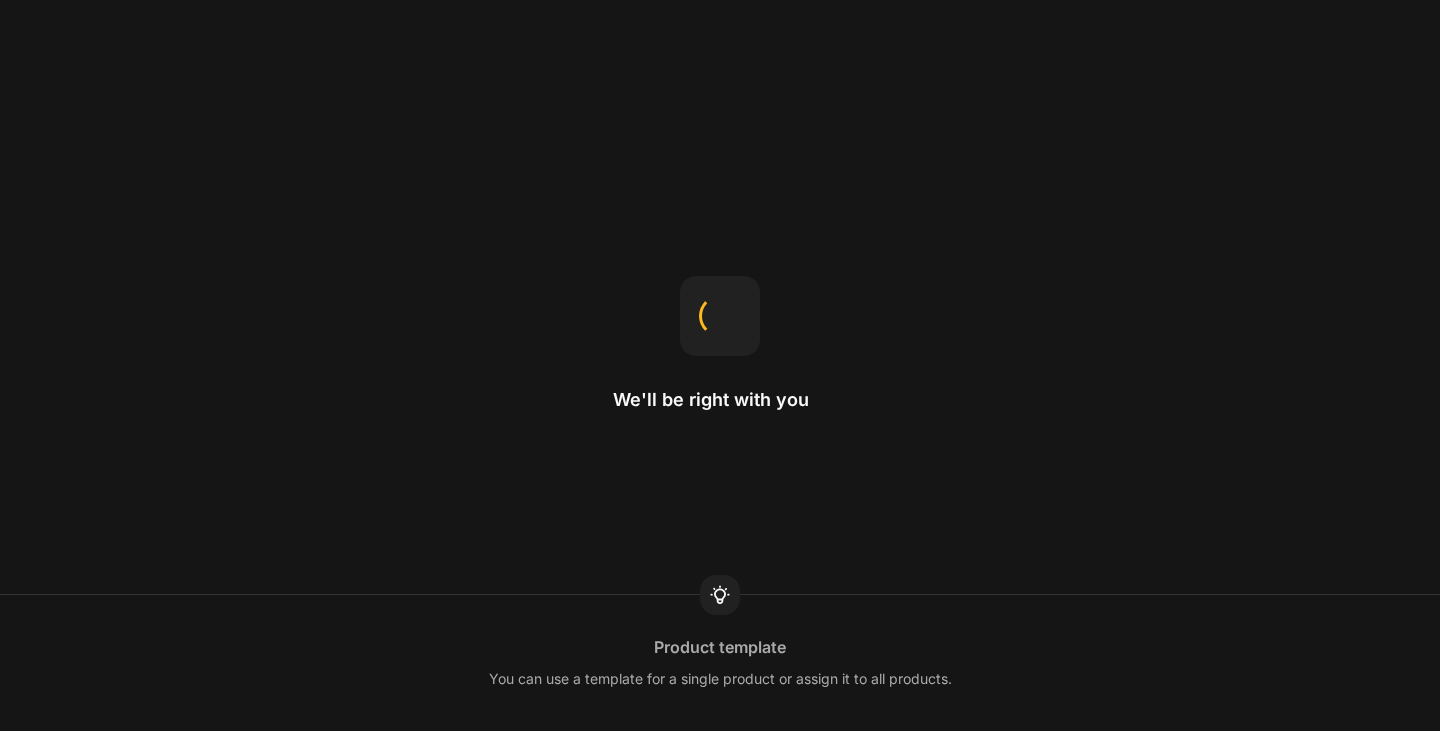 scroll, scrollTop: 0, scrollLeft: 0, axis: both 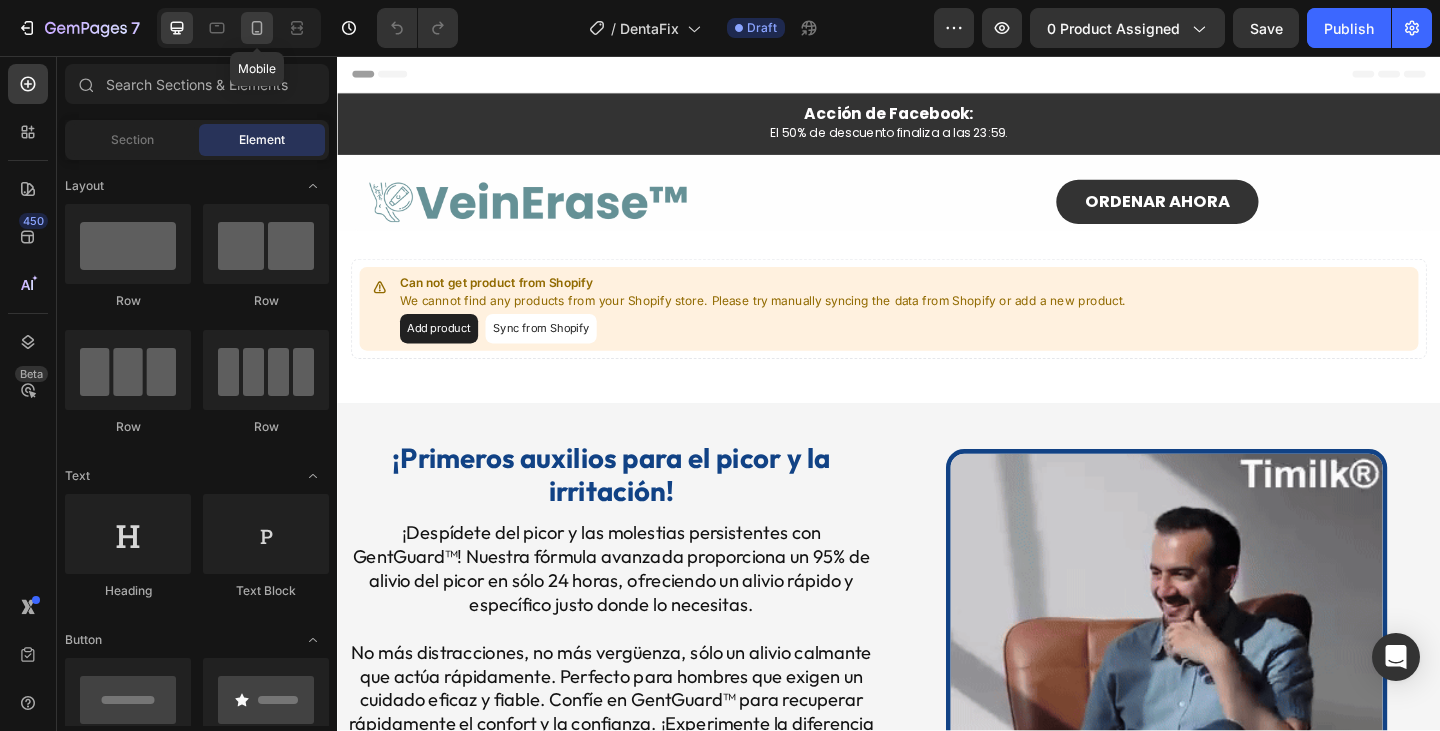 click 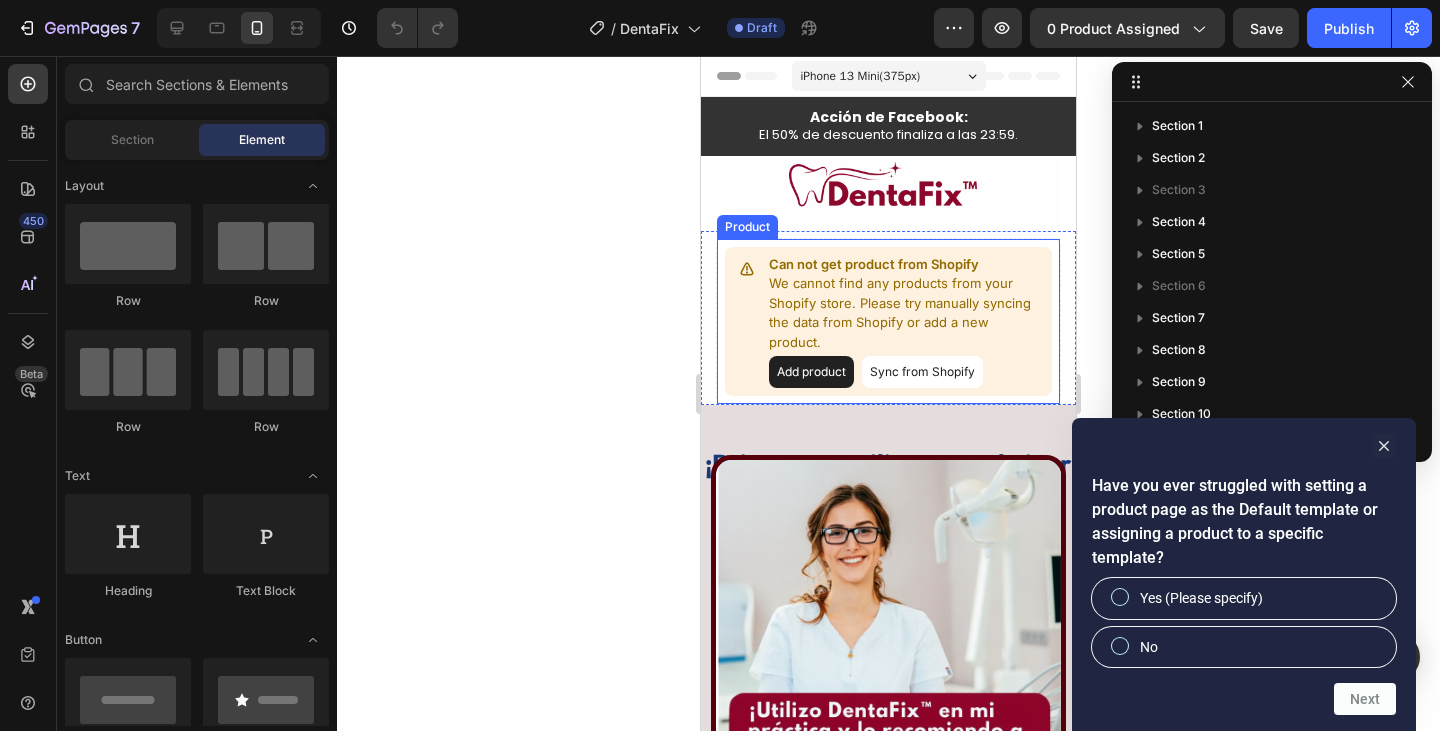 click on "Sync from Shopify" at bounding box center [922, 372] 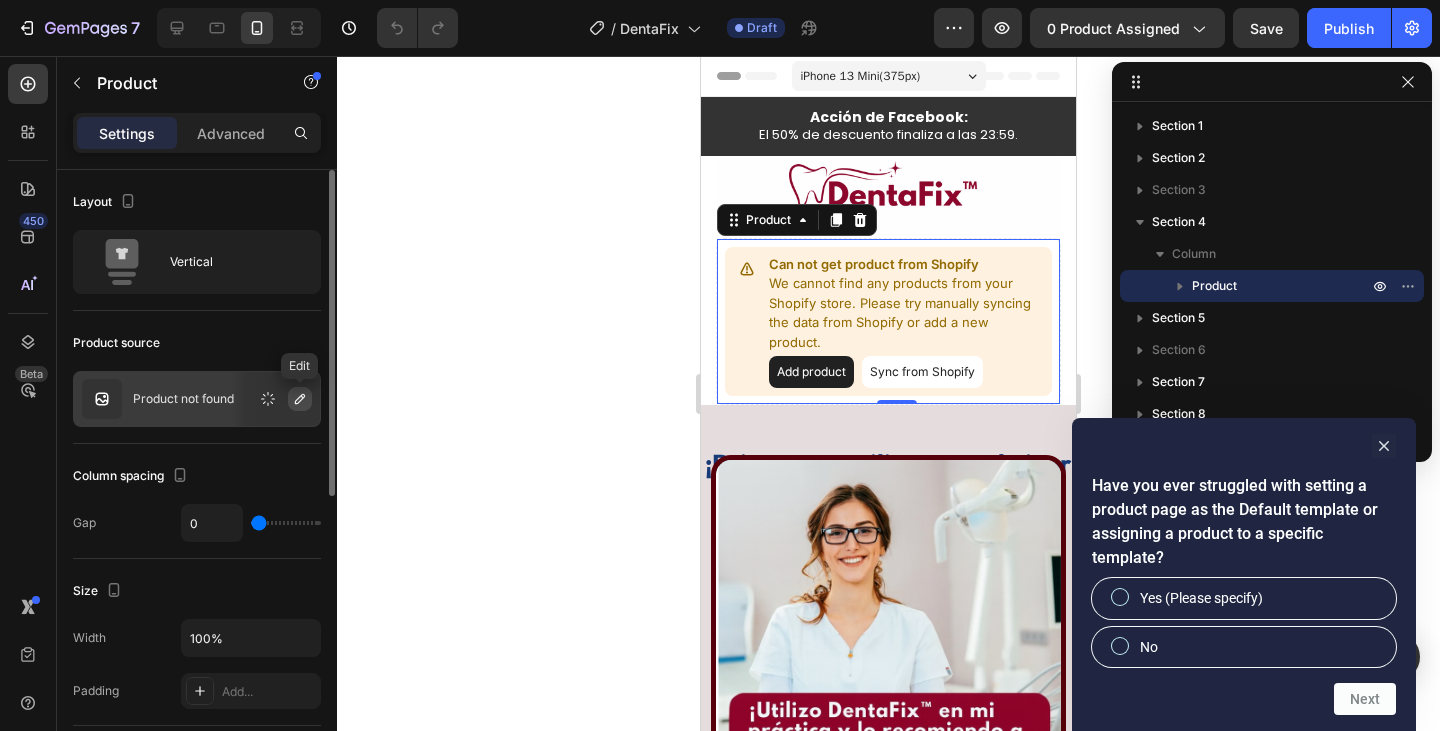 click 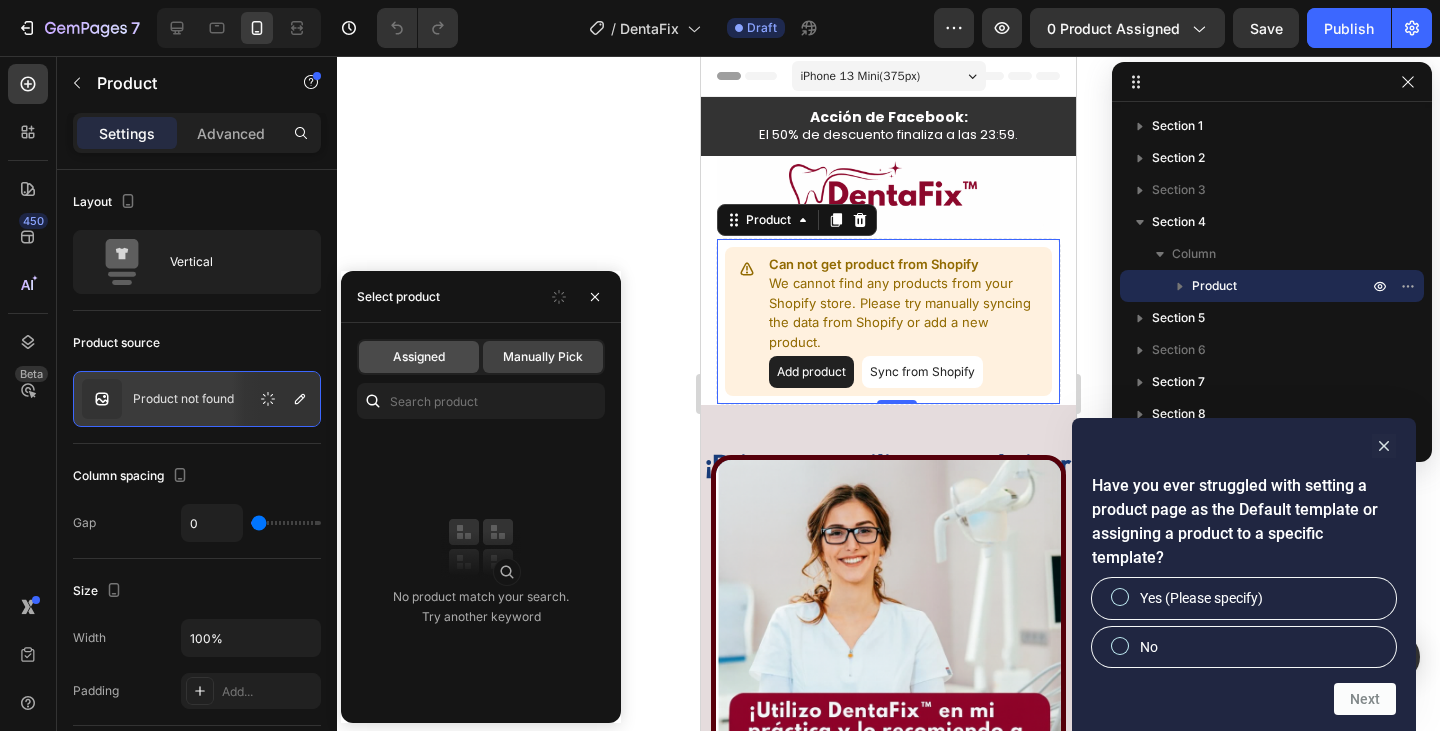 click on "Assigned" 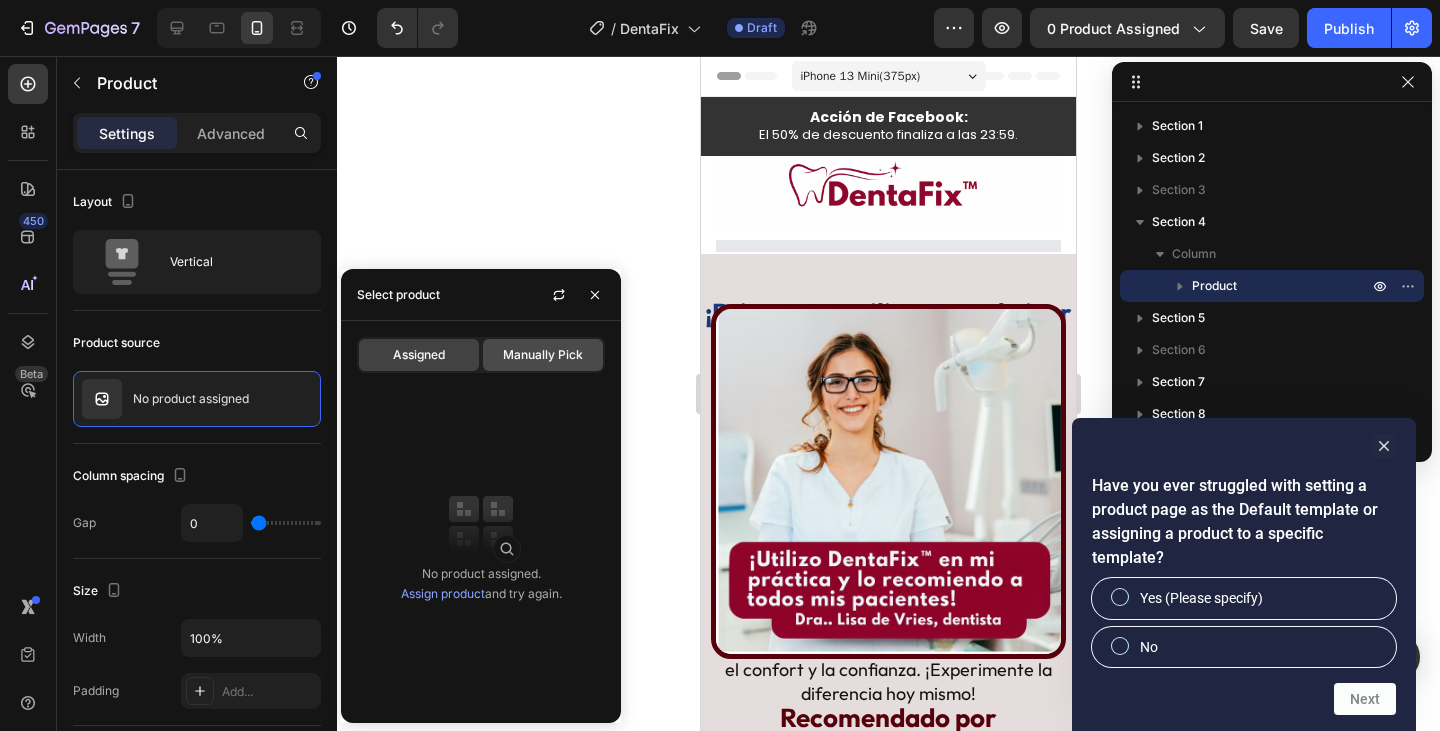 click on "Manually Pick" 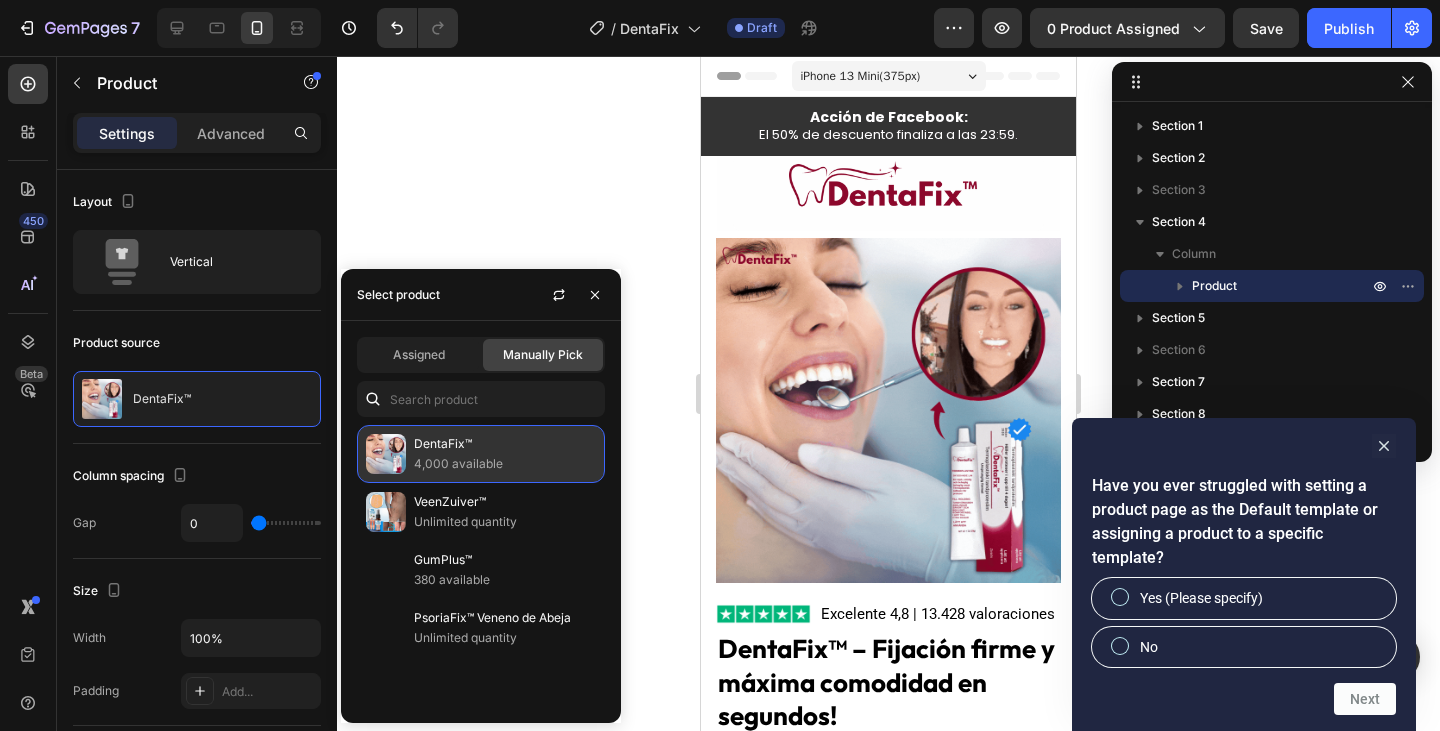click on "4,000 available" at bounding box center [505, 464] 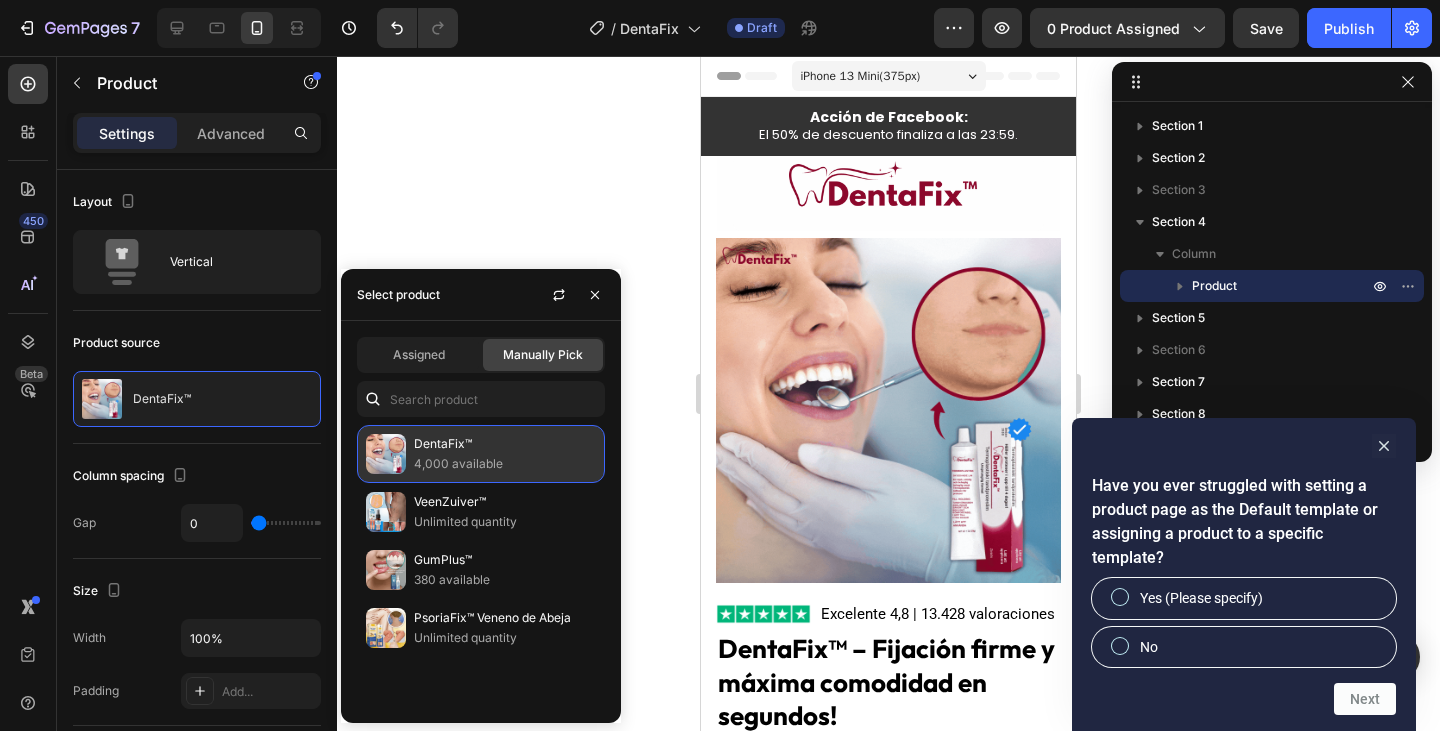 click on "4,000 available" at bounding box center [505, 464] 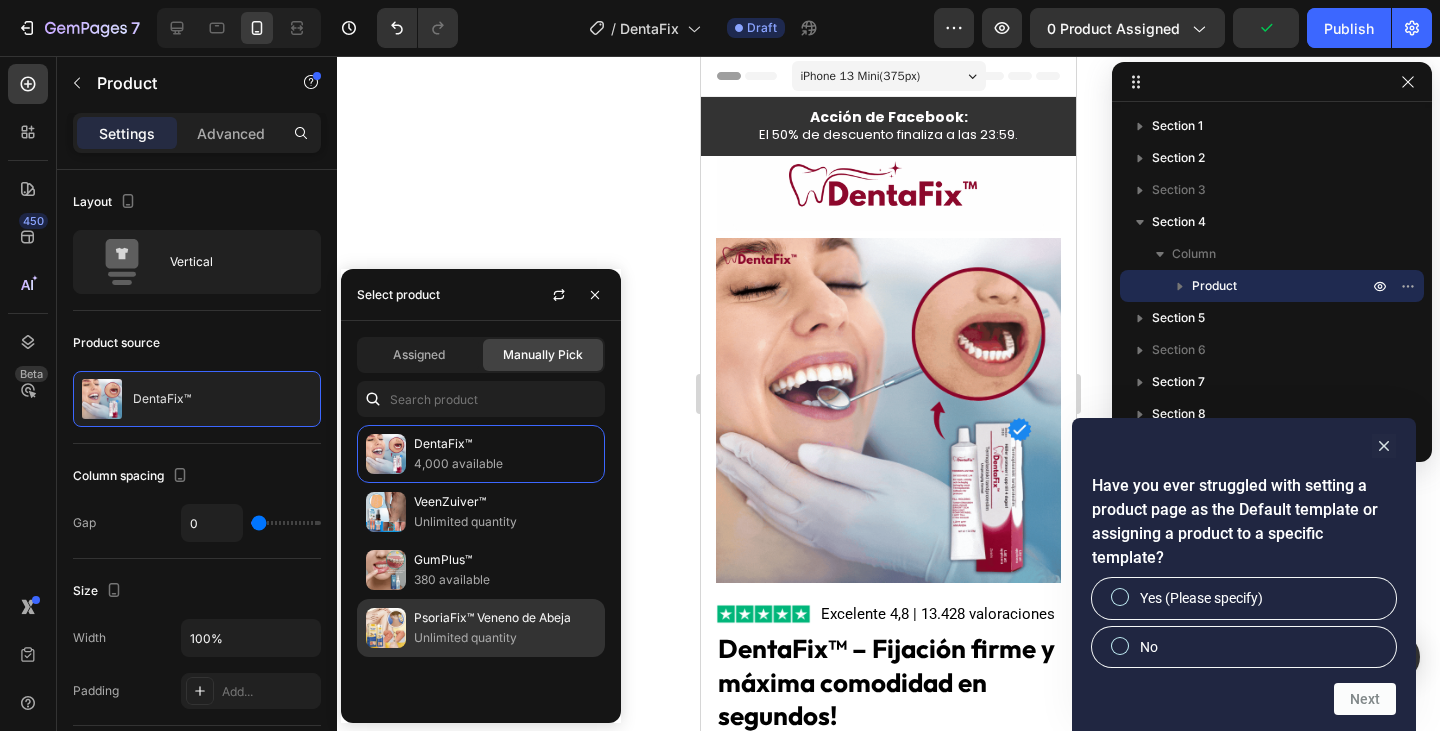 click on "PsoriaFix™ Veneno de Abeja" at bounding box center (505, 618) 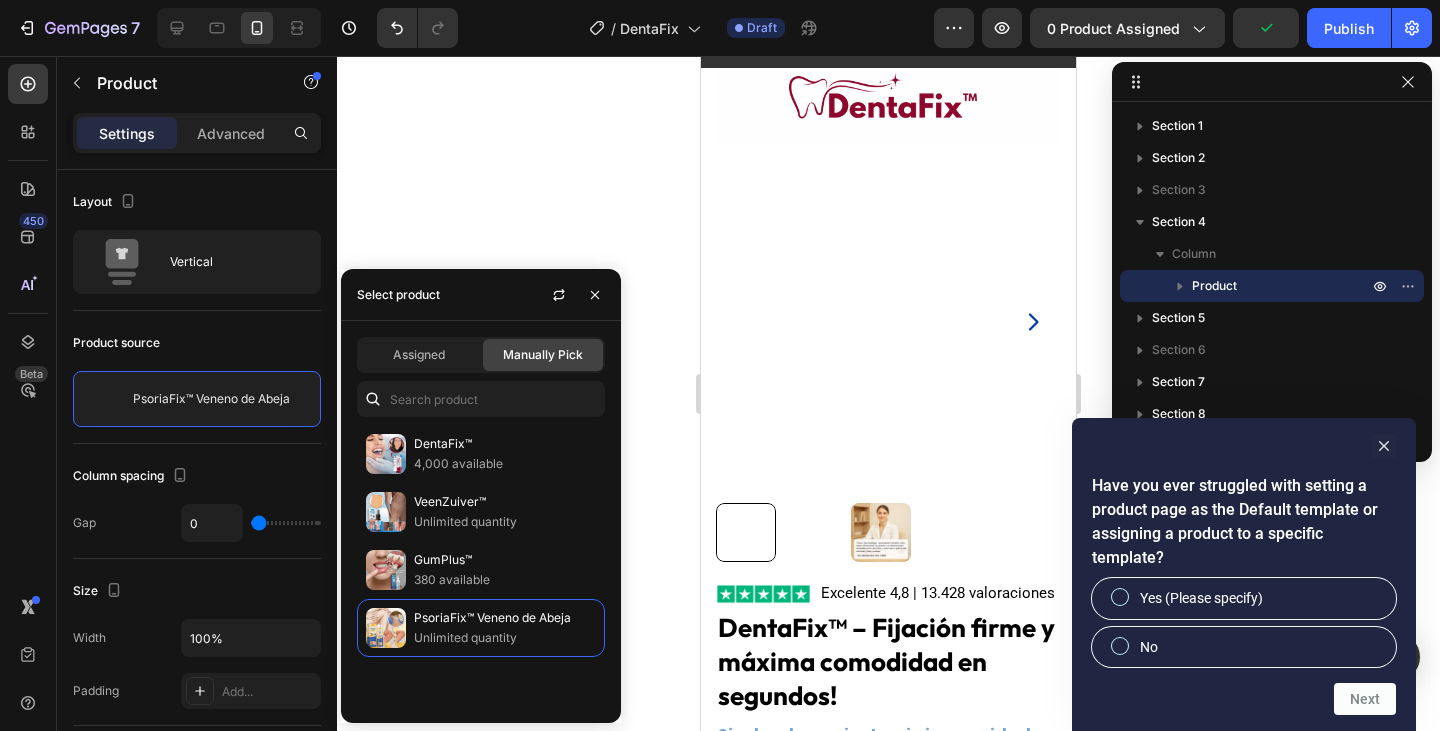 scroll, scrollTop: 0, scrollLeft: 0, axis: both 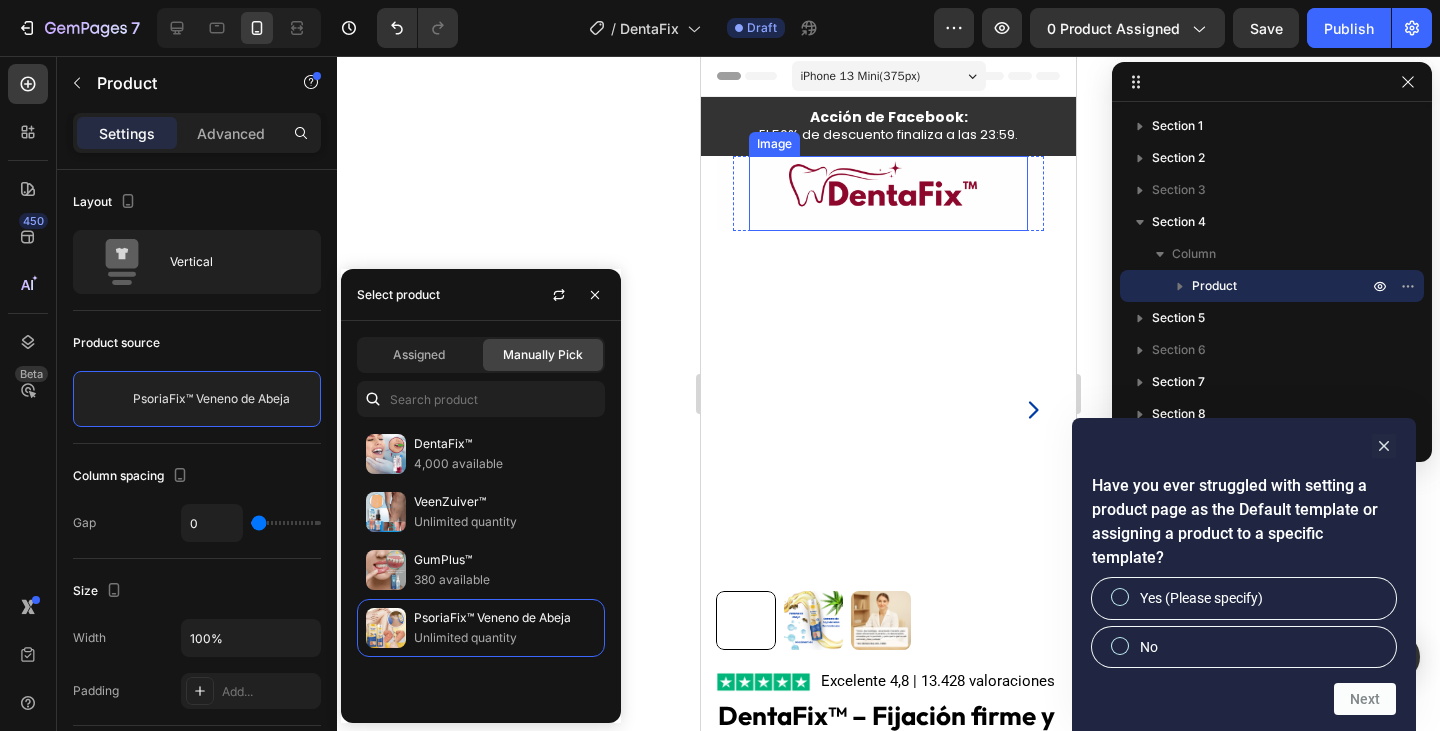 click at bounding box center [889, 193] 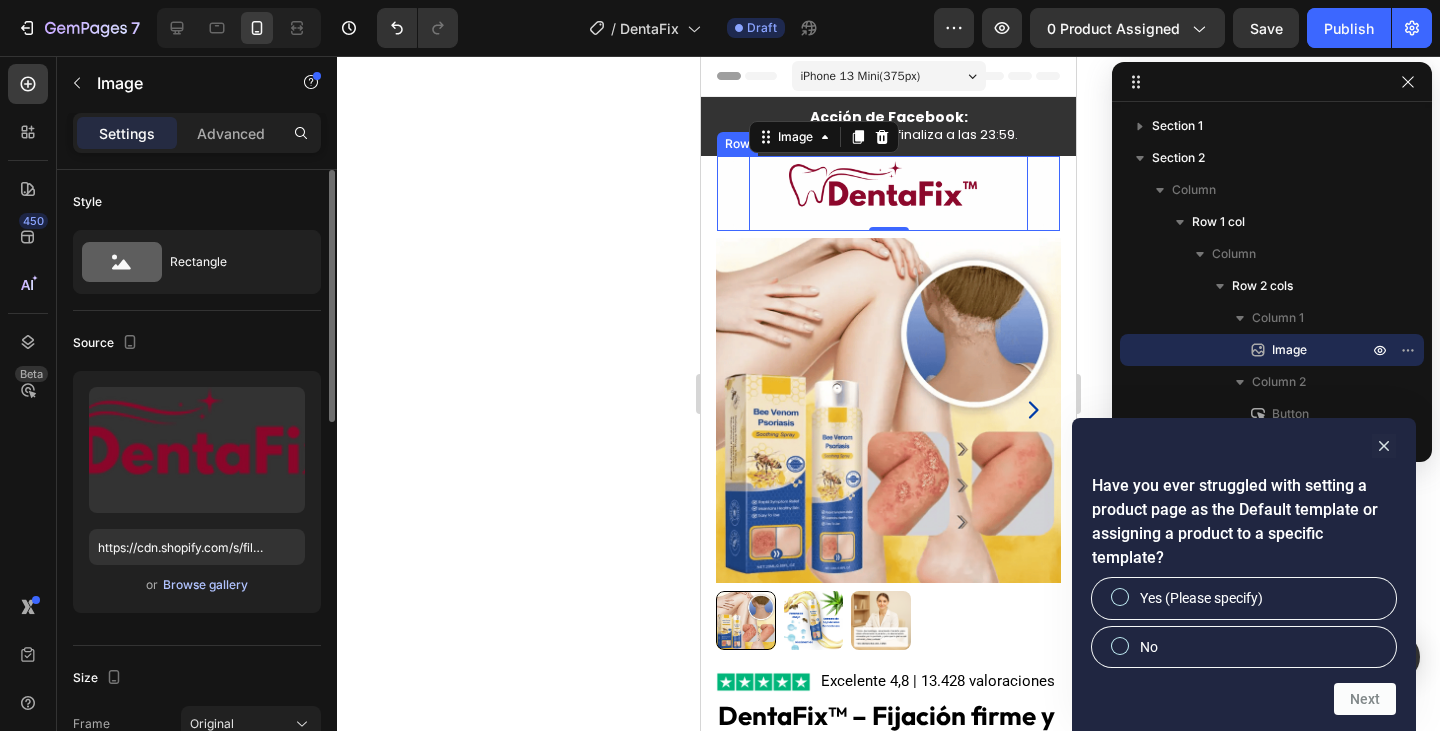 click on "Browse gallery" at bounding box center (205, 585) 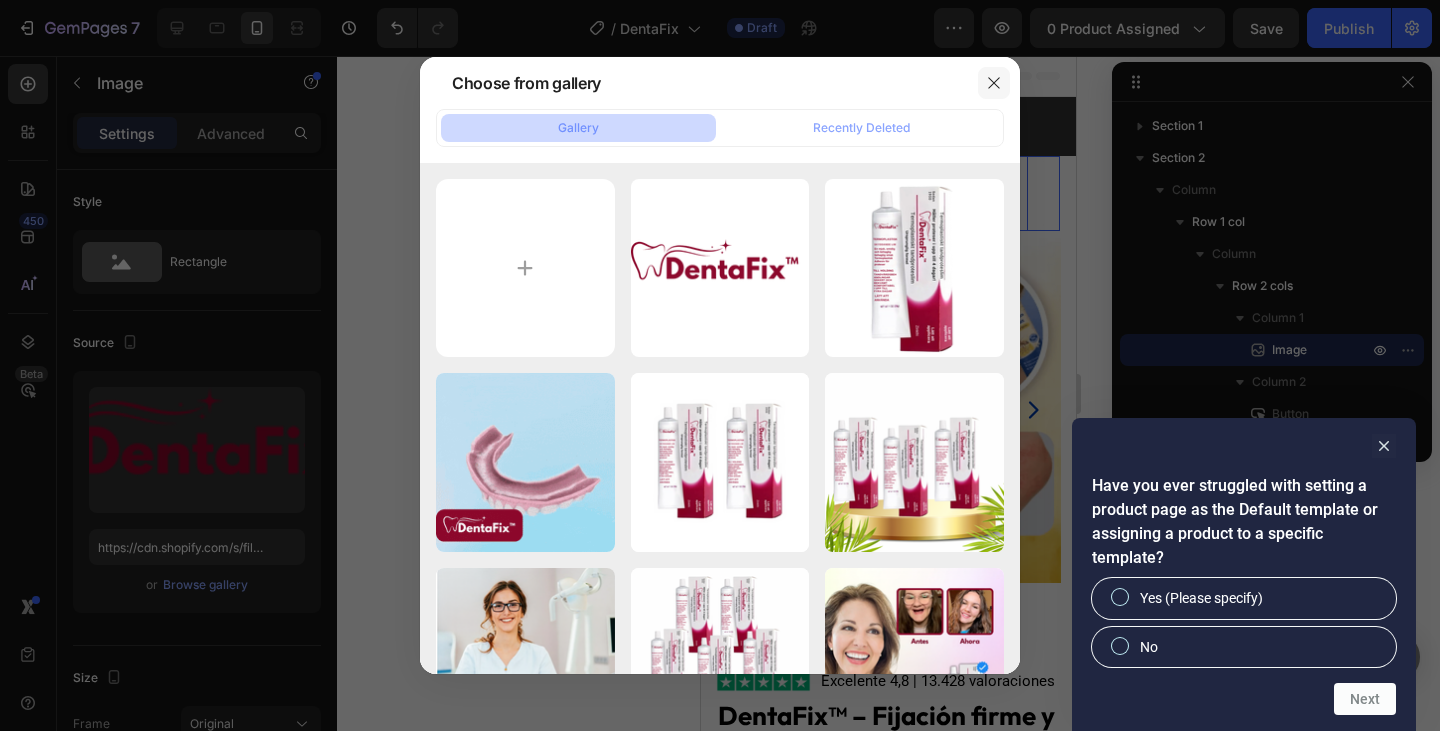 click 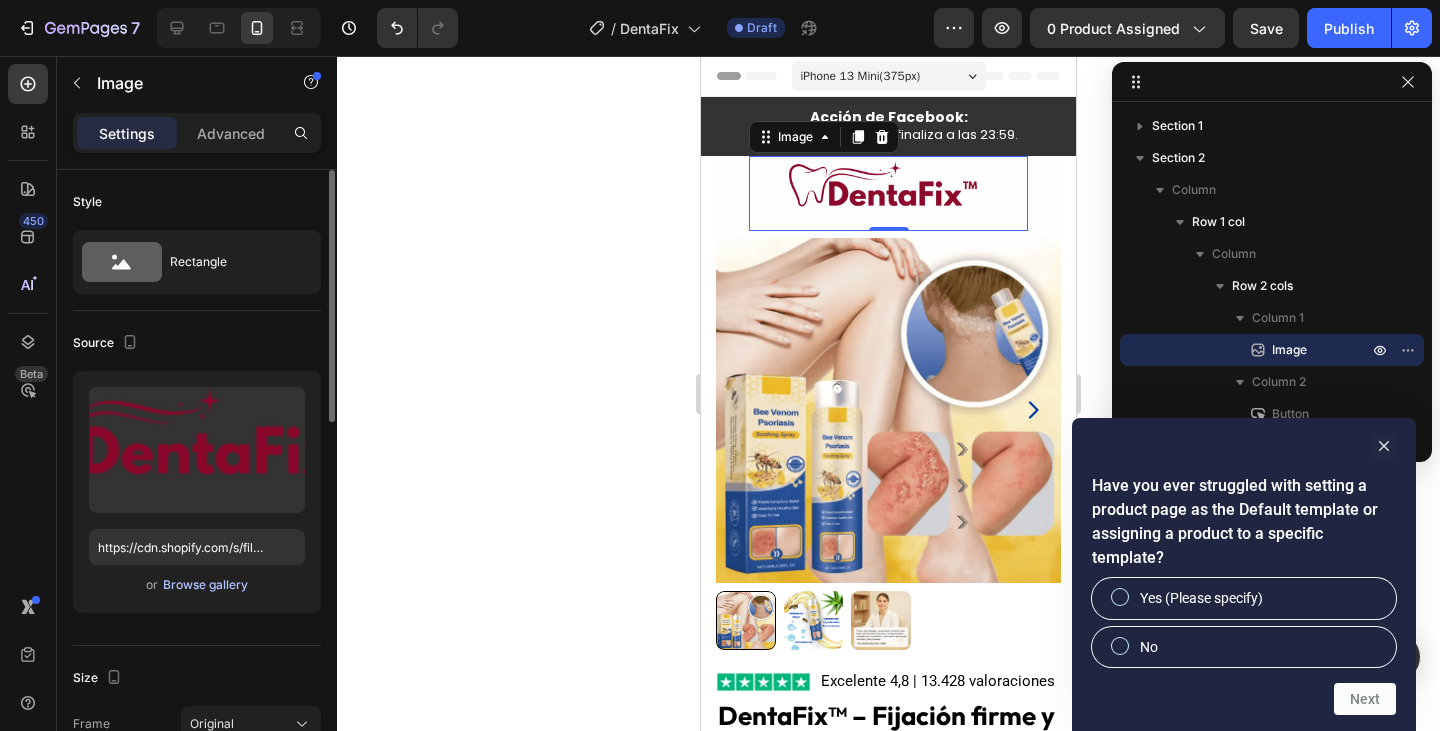 click on "Browse gallery" at bounding box center (205, 585) 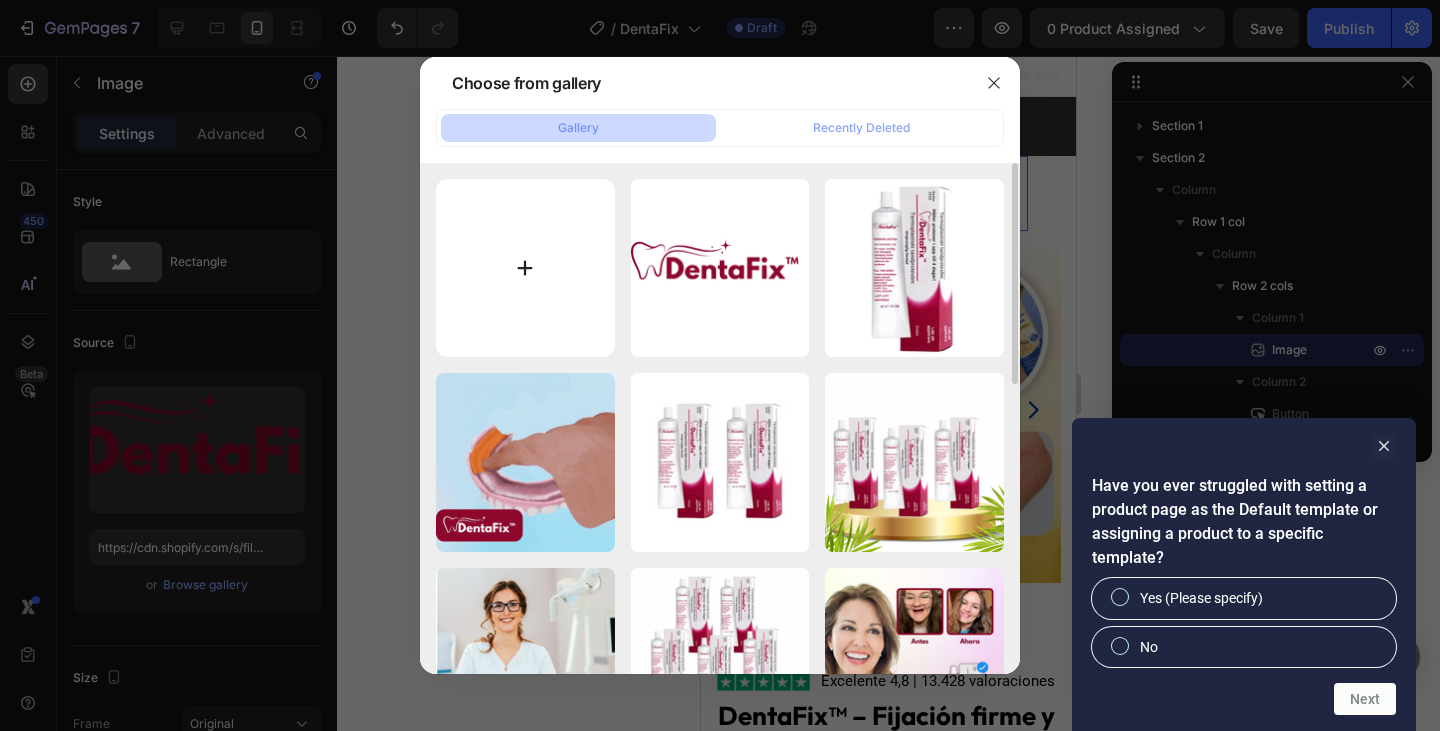 click at bounding box center (525, 268) 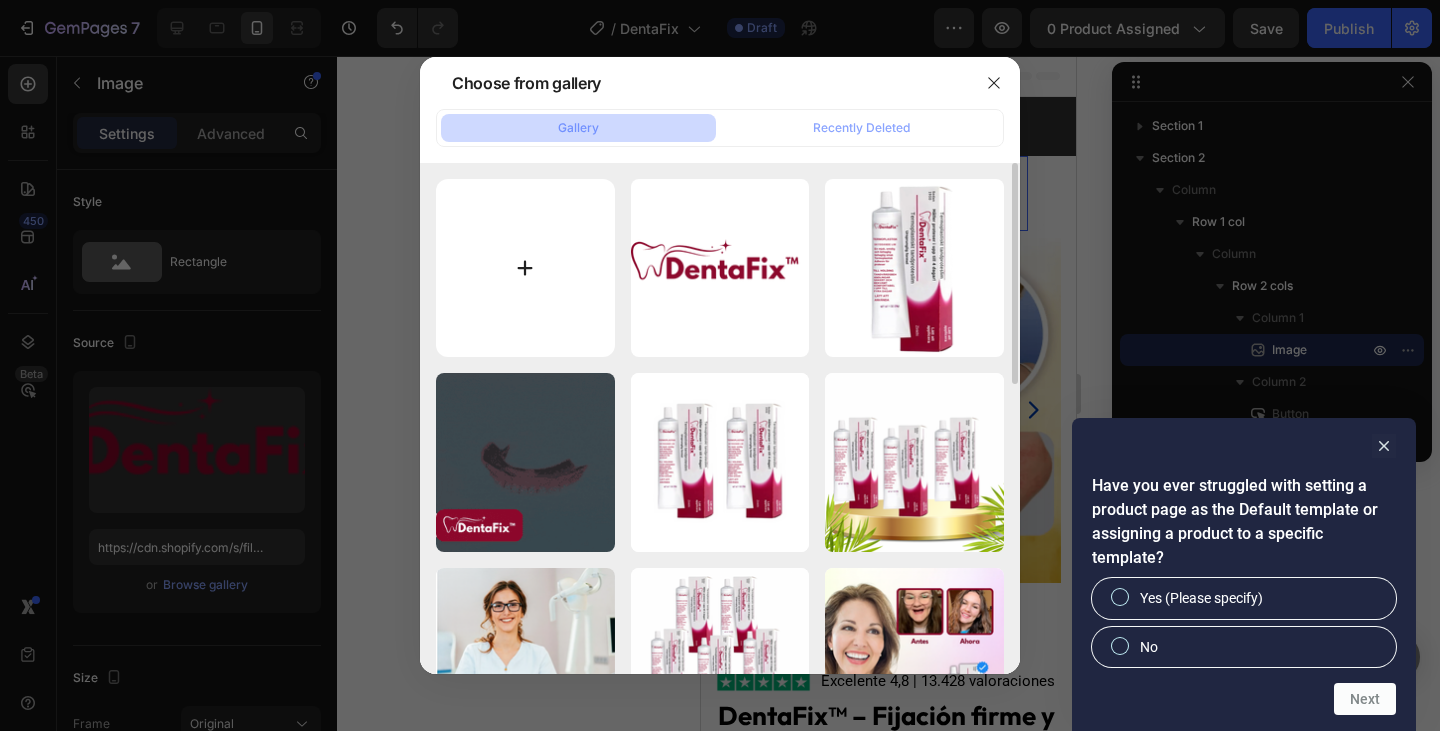 type on "C:\fakepath\gempages_562195847559775236-bcf6d76a-60a8-47dd-8729-c4d027b0698c.avif" 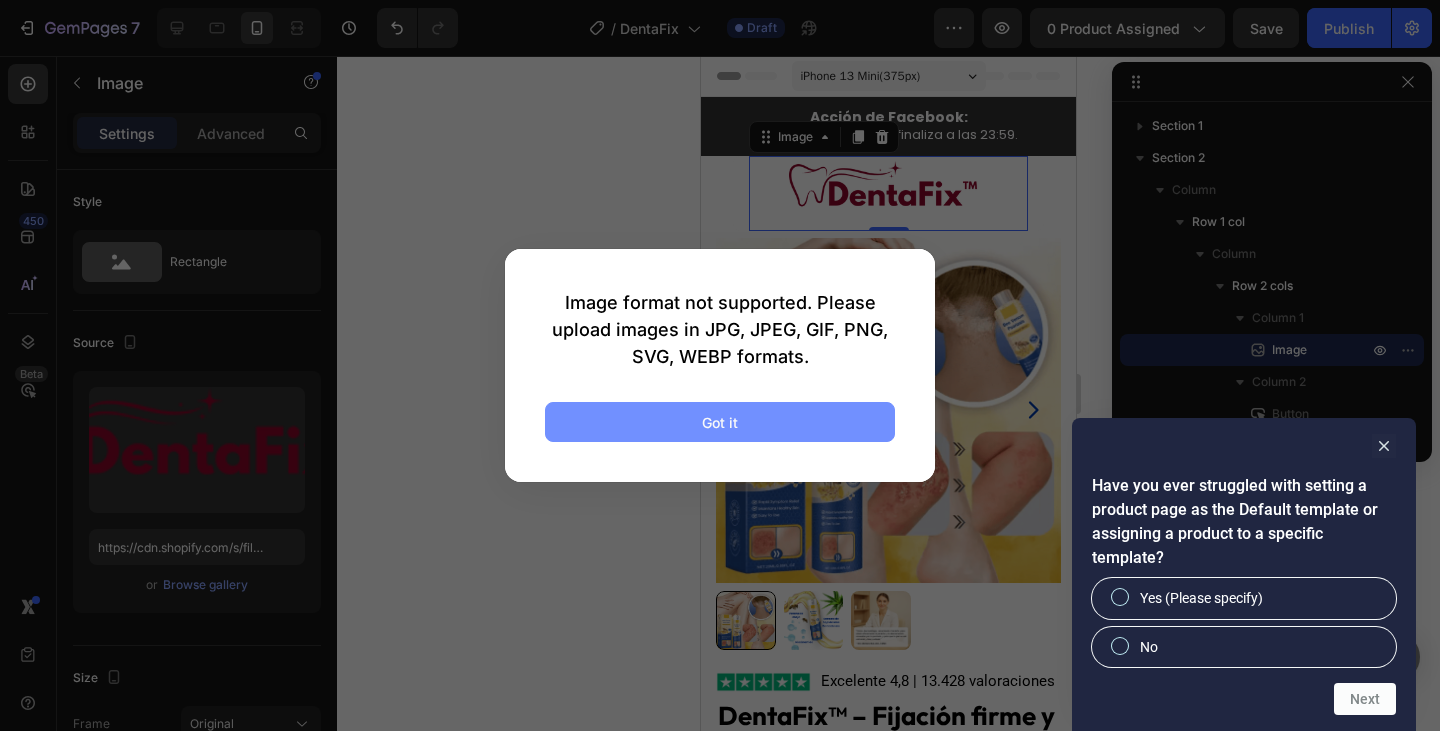 click on "Got it" at bounding box center (720, 422) 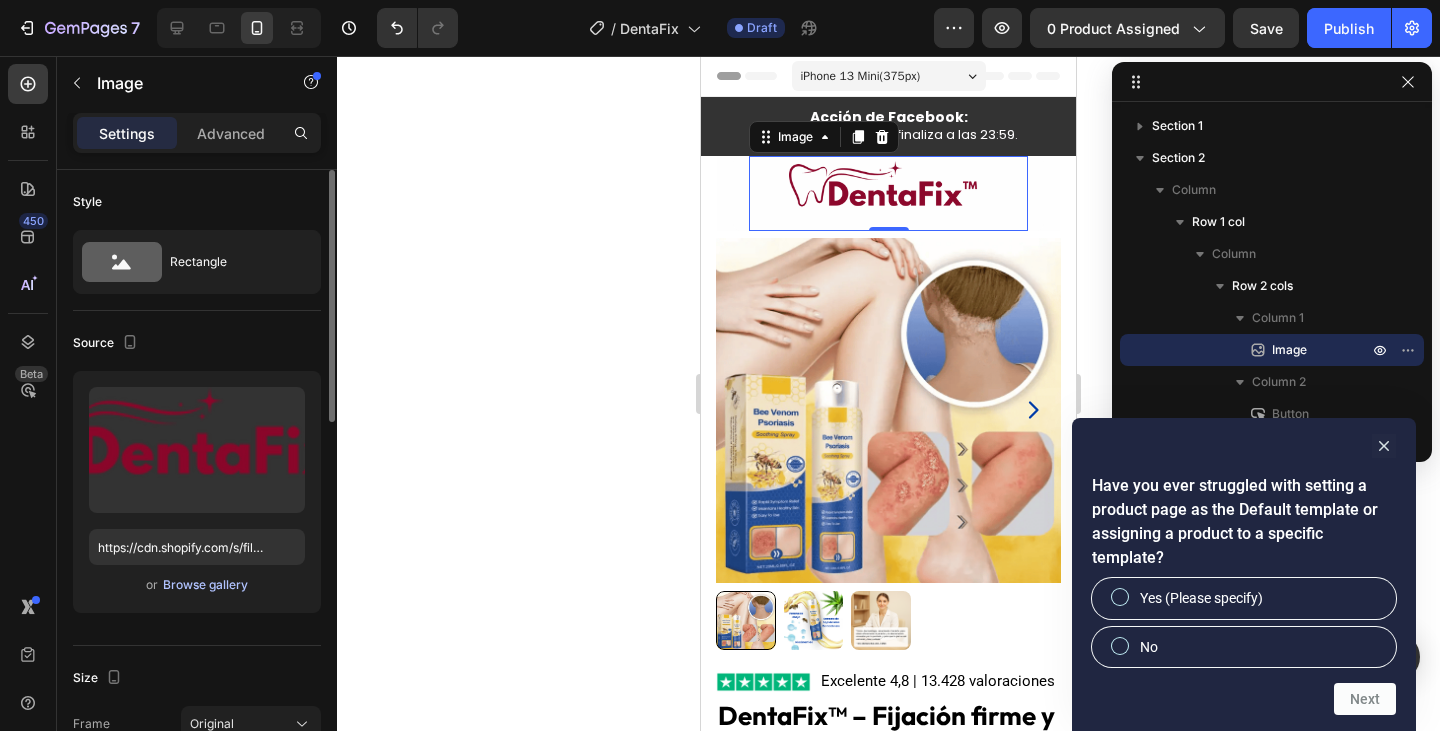 click on "Browse gallery" at bounding box center (205, 585) 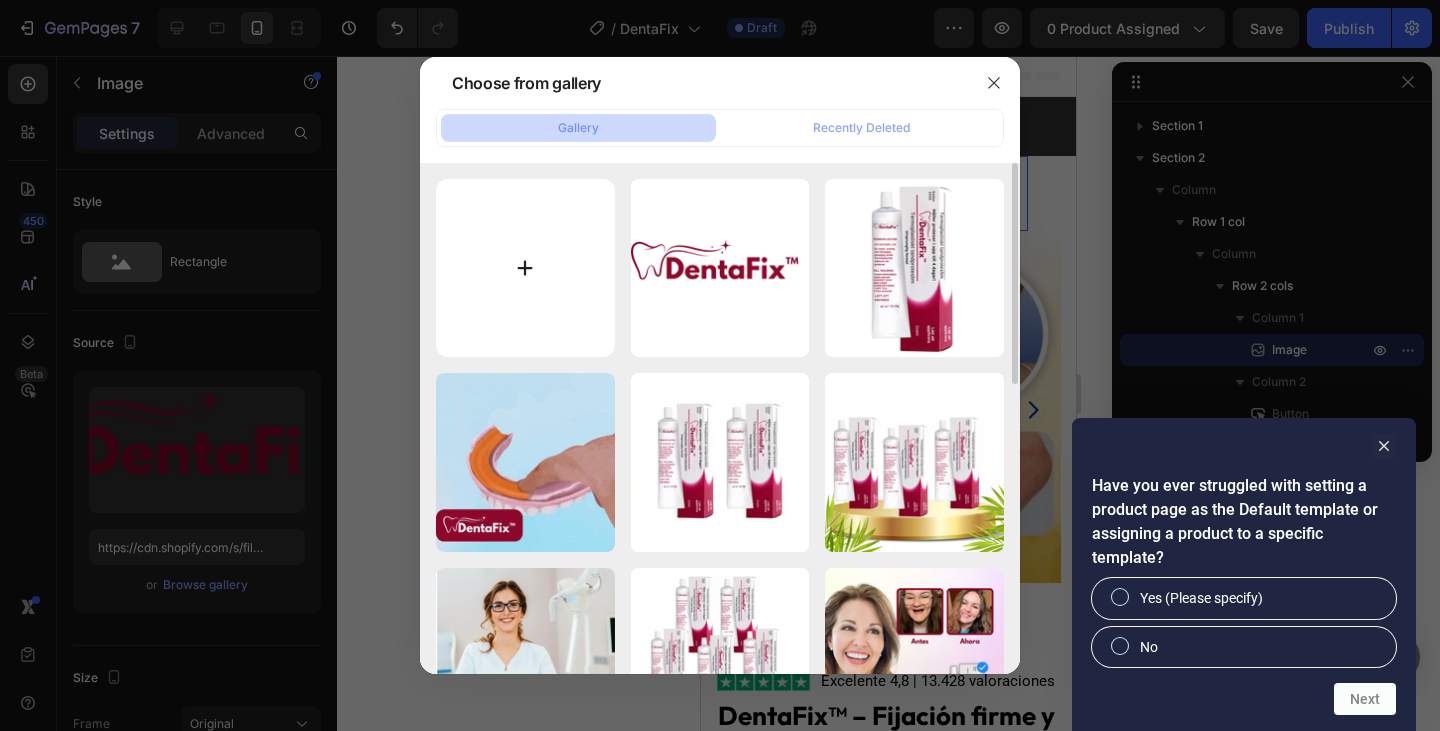 click at bounding box center [525, 268] 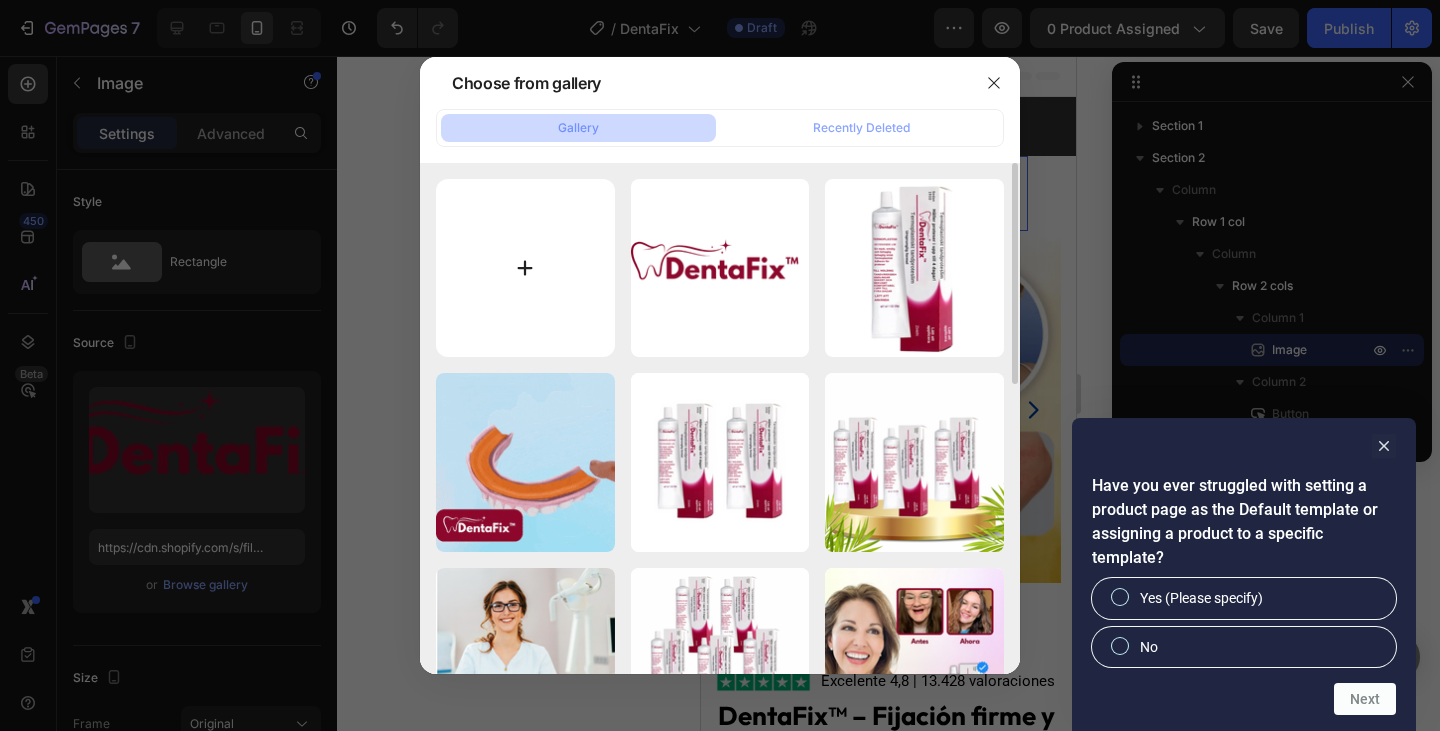type on "C:\fakepath\gempages_562195847559775236-bcf6.webp" 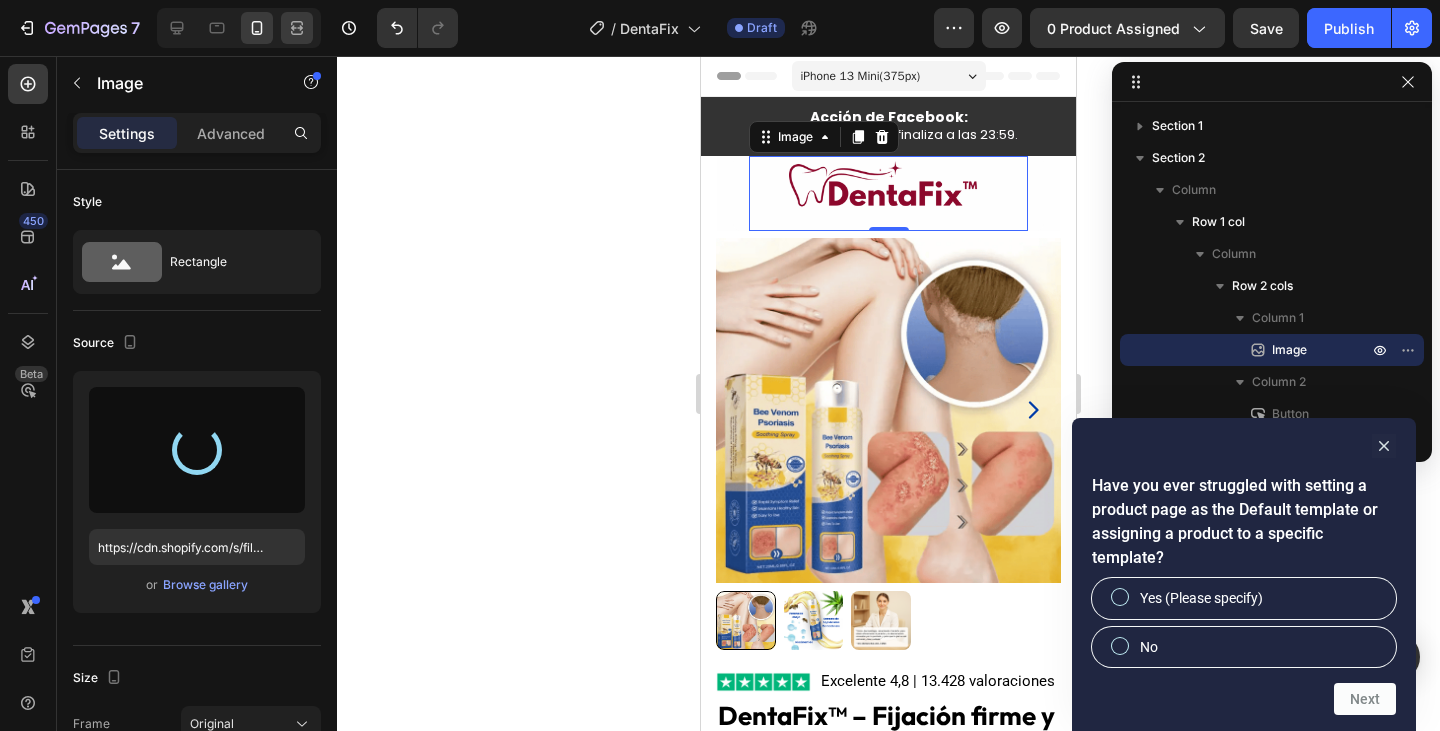 type on "https://cdn.shopify.com/s/files/1/0718/5114/7463/files/gempages_577936641763574546-fb34c8ac-6bb5-47b5-a152-187f0d0d7d91.webp" 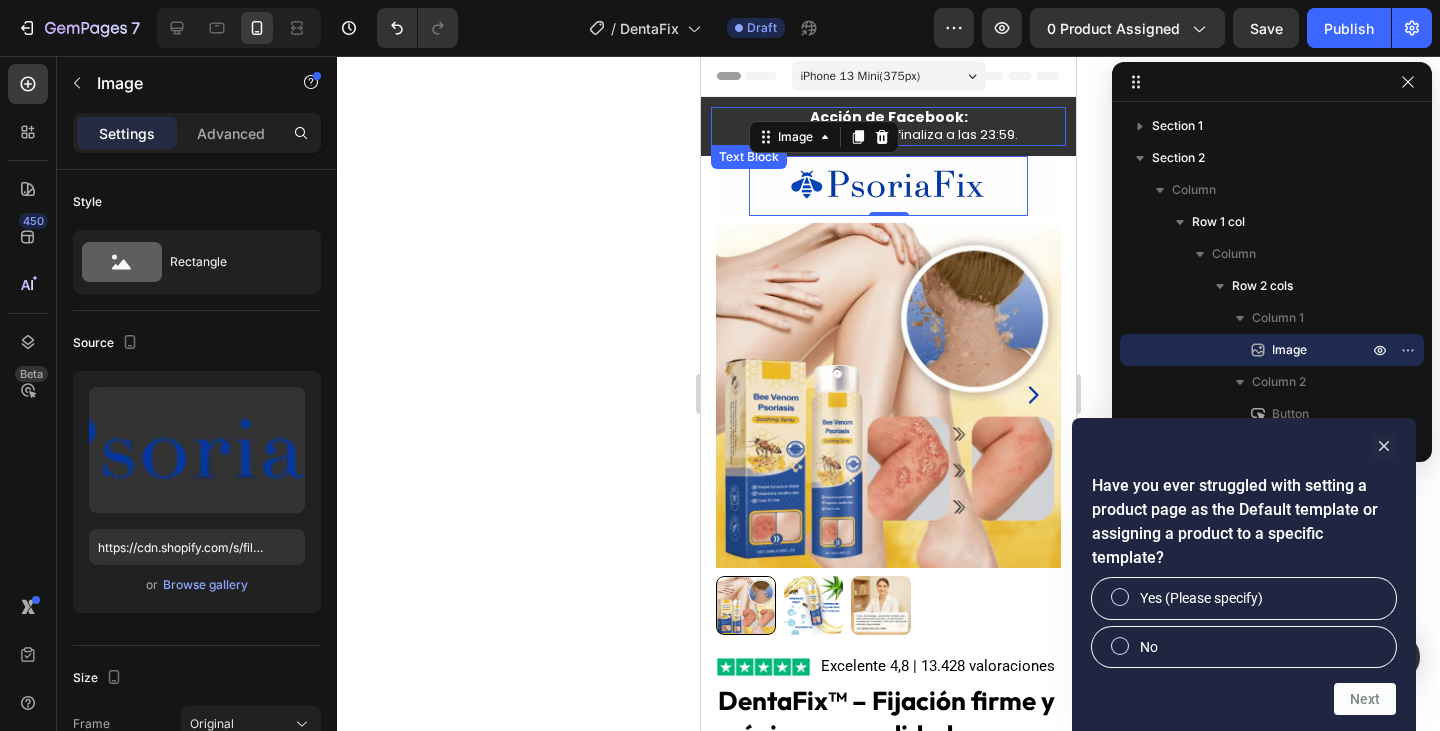 click on "Acción de Facebook:" at bounding box center (889, 117) 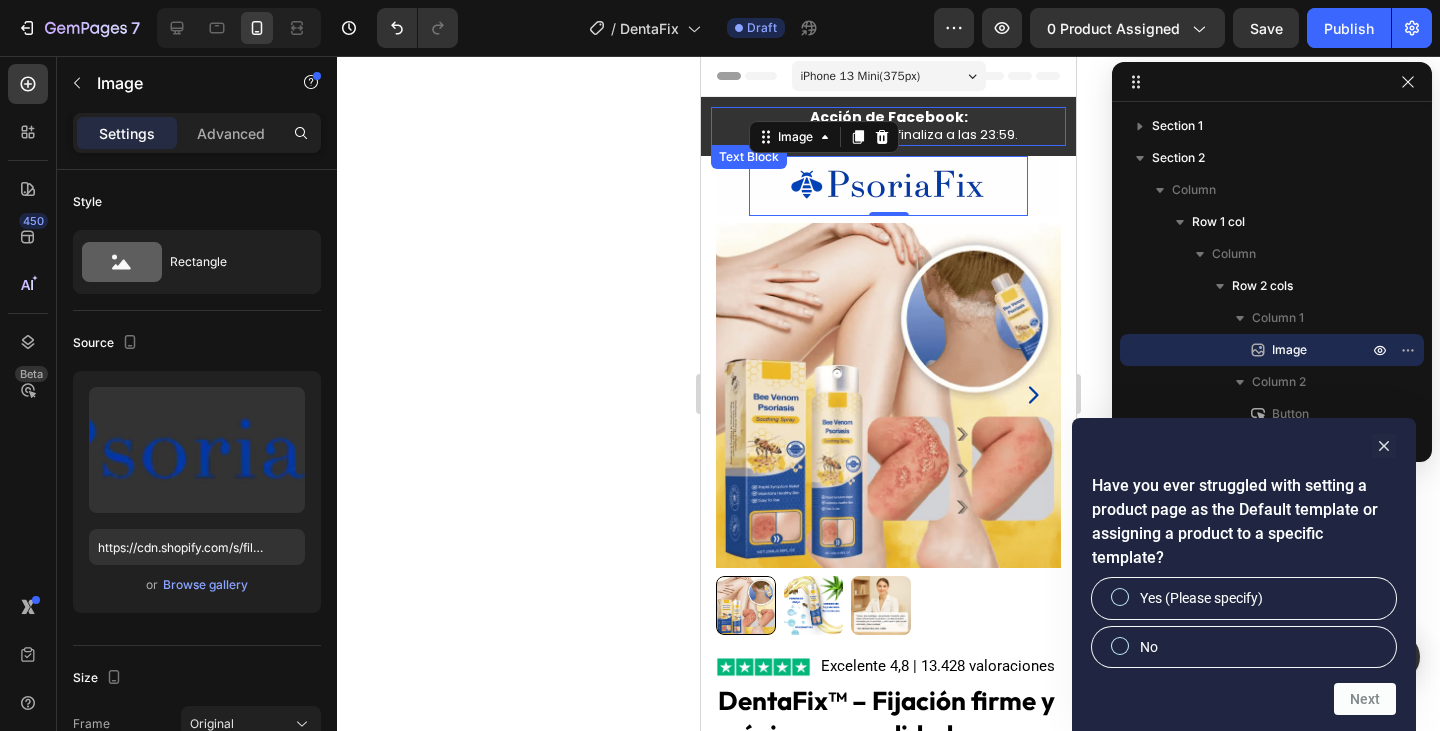 click on "Acción de Facebook:" at bounding box center (889, 117) 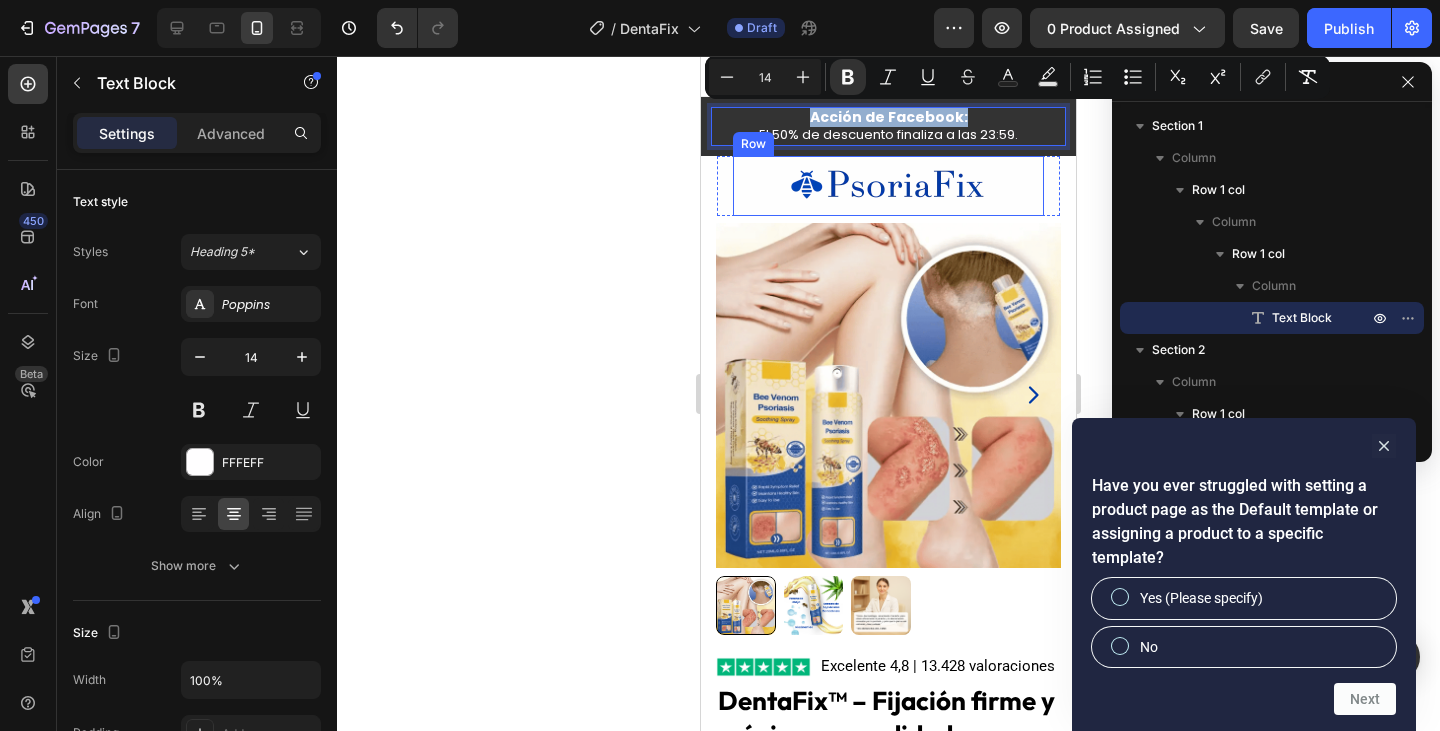 copy on "Acción de Facebook:" 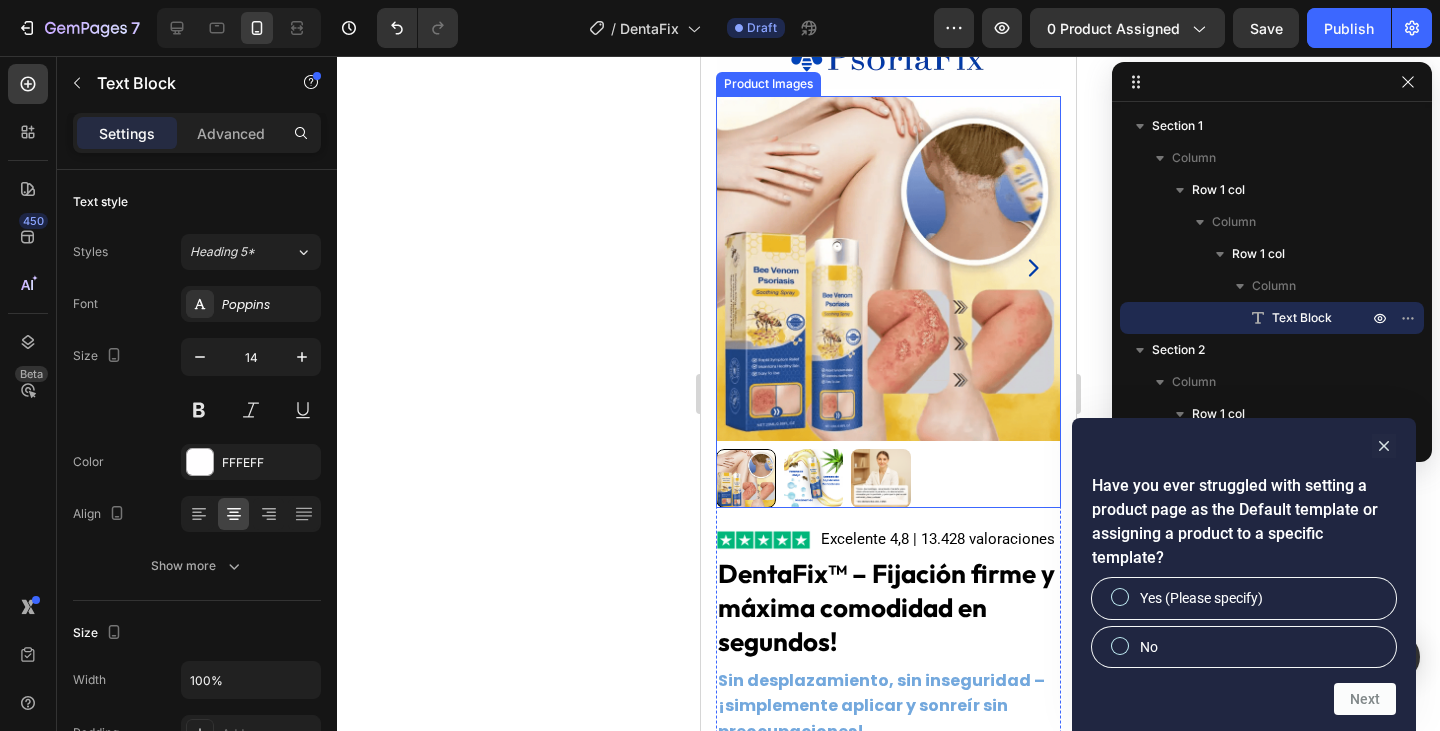 scroll, scrollTop: 131, scrollLeft: 0, axis: vertical 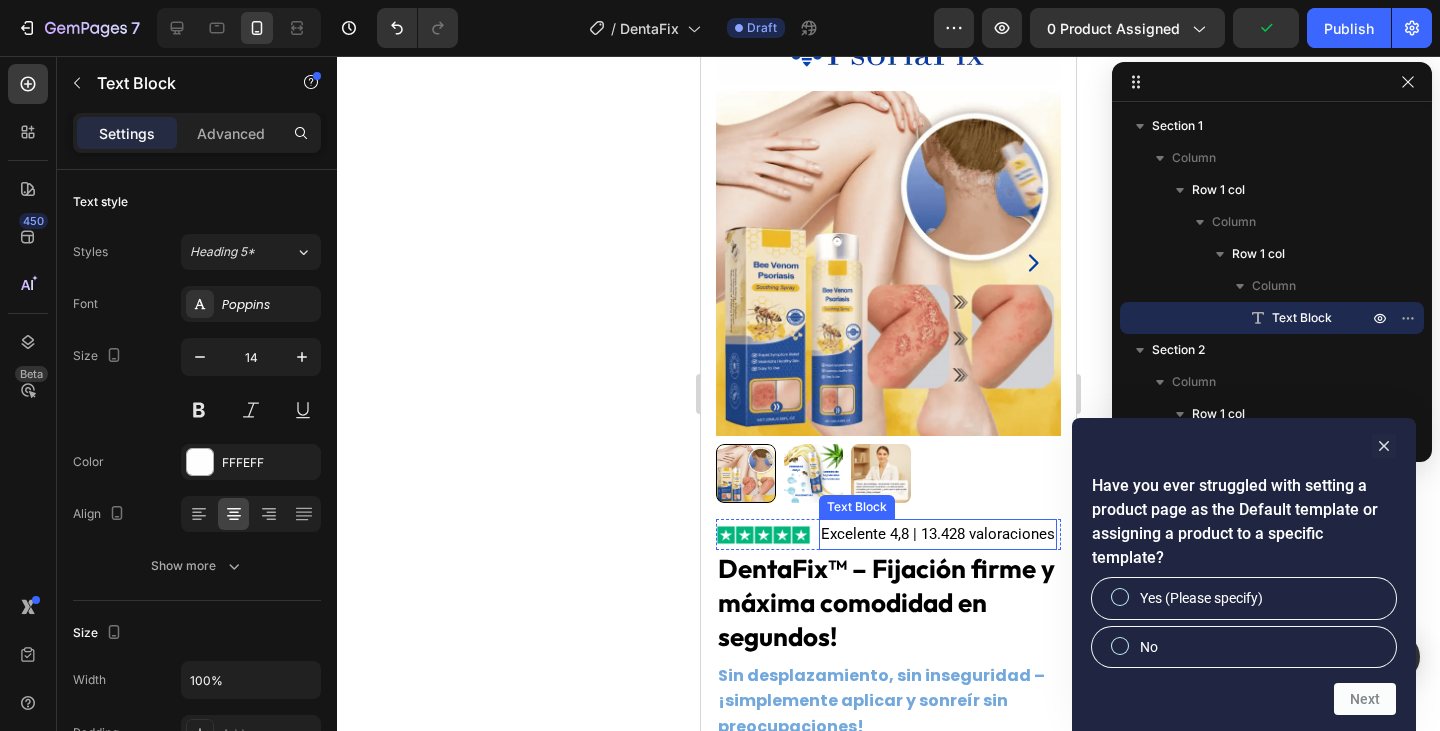 click on "Excelente 4,8 | 13.428 valoraciones" at bounding box center (938, 534) 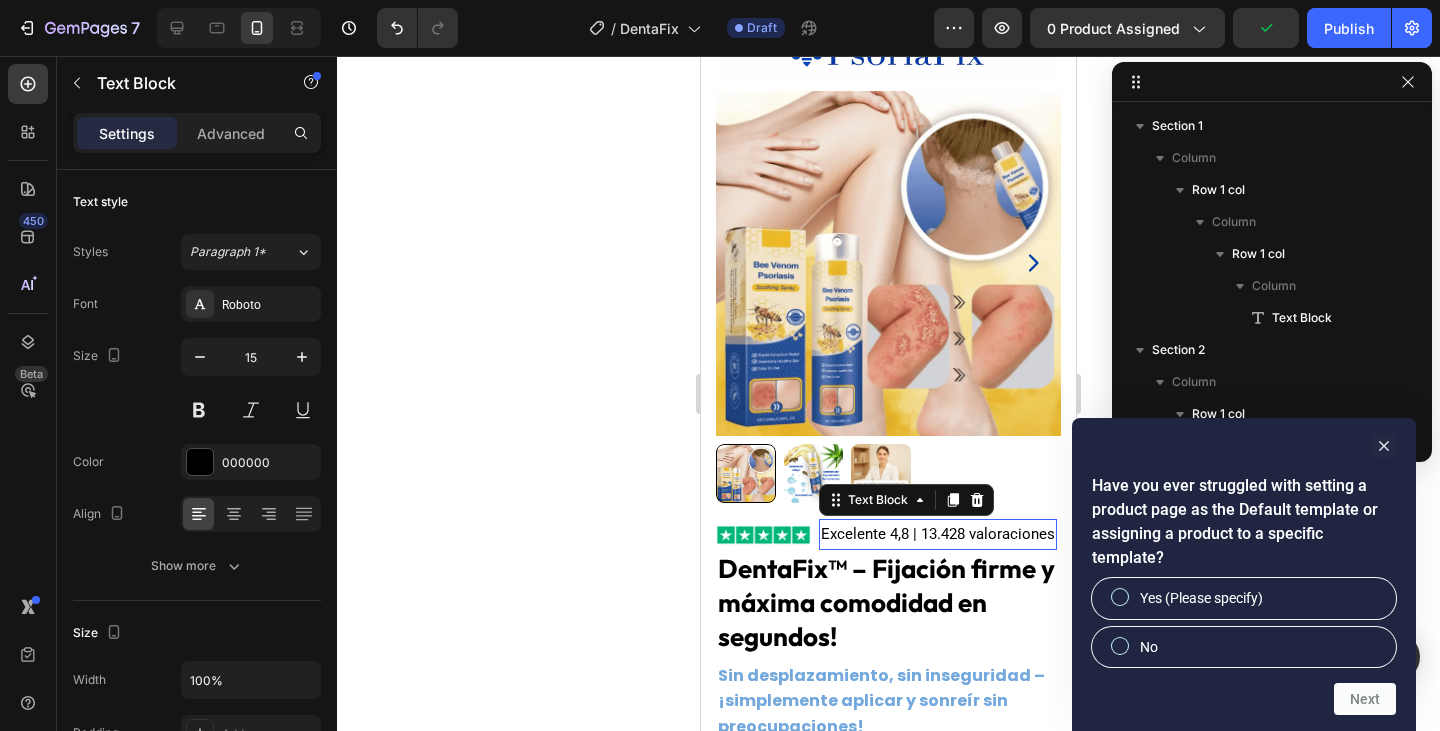 scroll, scrollTop: 698, scrollLeft: 0, axis: vertical 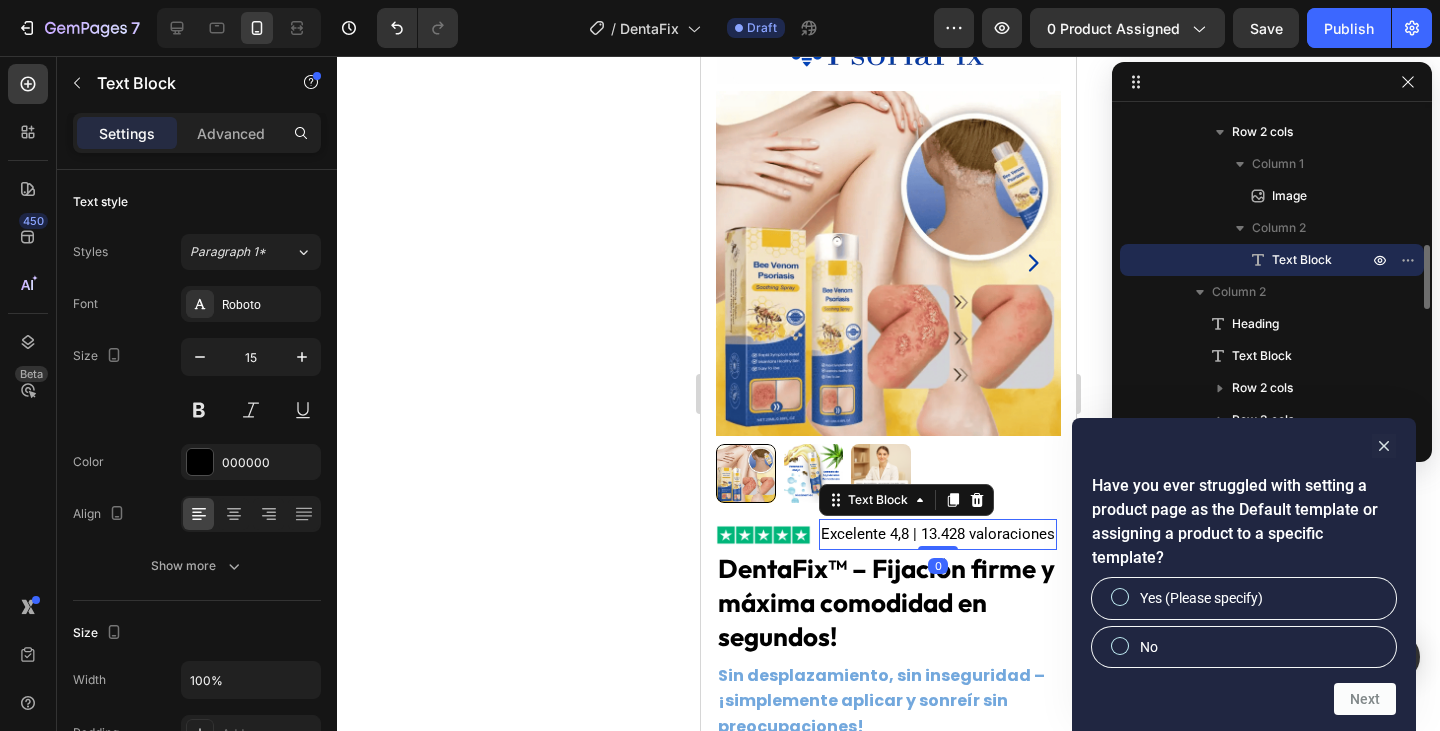 click on "Excelente 4,8 | 13.428 valoraciones" at bounding box center [938, 534] 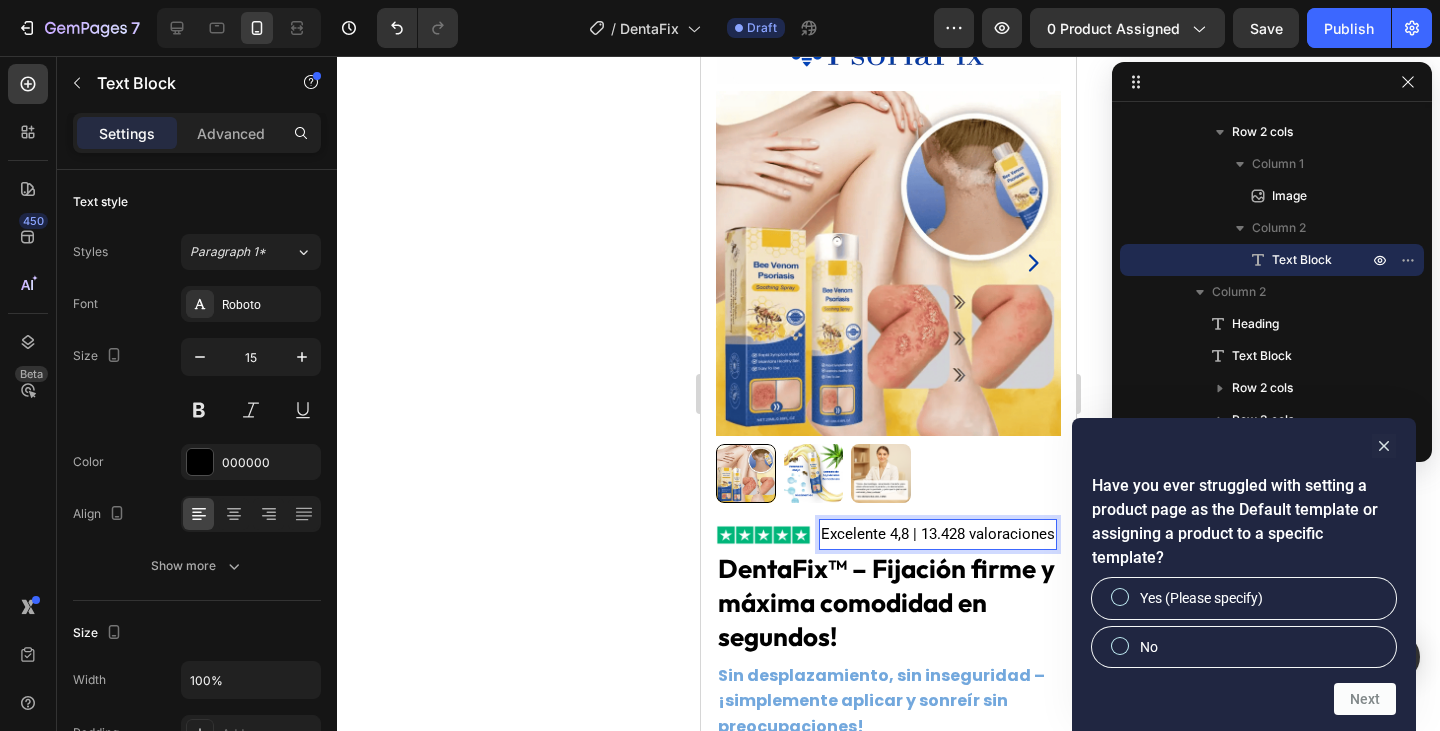 click on "Excelente 4,8 | 13.428 valoraciones" at bounding box center [938, 534] 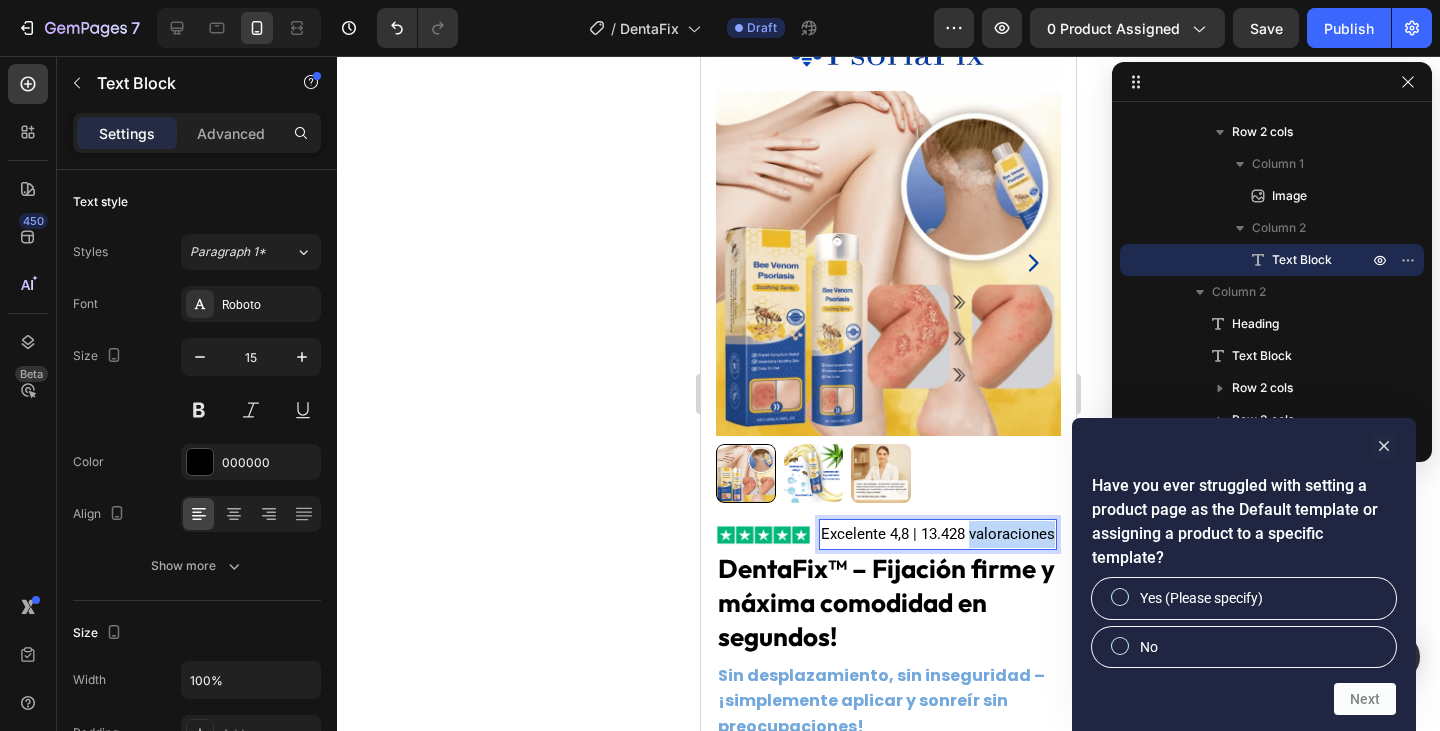 click on "Excelente 4,8 | 13.428 valoraciones" at bounding box center (938, 534) 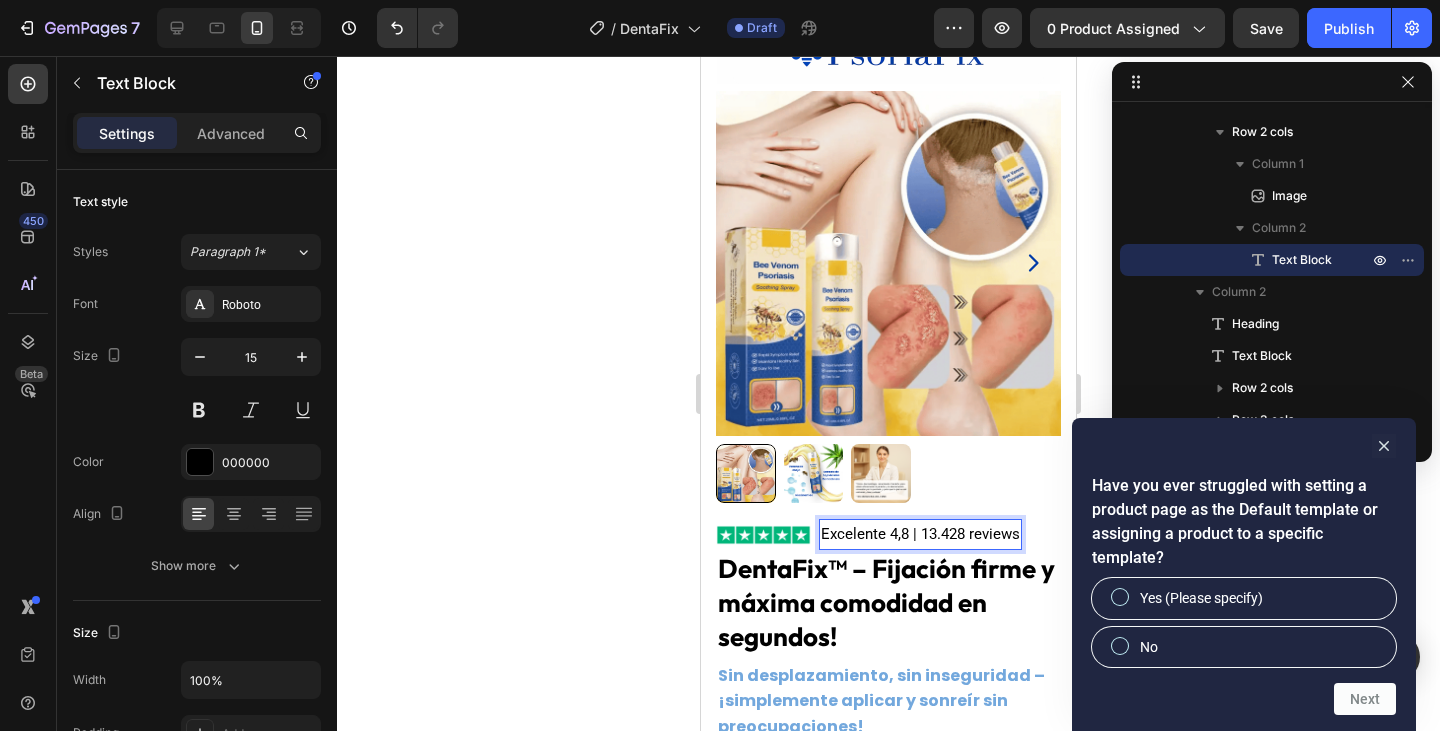click on "Excelente 4,8 | 13.428 reviews" at bounding box center [920, 534] 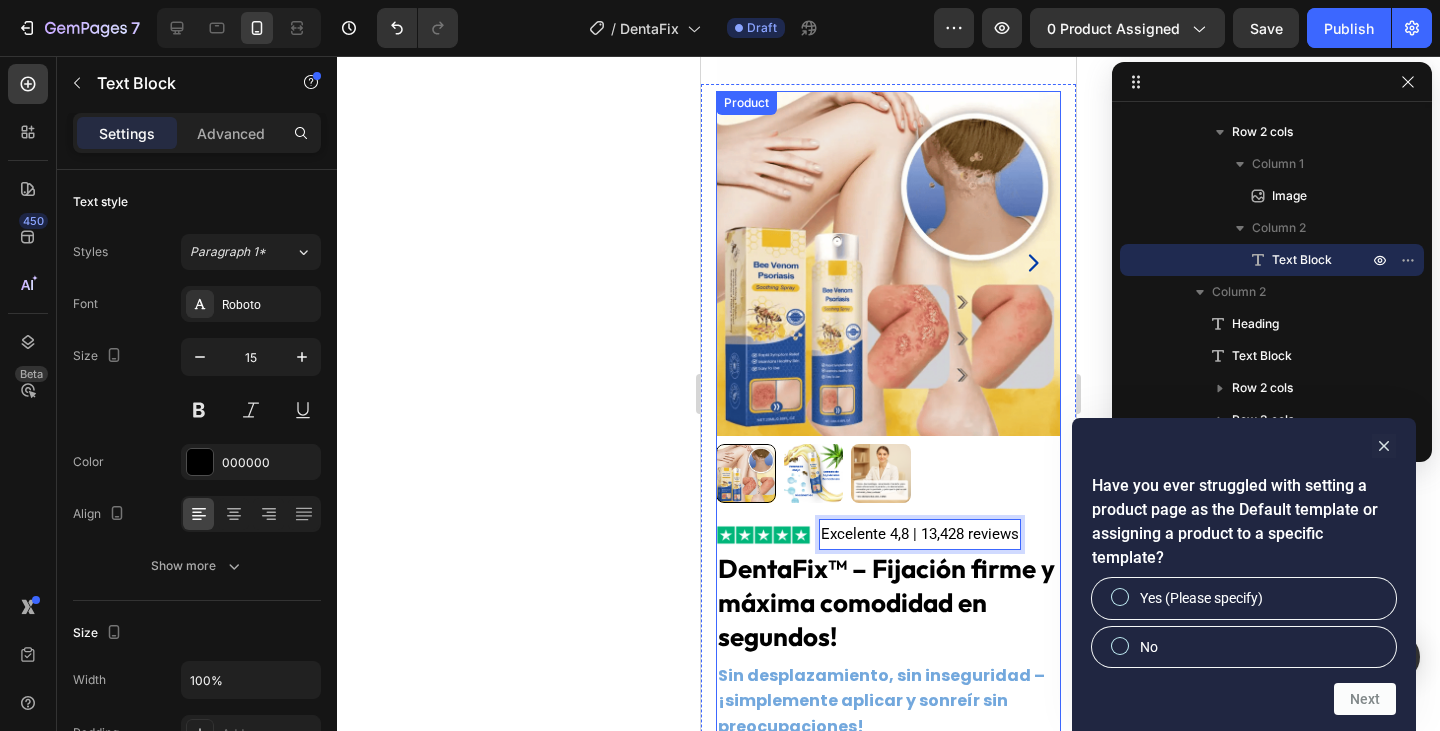 scroll, scrollTop: 233, scrollLeft: 0, axis: vertical 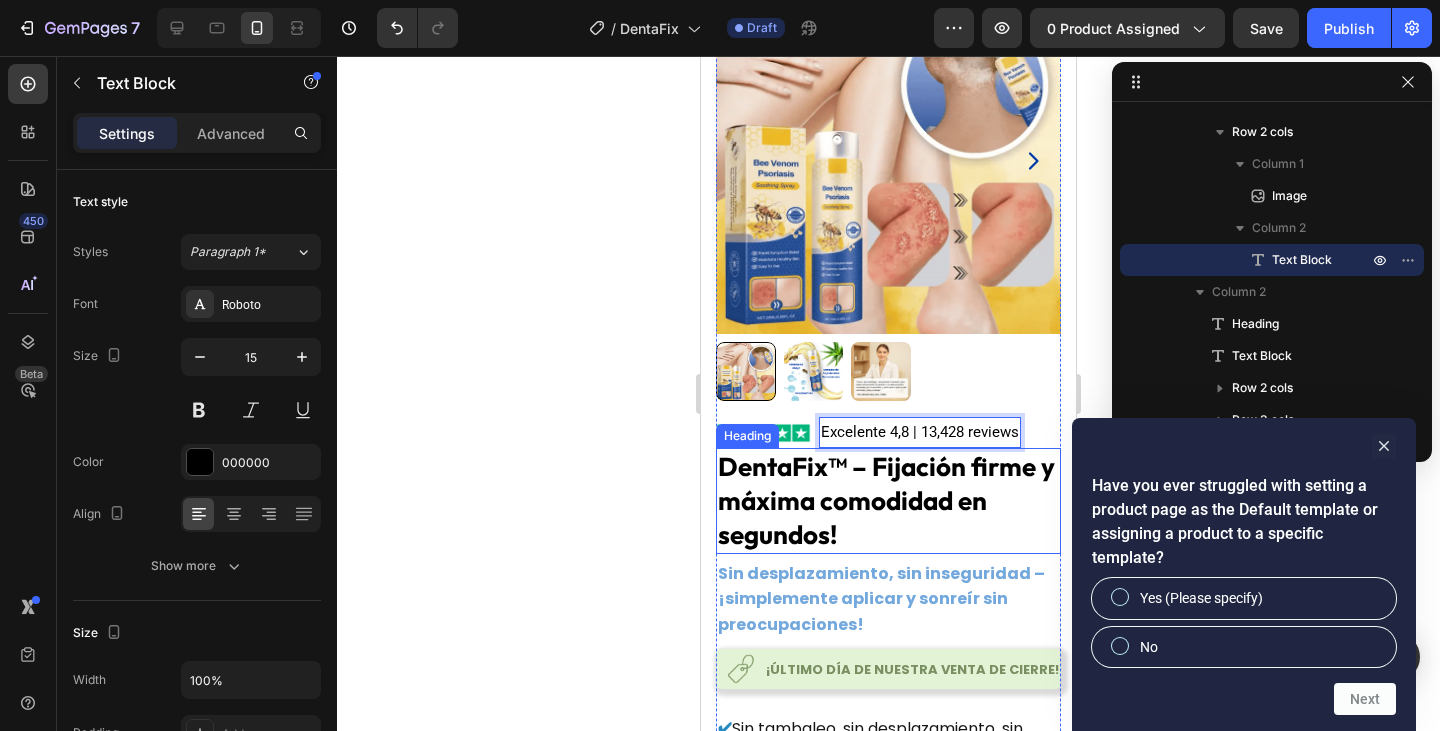 click on "DentaFix™ – Fijación firme y máxima comodidad en segundos!" at bounding box center [886, 500] 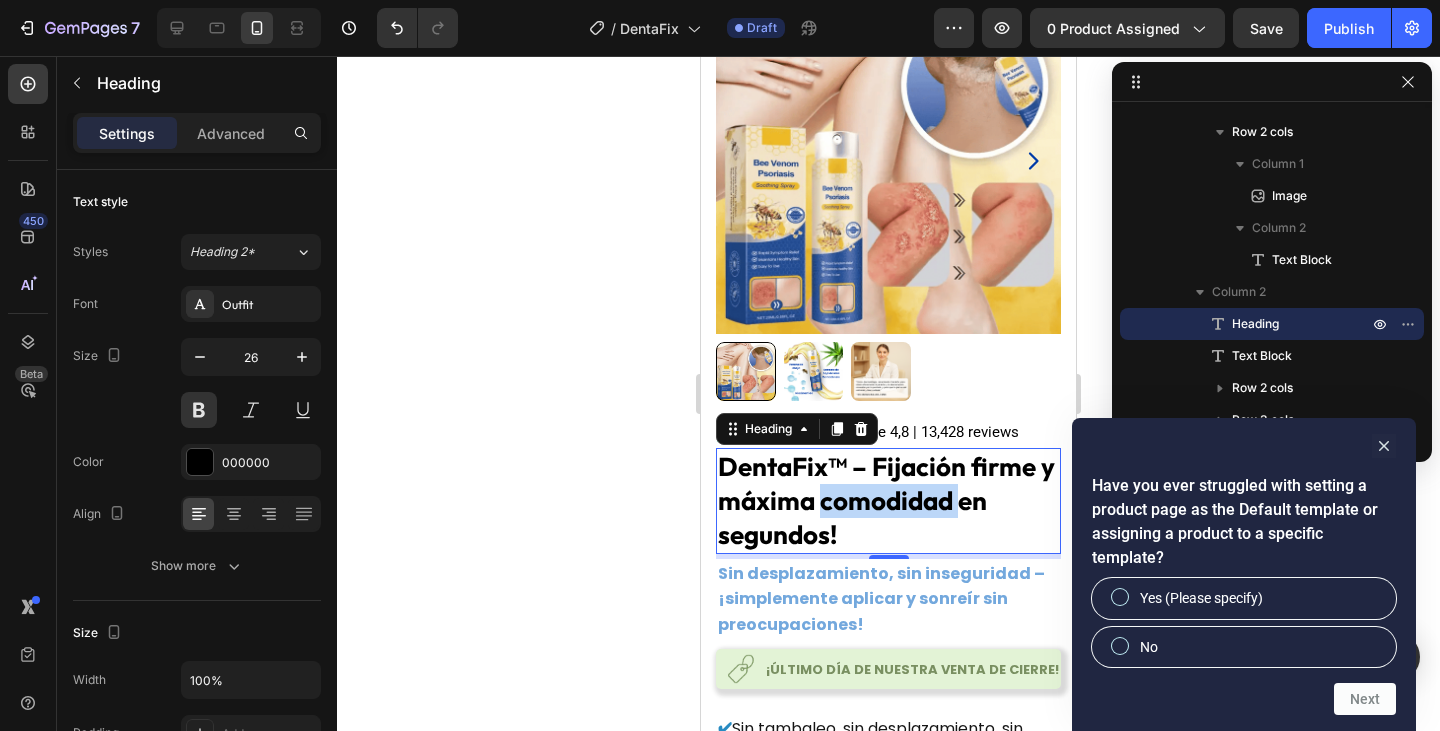 click on "DentaFix™ – Fijación firme y máxima comodidad en segundos!" at bounding box center (886, 500) 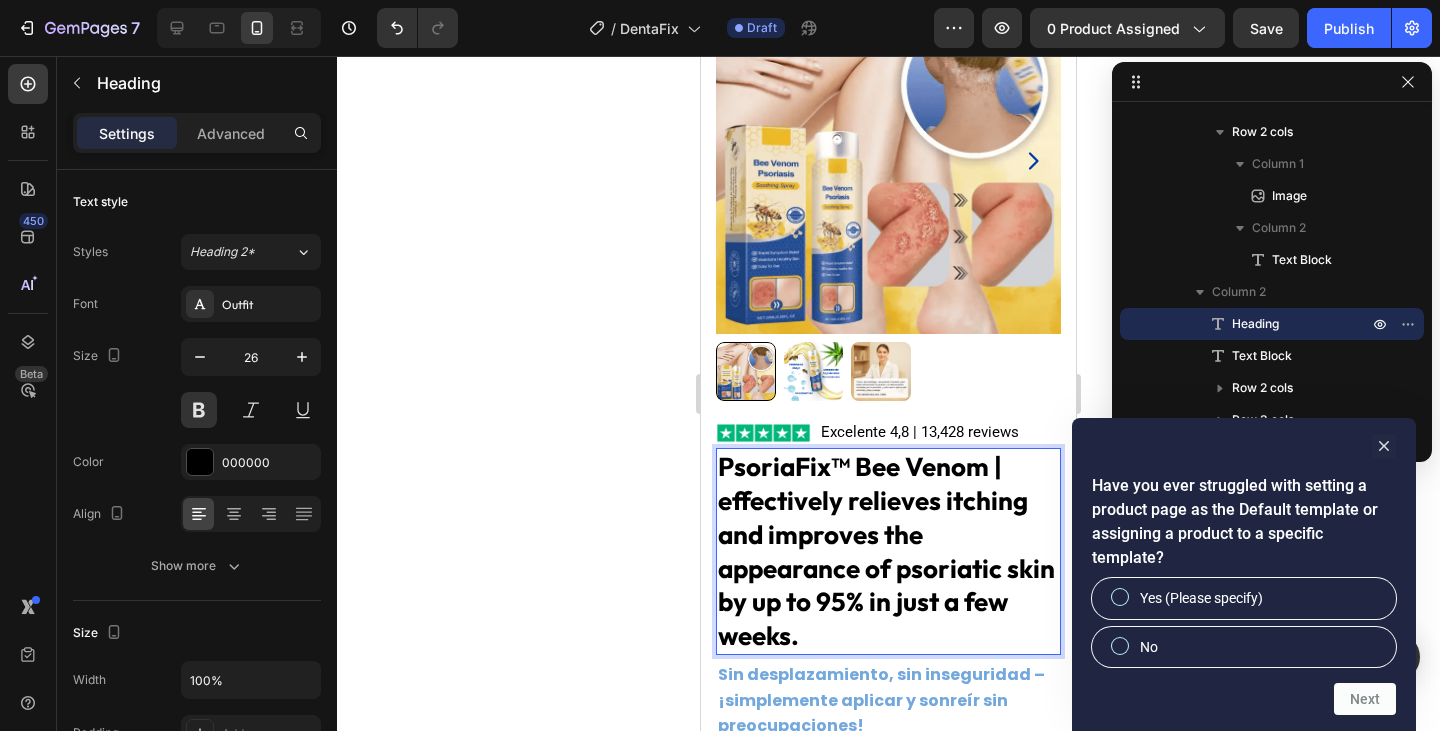 click on "PsoriaFix™ Bee Venom | effectively relieves itching and improves the appearance of psoriatic skin by up to 95% in just a few weeks." at bounding box center (886, 551) 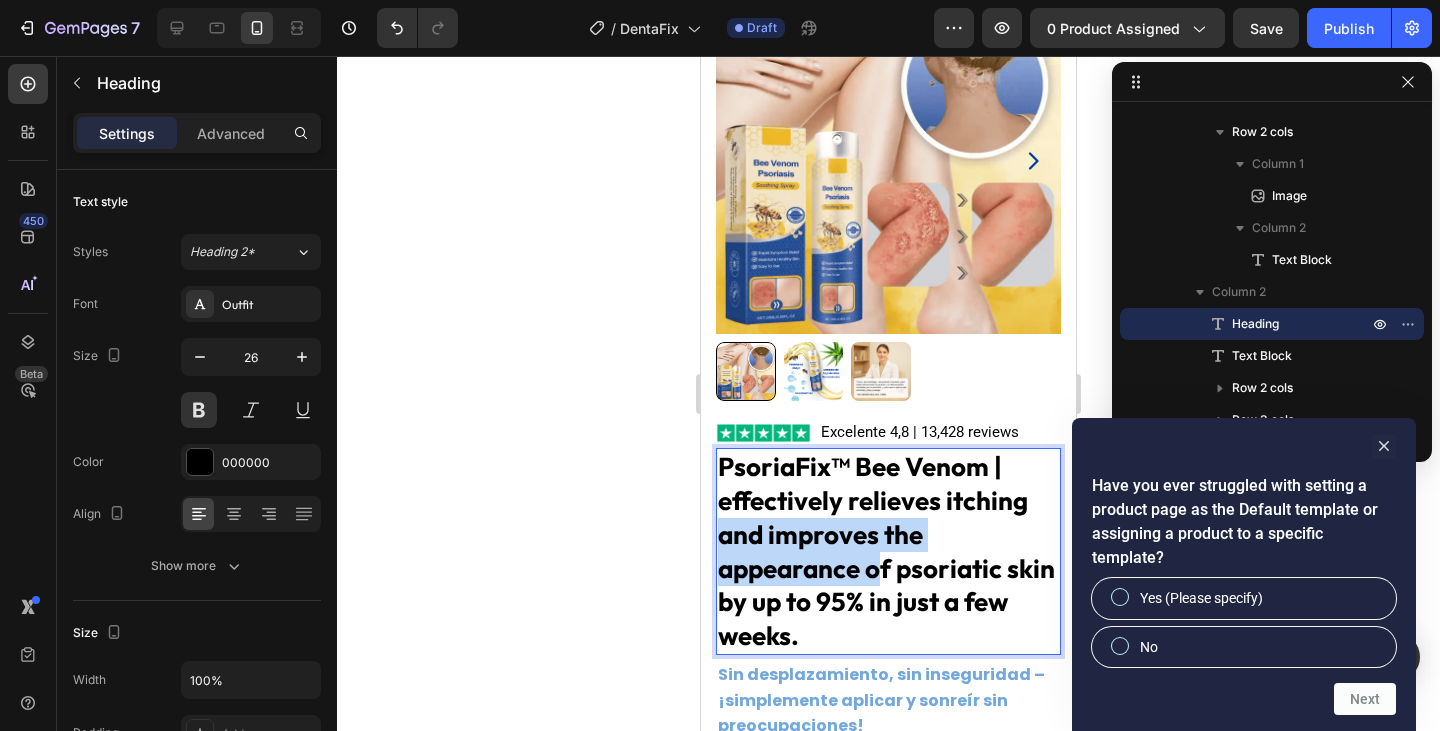 drag, startPoint x: 723, startPoint y: 512, endPoint x: 886, endPoint y: 554, distance: 168.3241 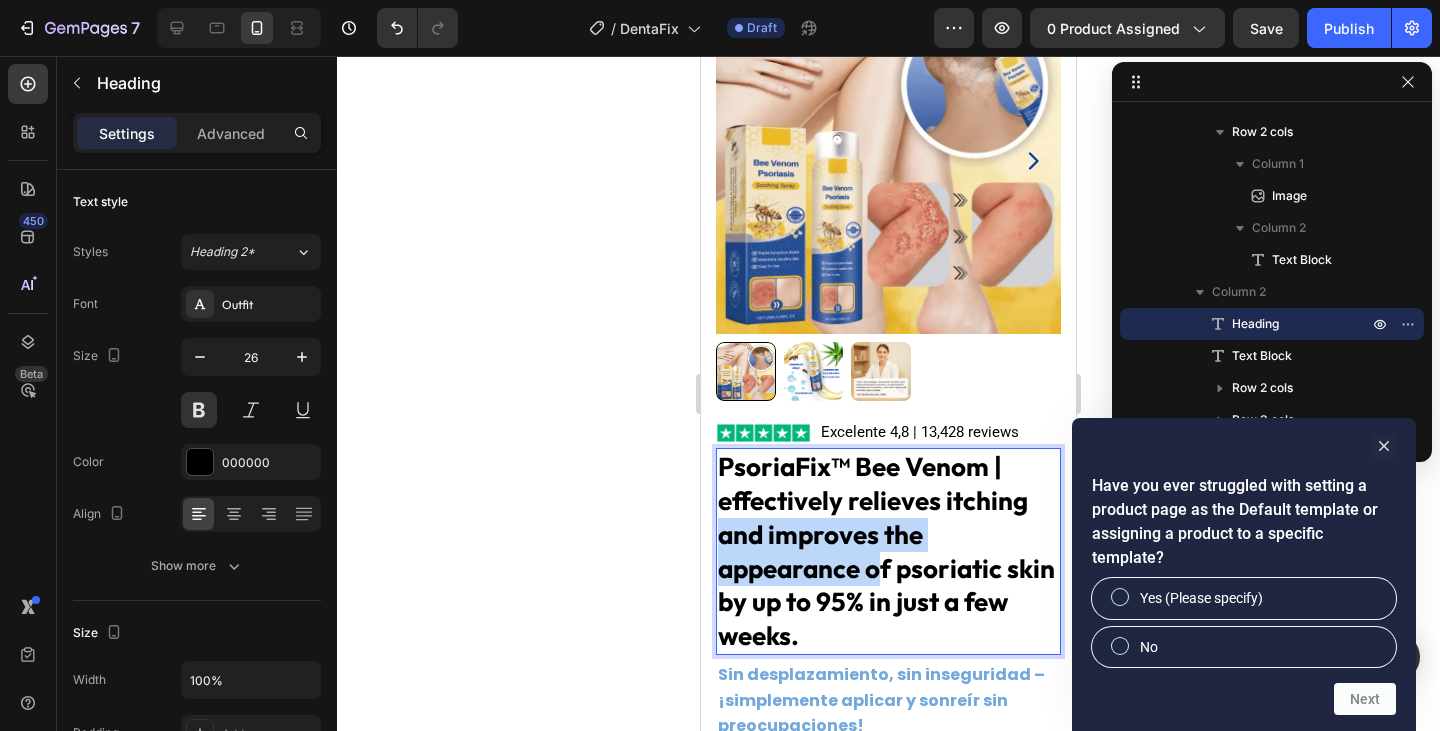 click on "PsoriaFix™ Bee Venom | effectively relieves itching and improves the appearance of psoriatic skin by up to 95% in just a few weeks." at bounding box center [886, 551] 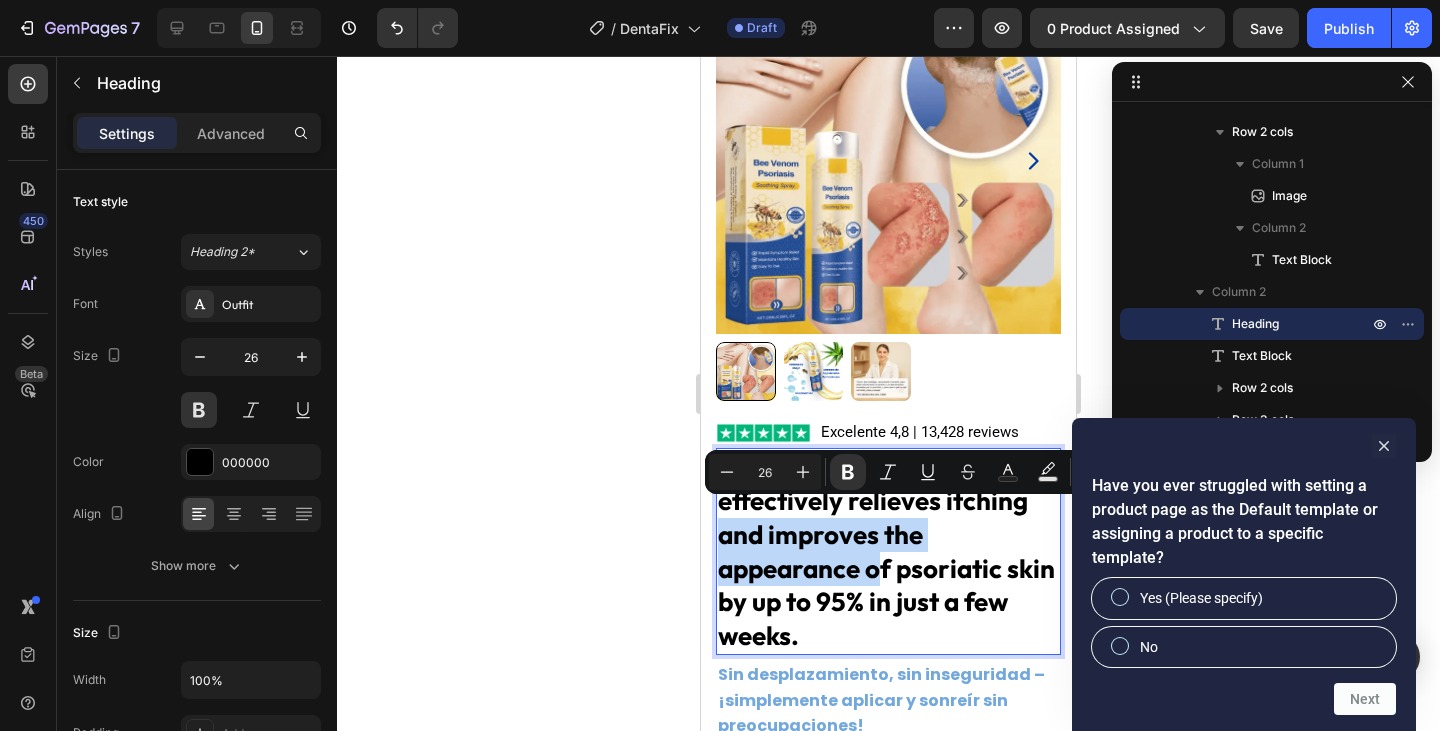 click on "PsoriaFix™ Bee Venom | effectively relieves itching and improves the appearance of psoriatic skin by up to 95% in just a few weeks." at bounding box center (886, 551) 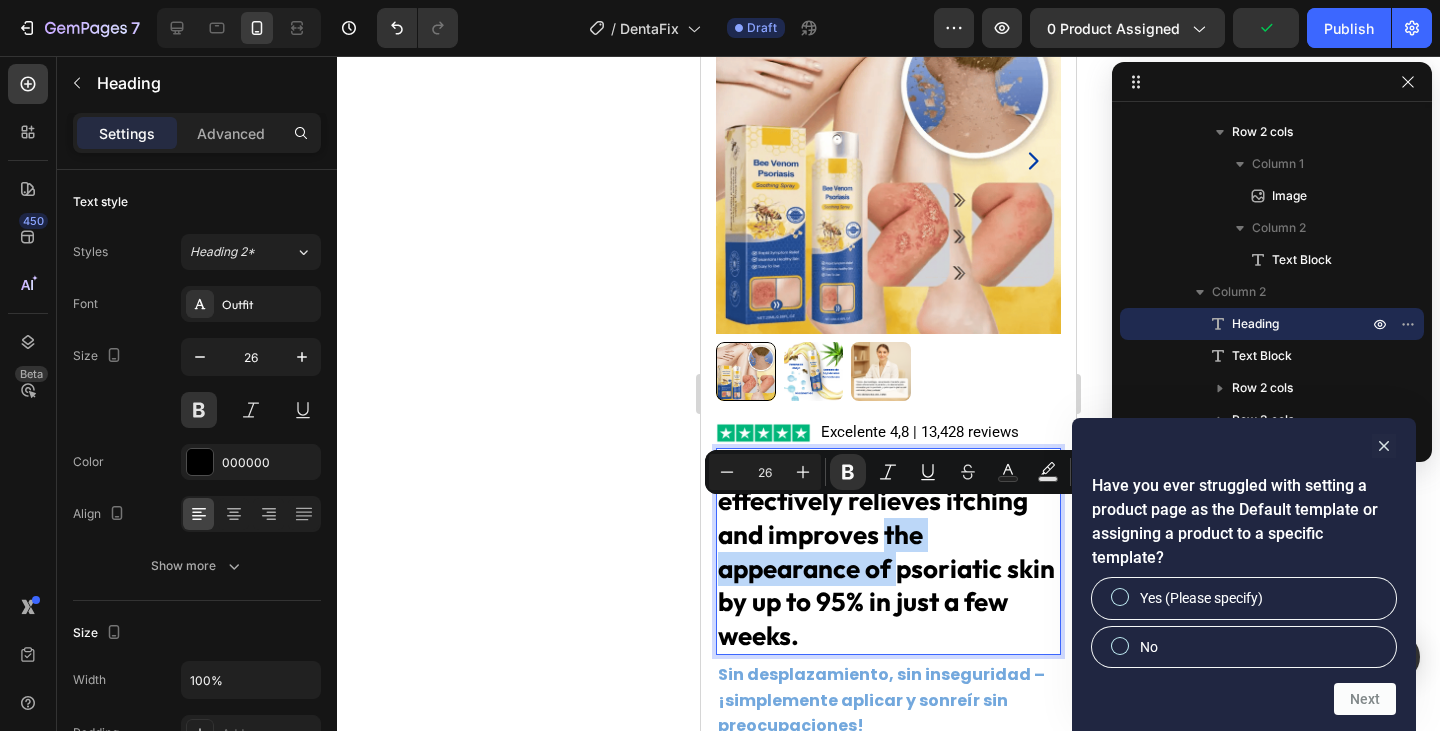 drag, startPoint x: 886, startPoint y: 518, endPoint x: 904, endPoint y: 554, distance: 40.24922 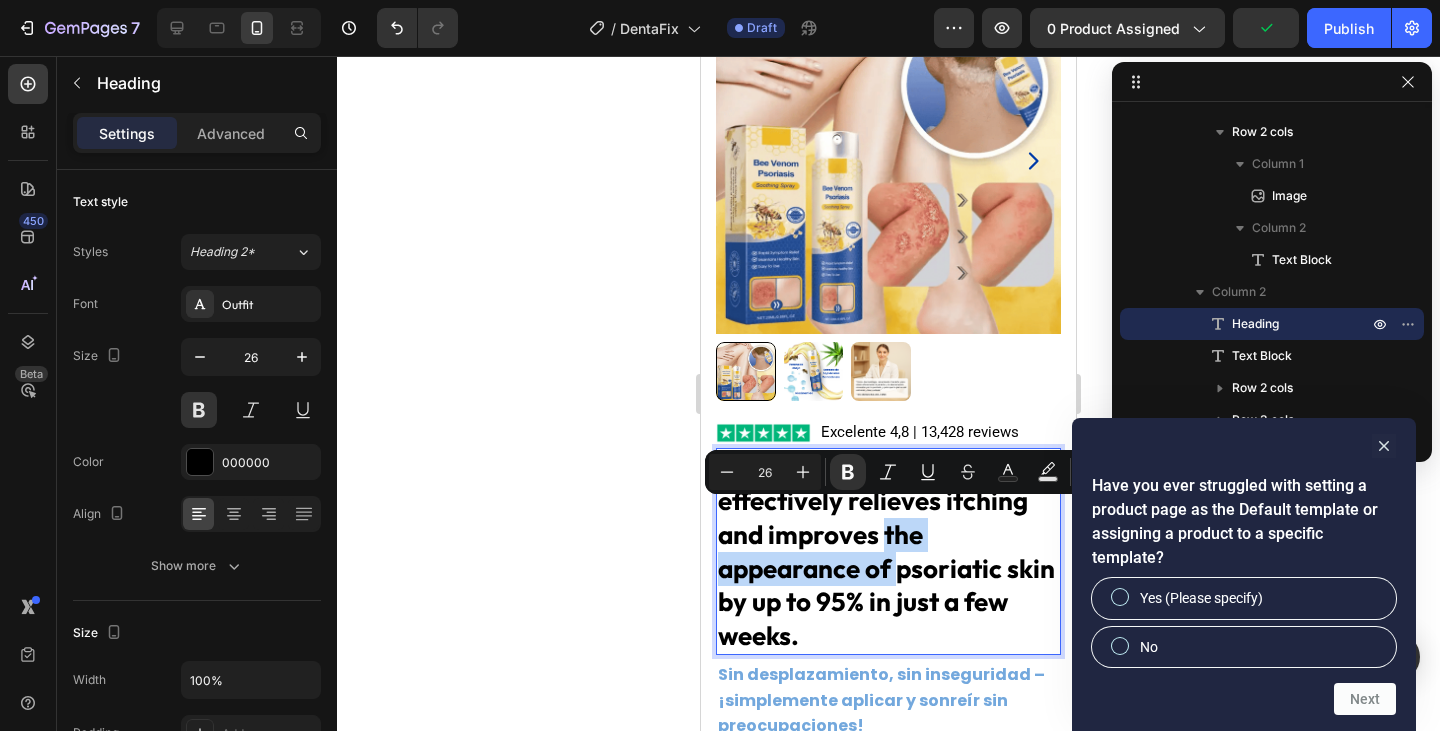 click on "PsoriaFix™ Bee Venom | effectively relieves itching and improves the appearance of psoriatic skin by up to 95% in just a few weeks." at bounding box center (886, 551) 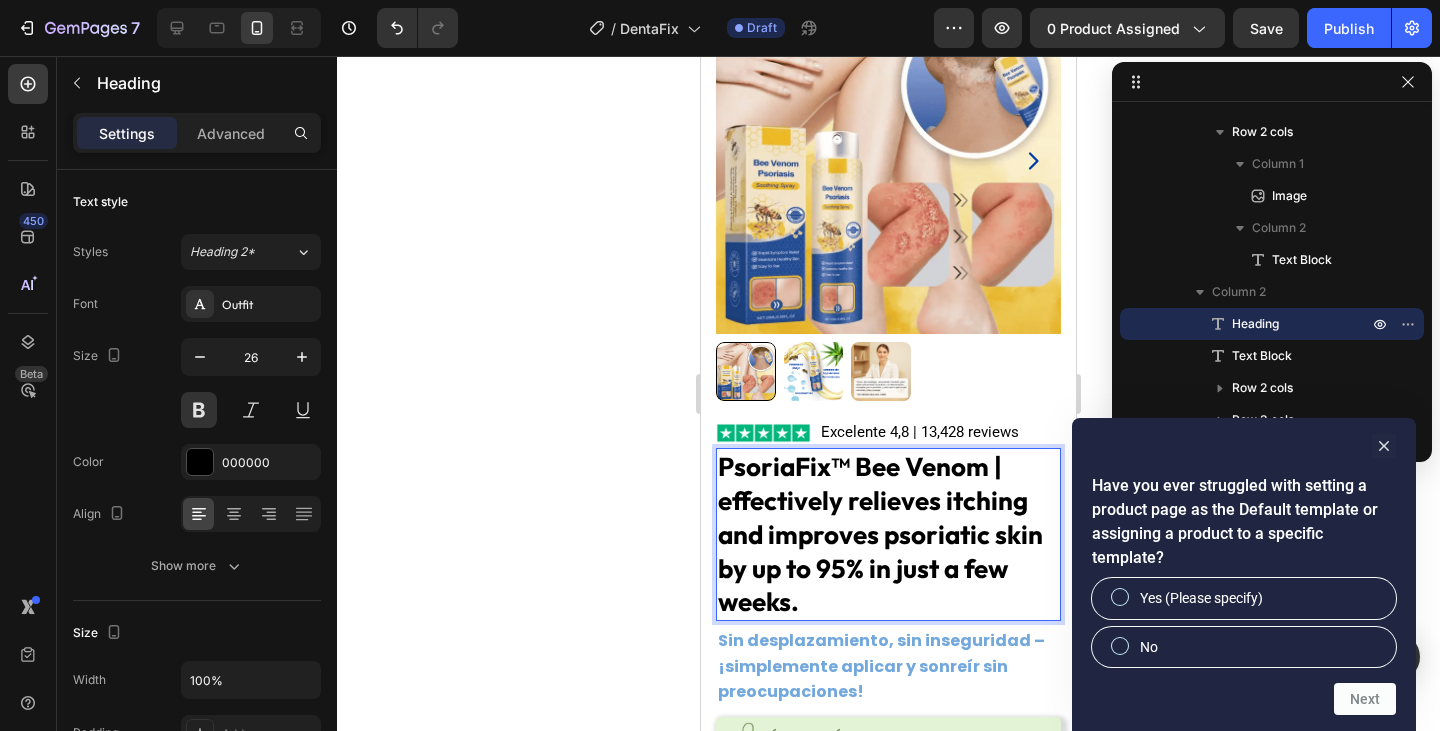 click on "PsoriaFix™ Bee Venom | effectively relieves itching and improves psoriatic skin by up to 95% in just a few weeks." at bounding box center (880, 534) 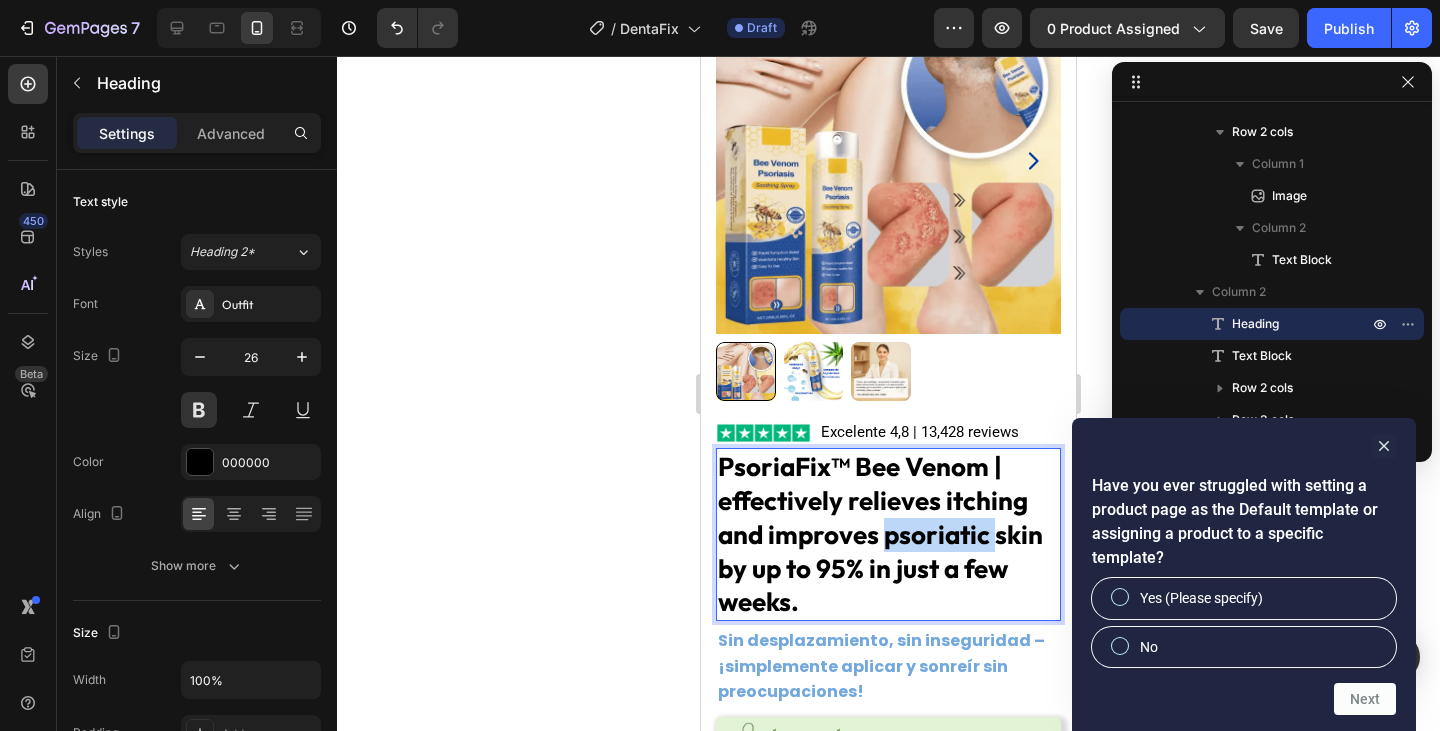 click on "PsoriaFix™ Bee Venom | effectively relieves itching and improves psoriatic skin by up to 95% in just a few weeks." at bounding box center [880, 534] 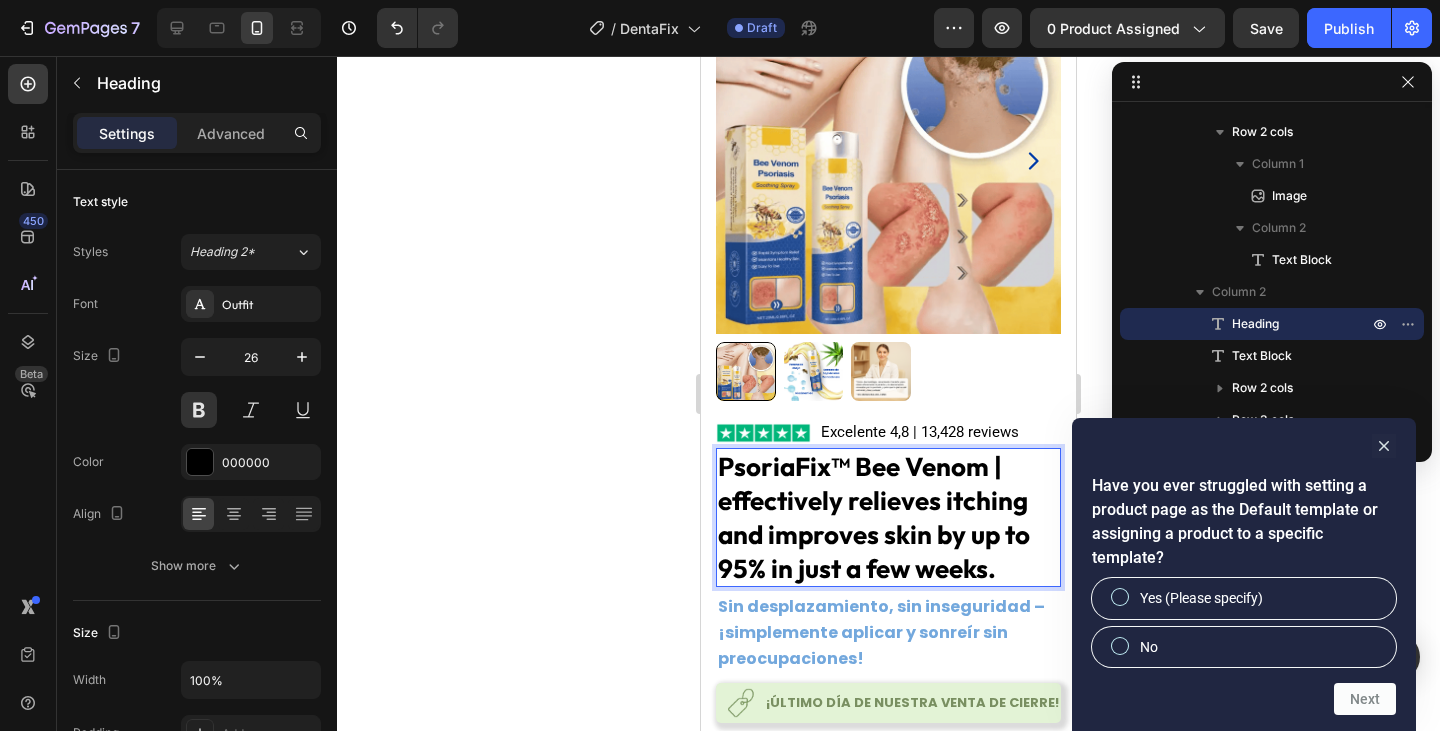 click on "PsoriaFix™ Bee Venom | effectively relieves itching and improves skin by up to 95% in just a few weeks." at bounding box center [888, 517] 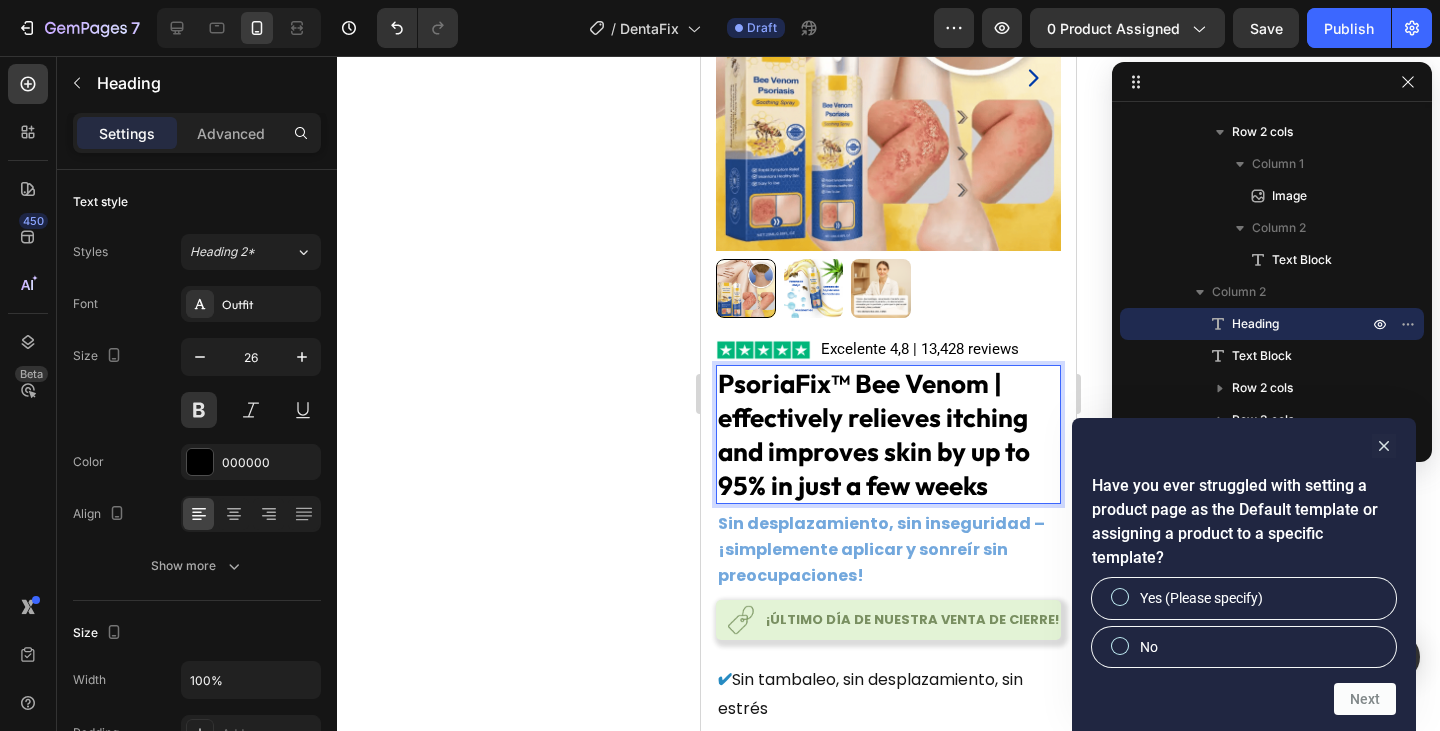 scroll, scrollTop: 359, scrollLeft: 0, axis: vertical 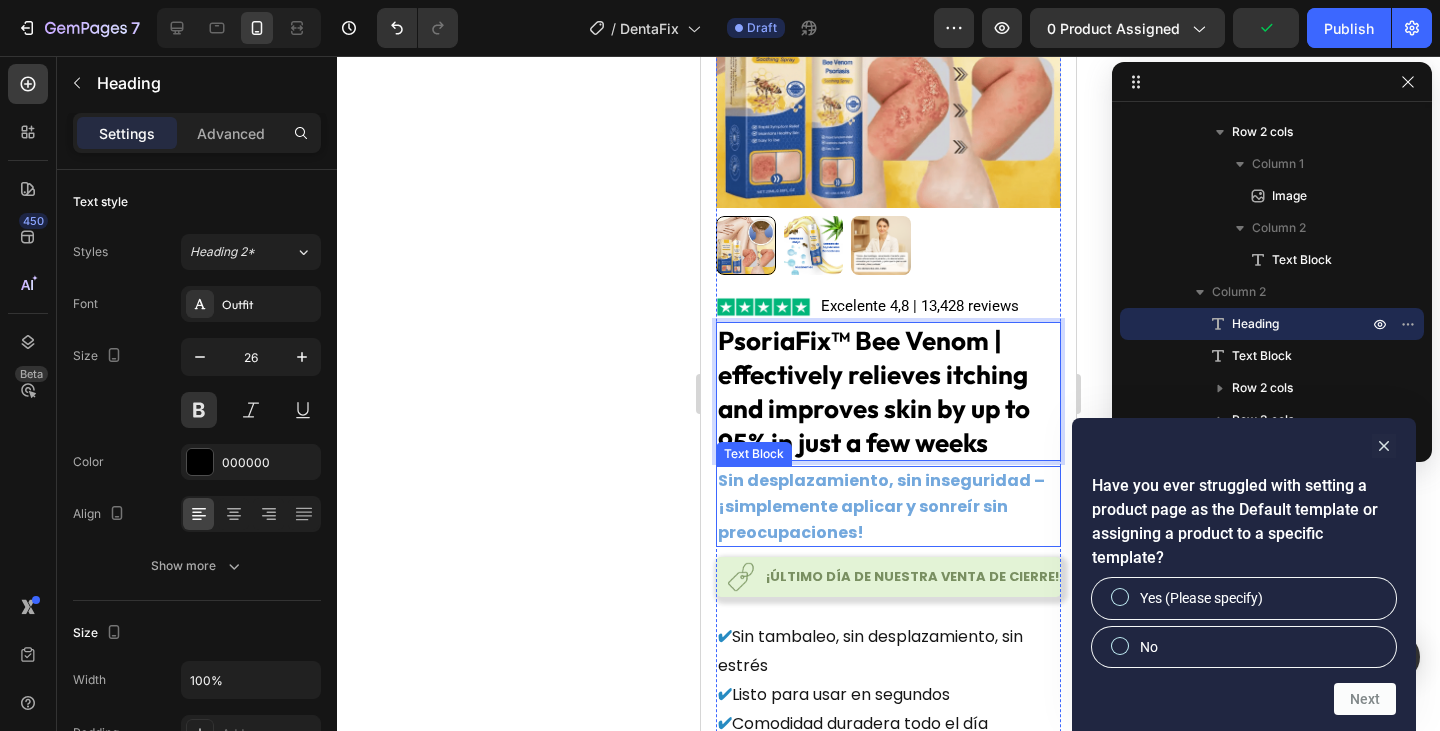 click on "Sin desplazamiento, sin inseguridad – ¡simplemente aplicar y sonreír sin preocupaciones!" at bounding box center (888, 506) 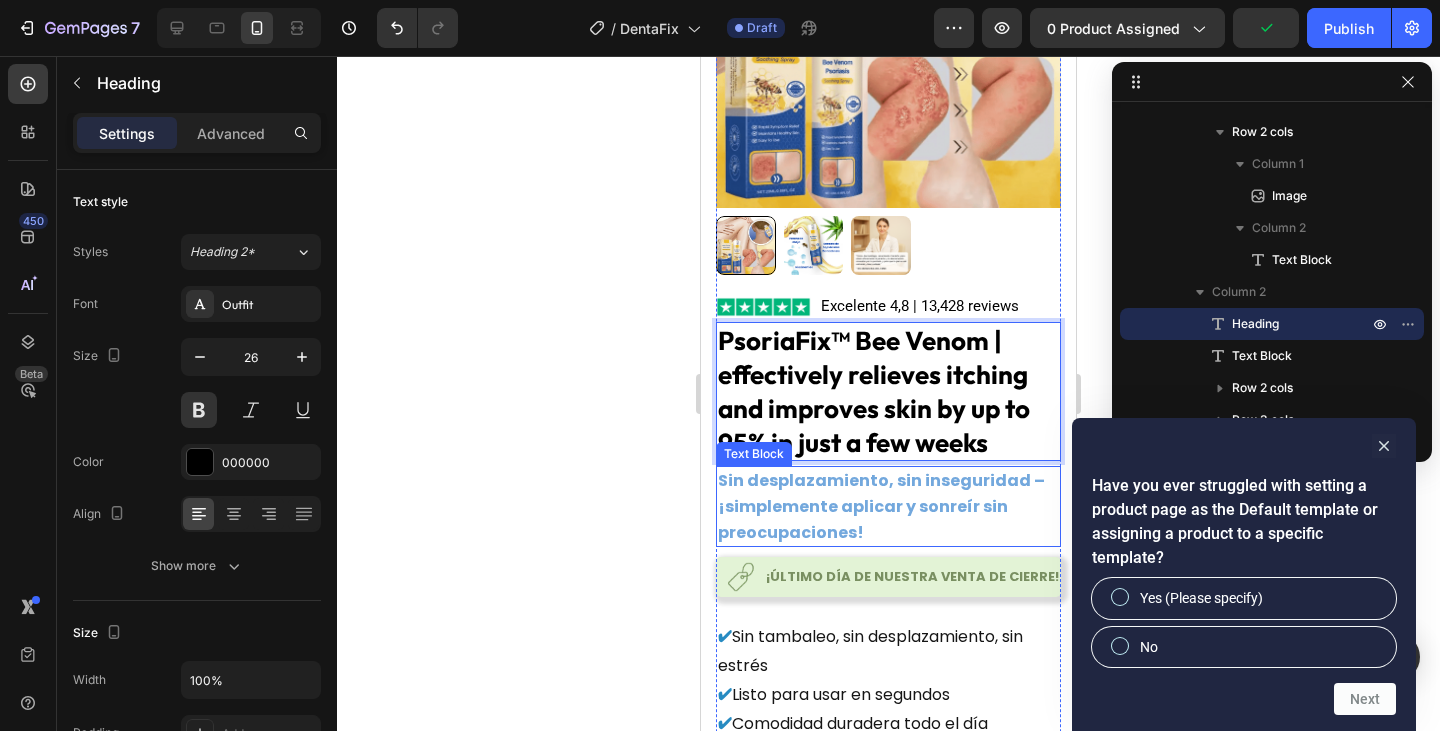 click on "Sin desplazamiento, sin inseguridad – ¡simplemente aplicar y sonreír sin preocupaciones!" at bounding box center (888, 506) 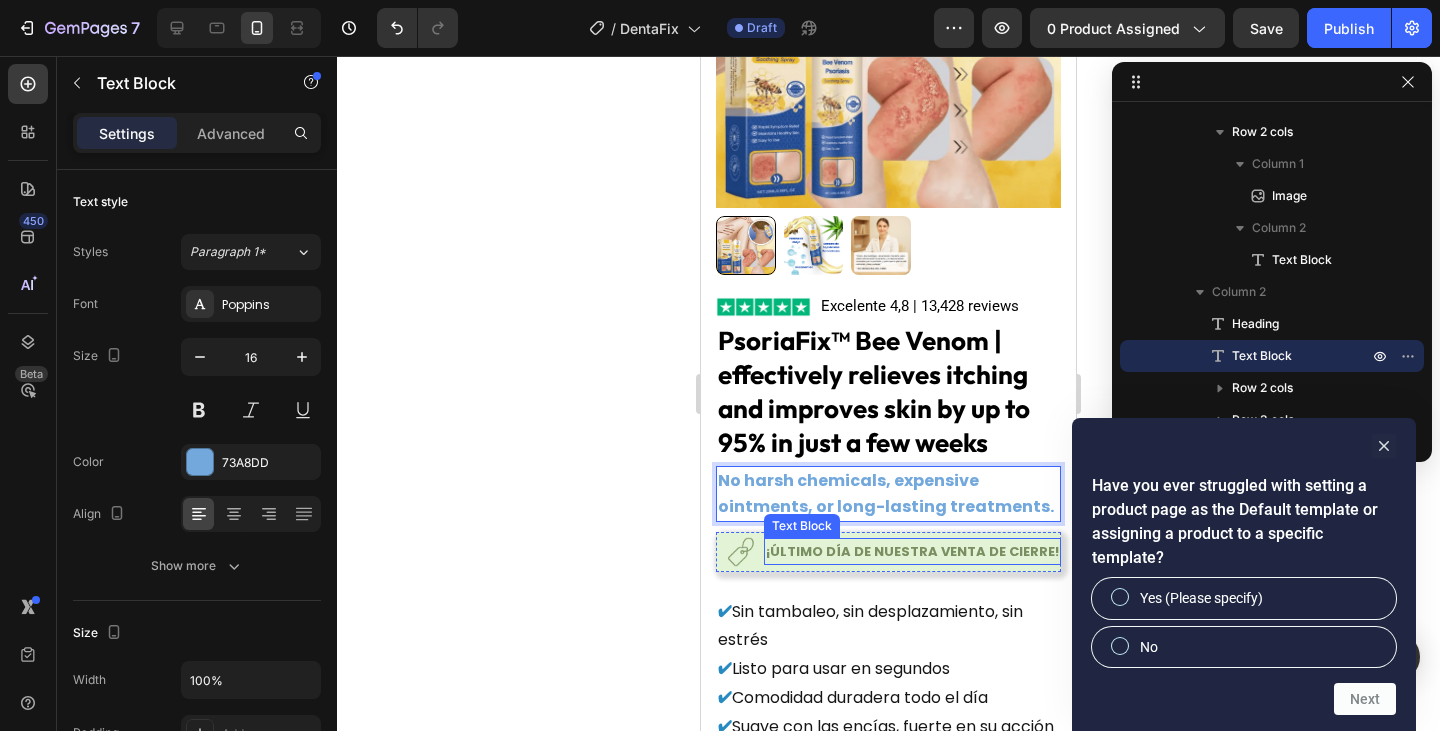 click on "¡ÚLTIMO DÍA DE NUESTRA VENTA DE CIERRE!" at bounding box center [912, 551] 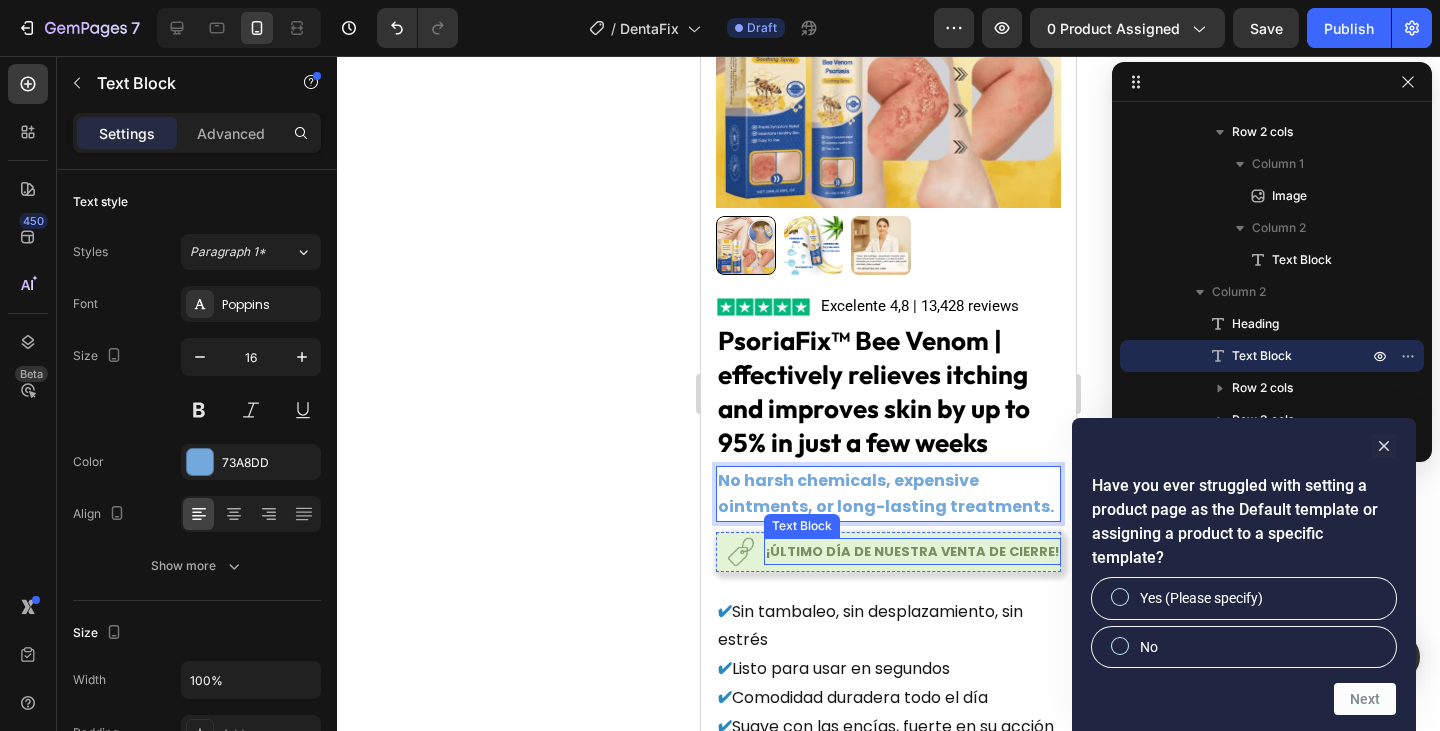 click on "¡ÚLTIMO DÍA DE NUESTRA VENTA DE CIERRE!" at bounding box center [912, 551] 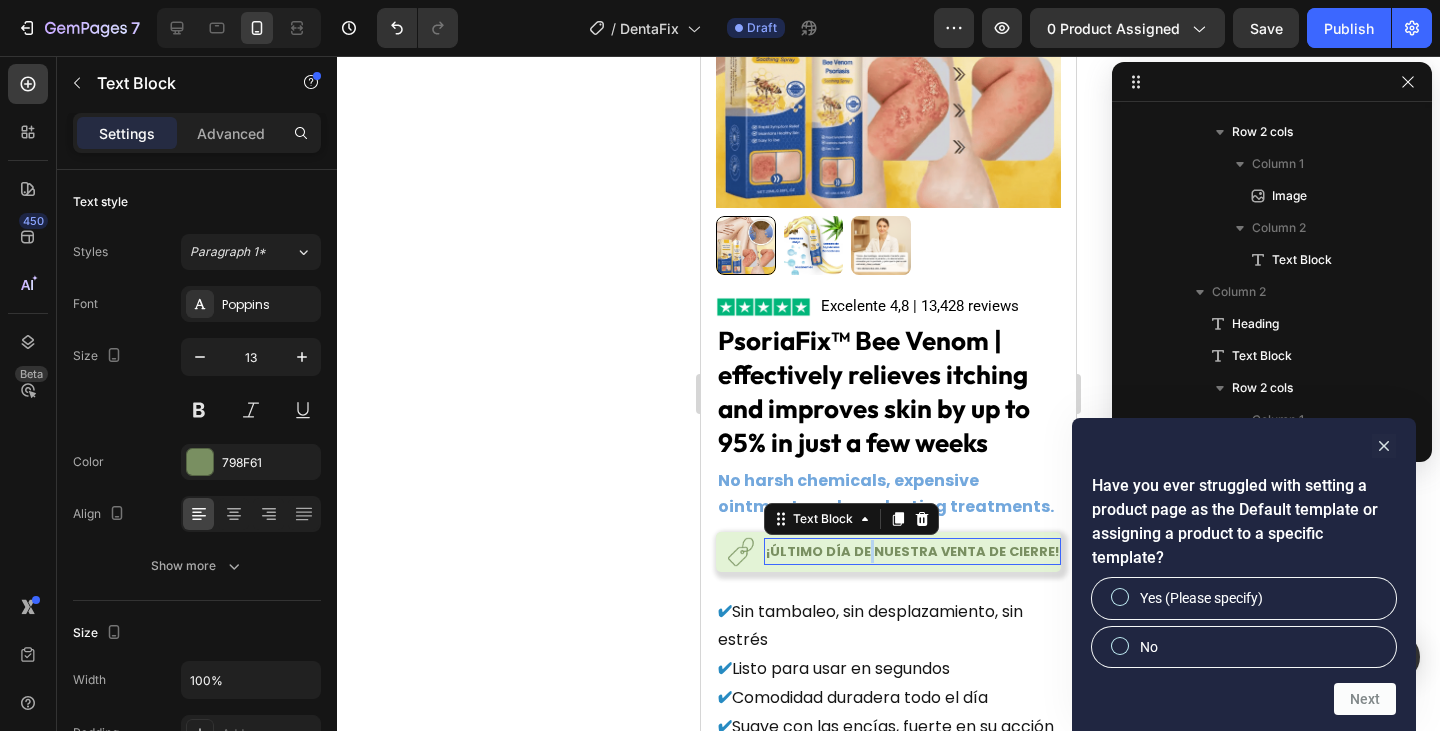 scroll, scrollTop: 1018, scrollLeft: 0, axis: vertical 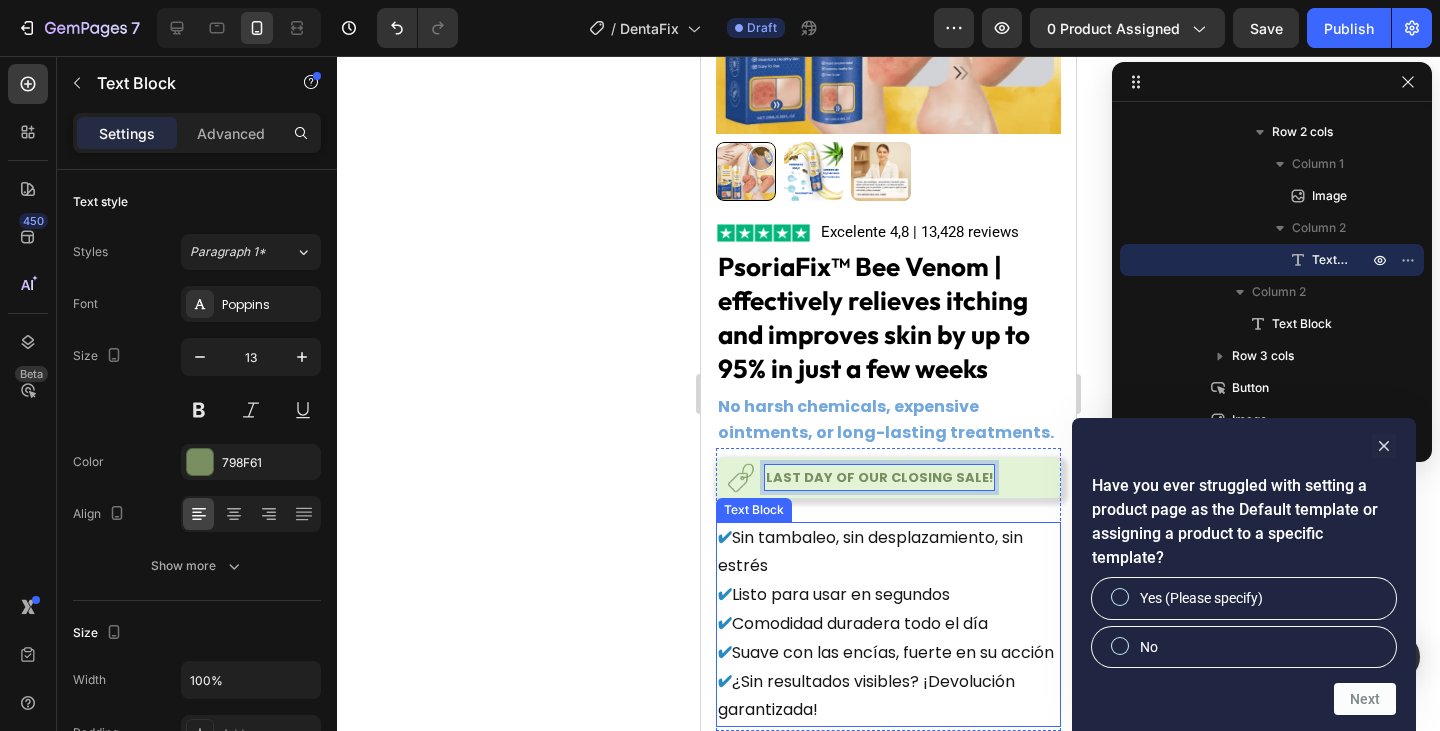 click on "✔  Comodidad duradera todo el día" at bounding box center [888, 624] 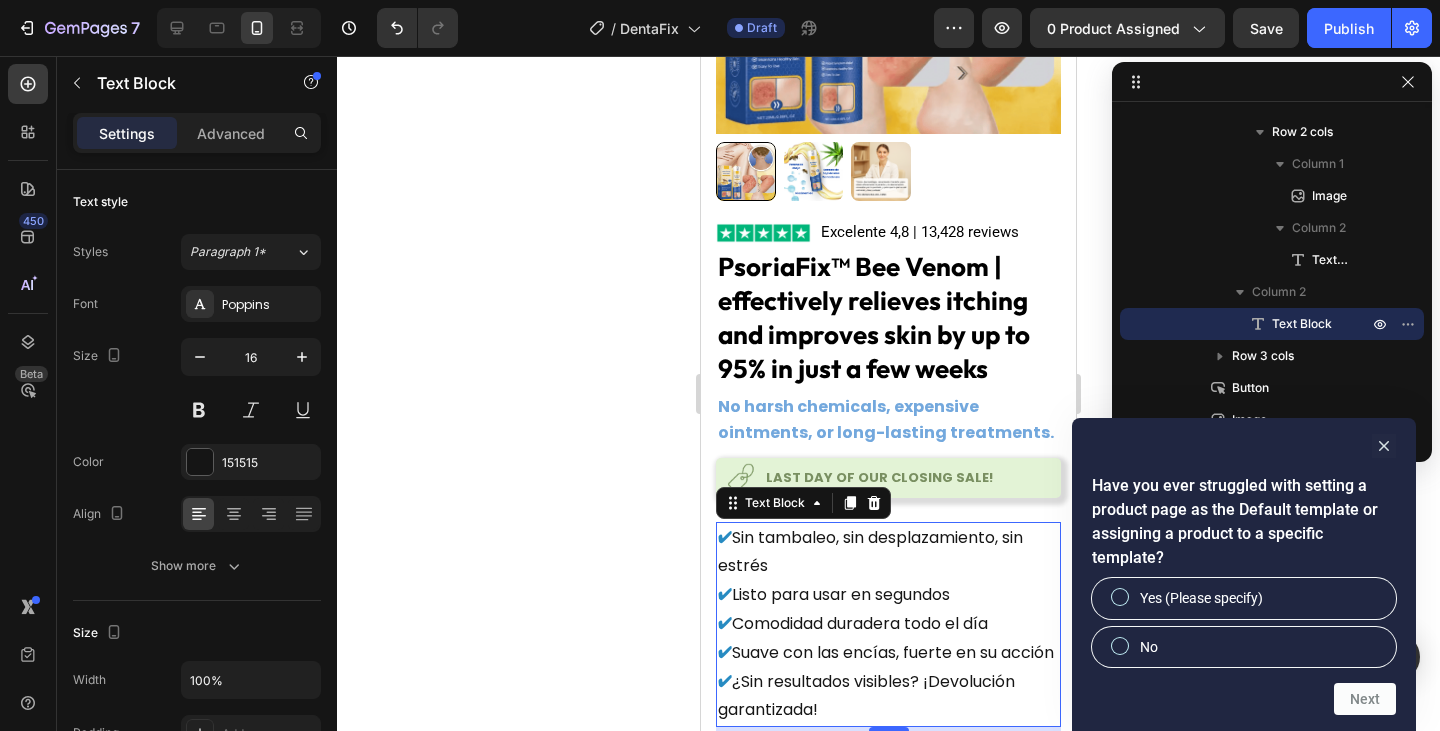 click on "✔  Comodidad duradera todo el día" at bounding box center [888, 624] 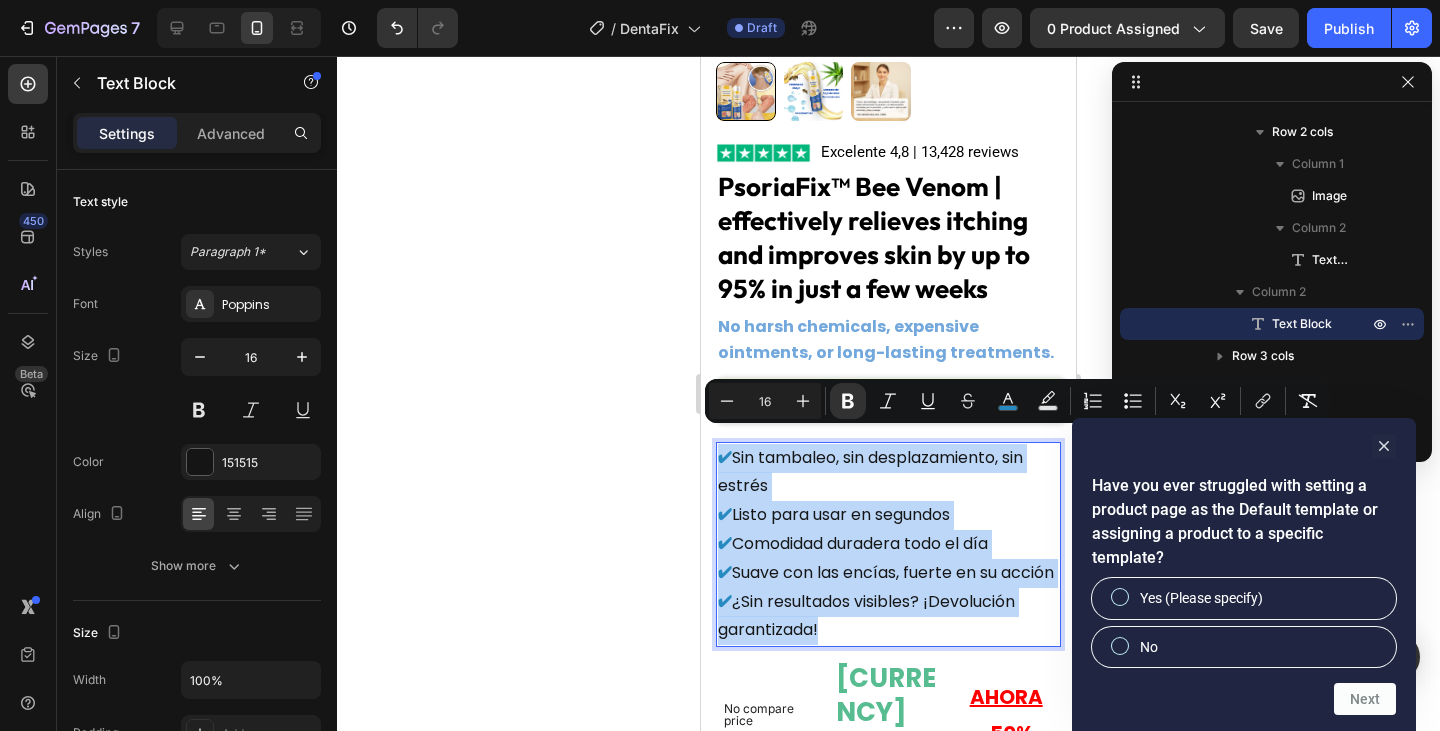 scroll, scrollTop: 554, scrollLeft: 0, axis: vertical 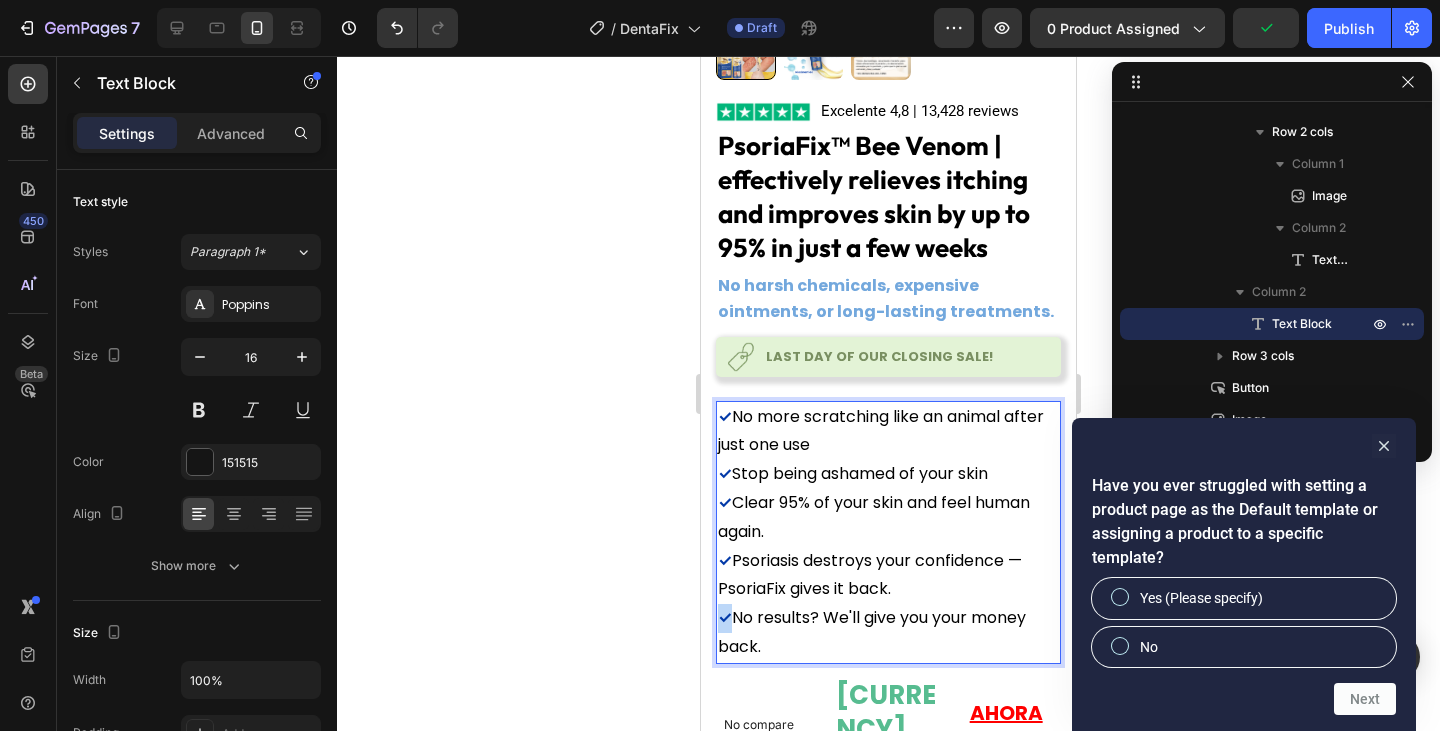 click on "✓" at bounding box center (725, 617) 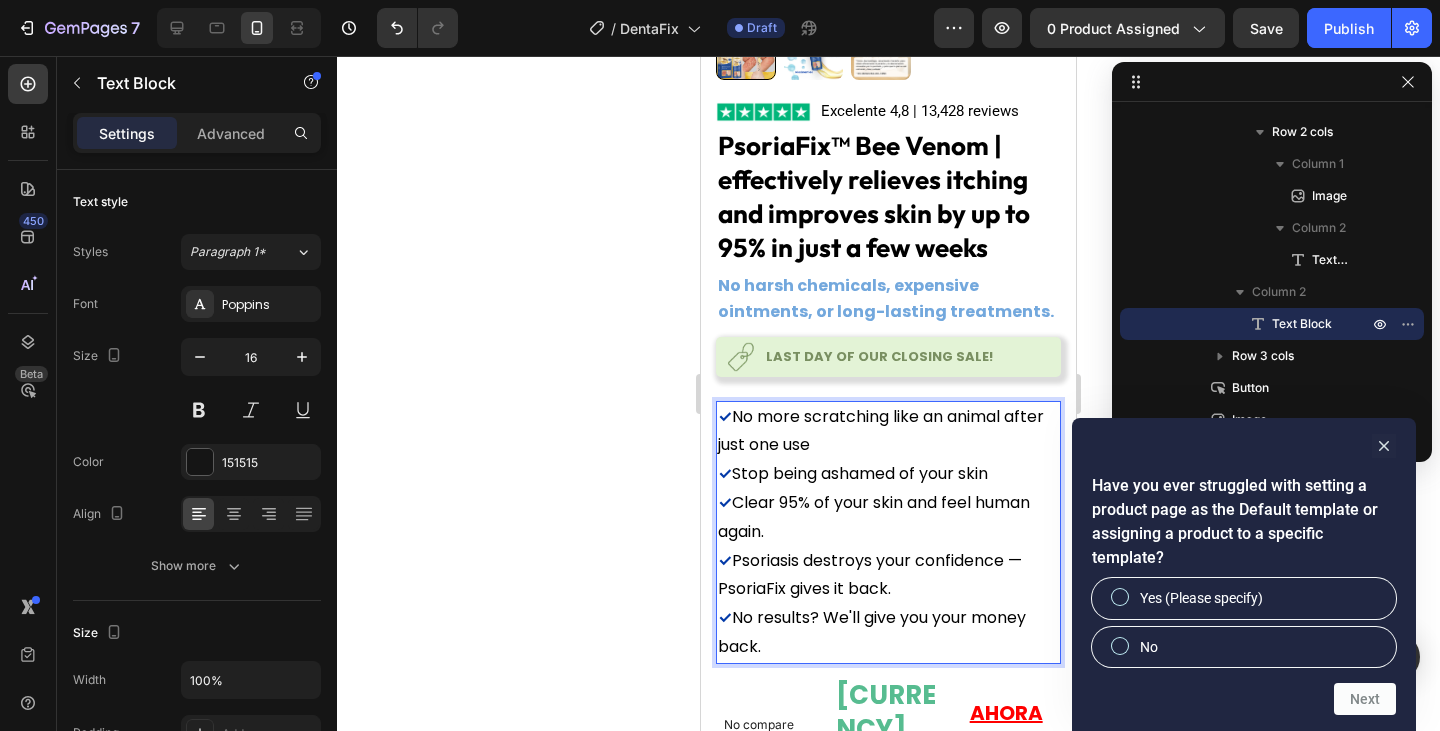 click on "Clear 95% of your skin and feel human again." at bounding box center [874, 517] 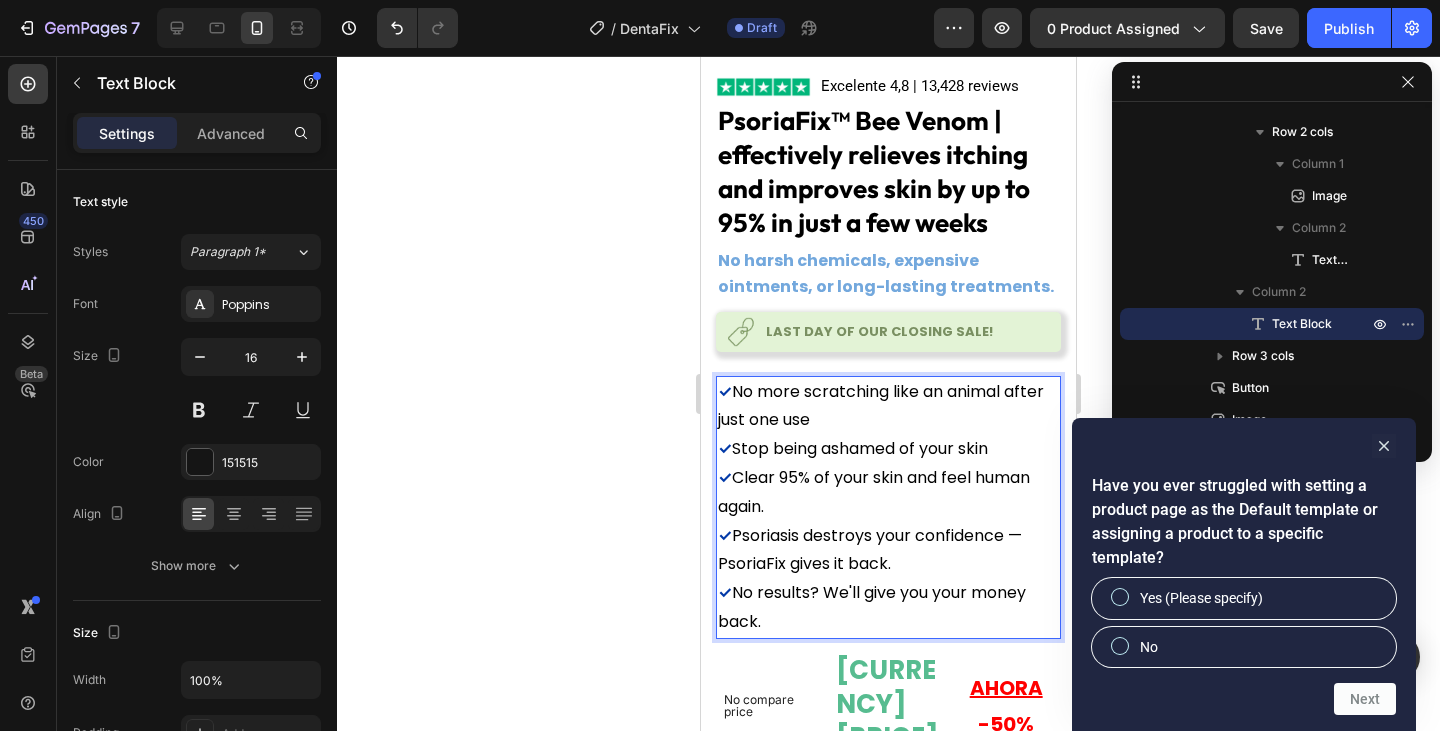 scroll, scrollTop: 580, scrollLeft: 0, axis: vertical 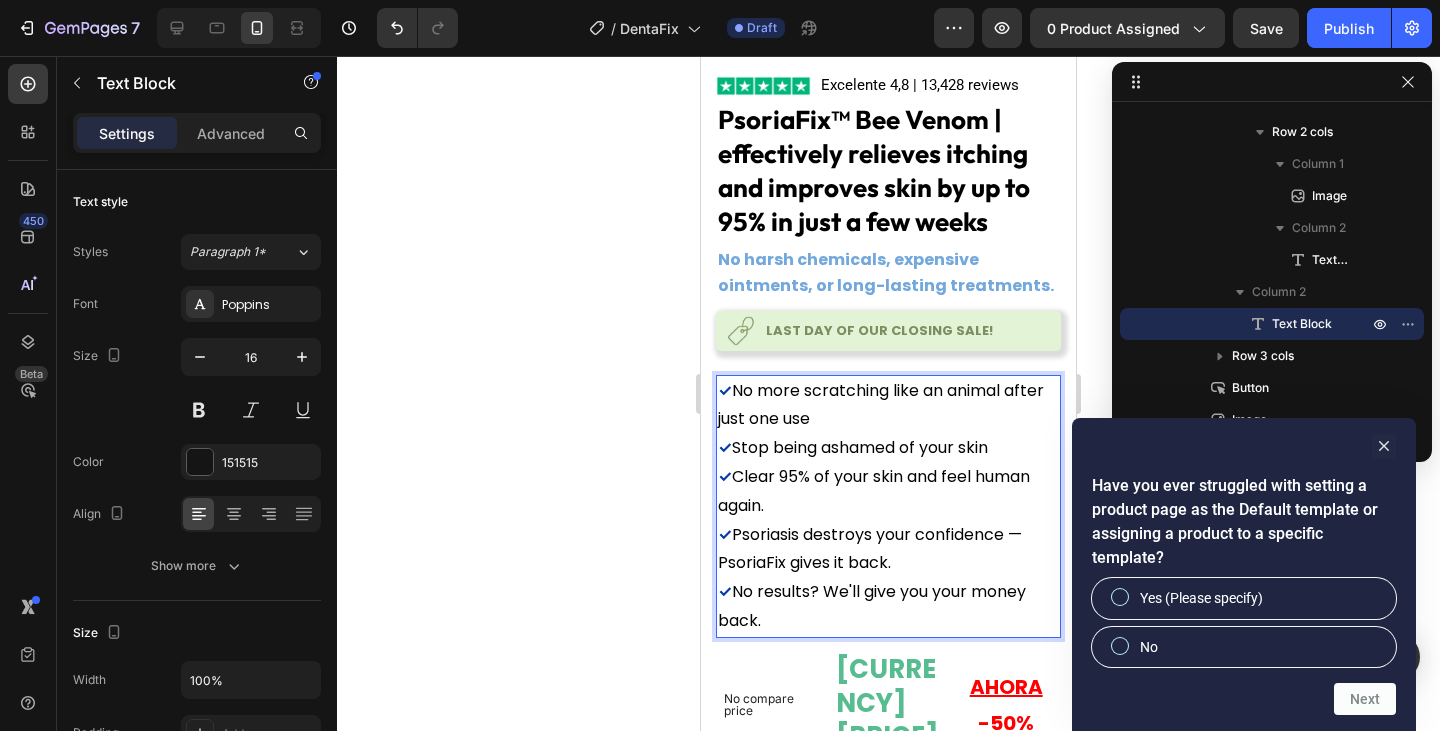 click on "✓  Clear 95% of your skin and feel human again." at bounding box center (888, 492) 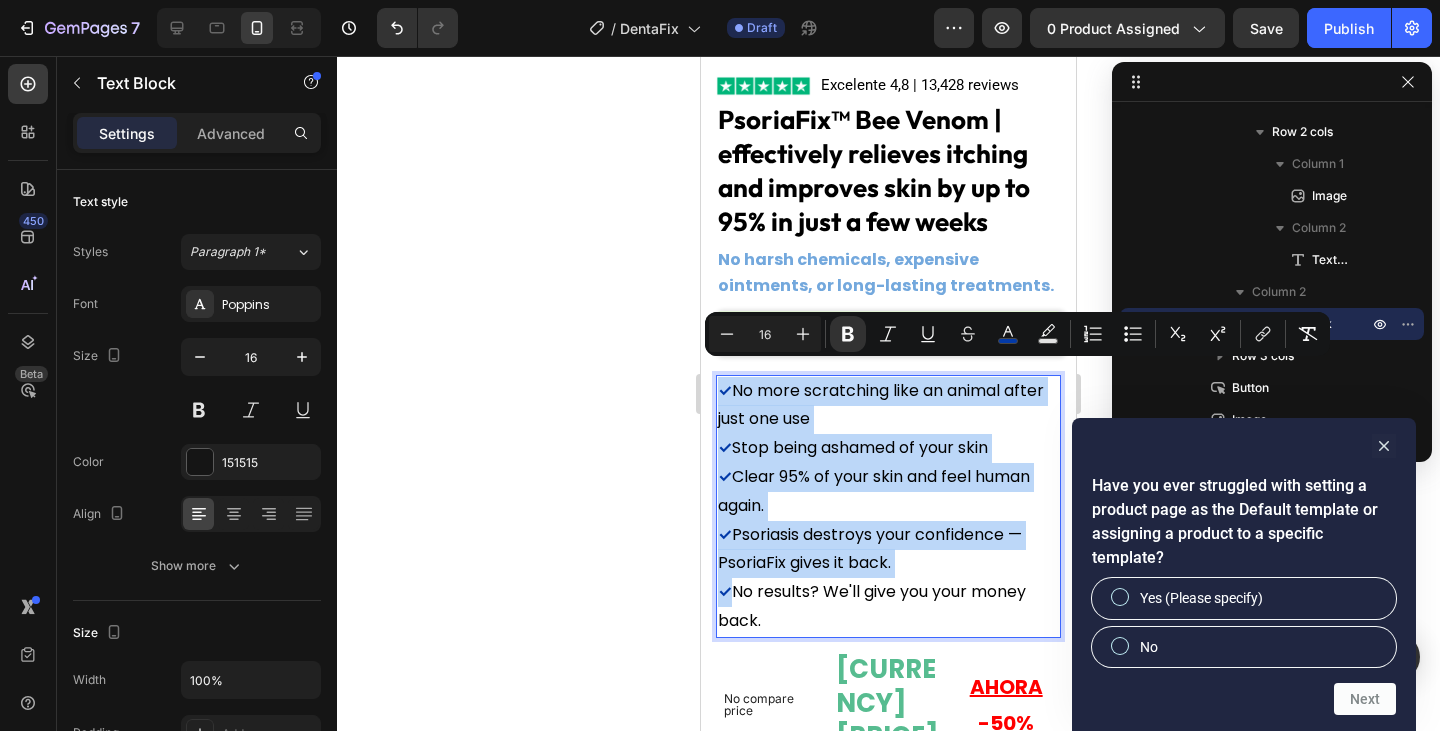 copy on "✓  No more scratching like an animal after just one use ✓  Stop being ashamed of your skin ✓  Clear 95% of your skin and feel human again. ✓  Psoriasis destroys your confidence — PsoriaFix gives it back. ✓" 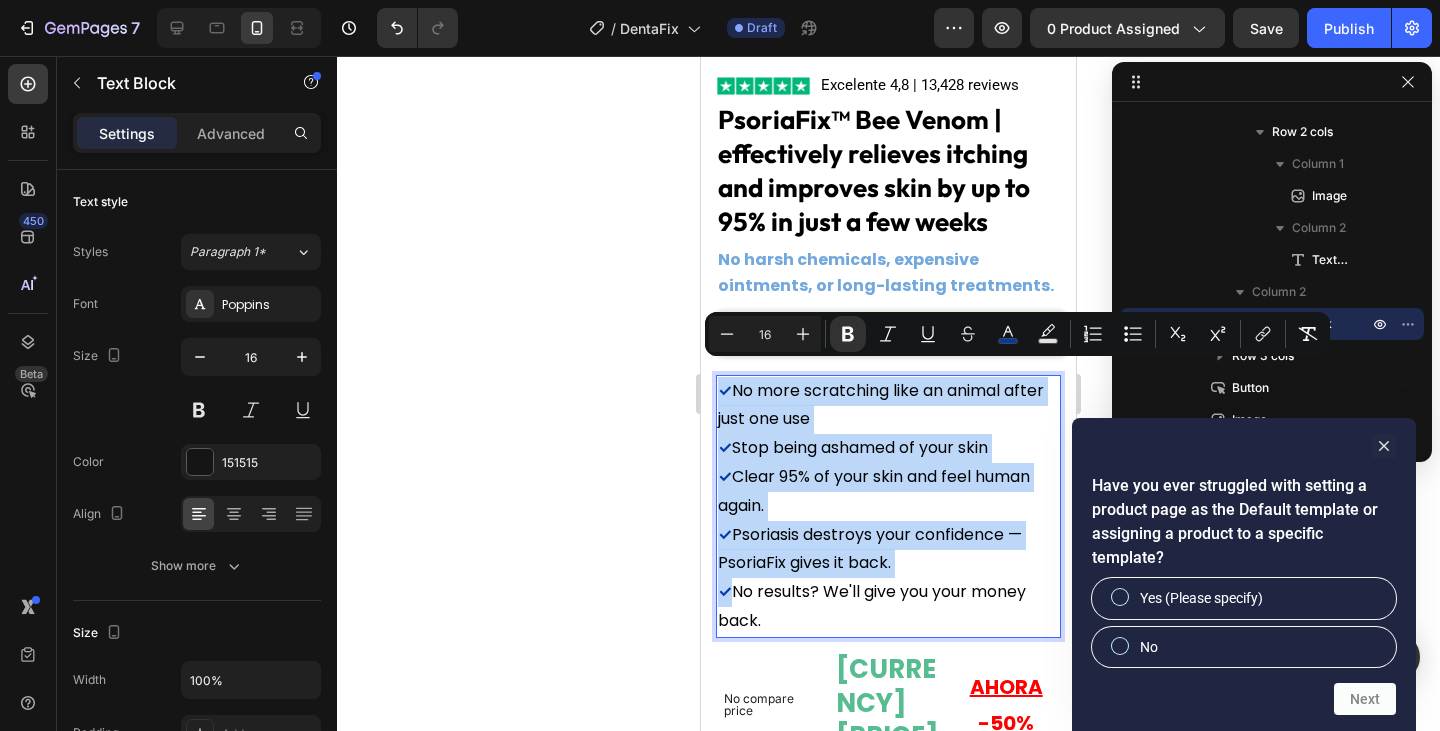 click on "Psoriasis destroys your confidence — PsoriaFix gives it back." at bounding box center [870, 549] 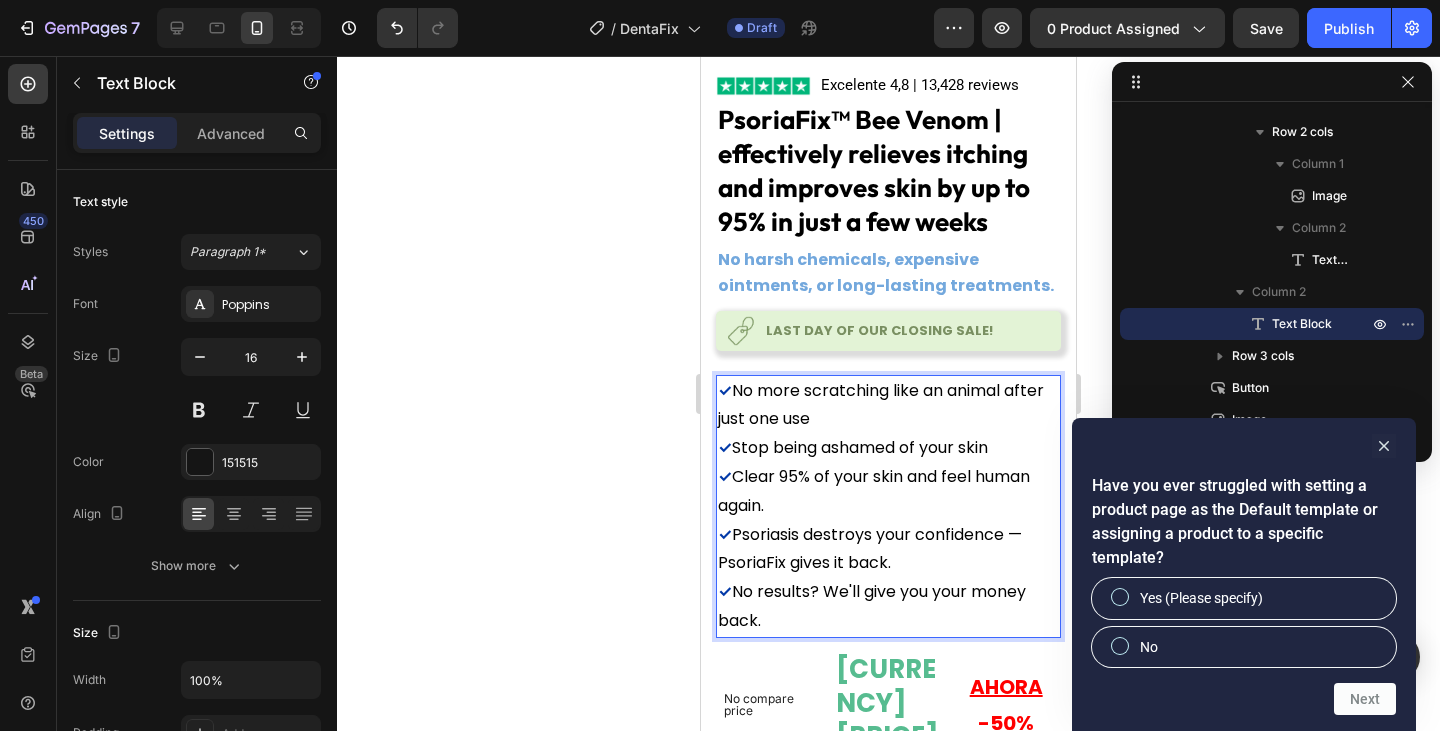 drag, startPoint x: 830, startPoint y: 529, endPoint x: 736, endPoint y: 510, distance: 95.90099 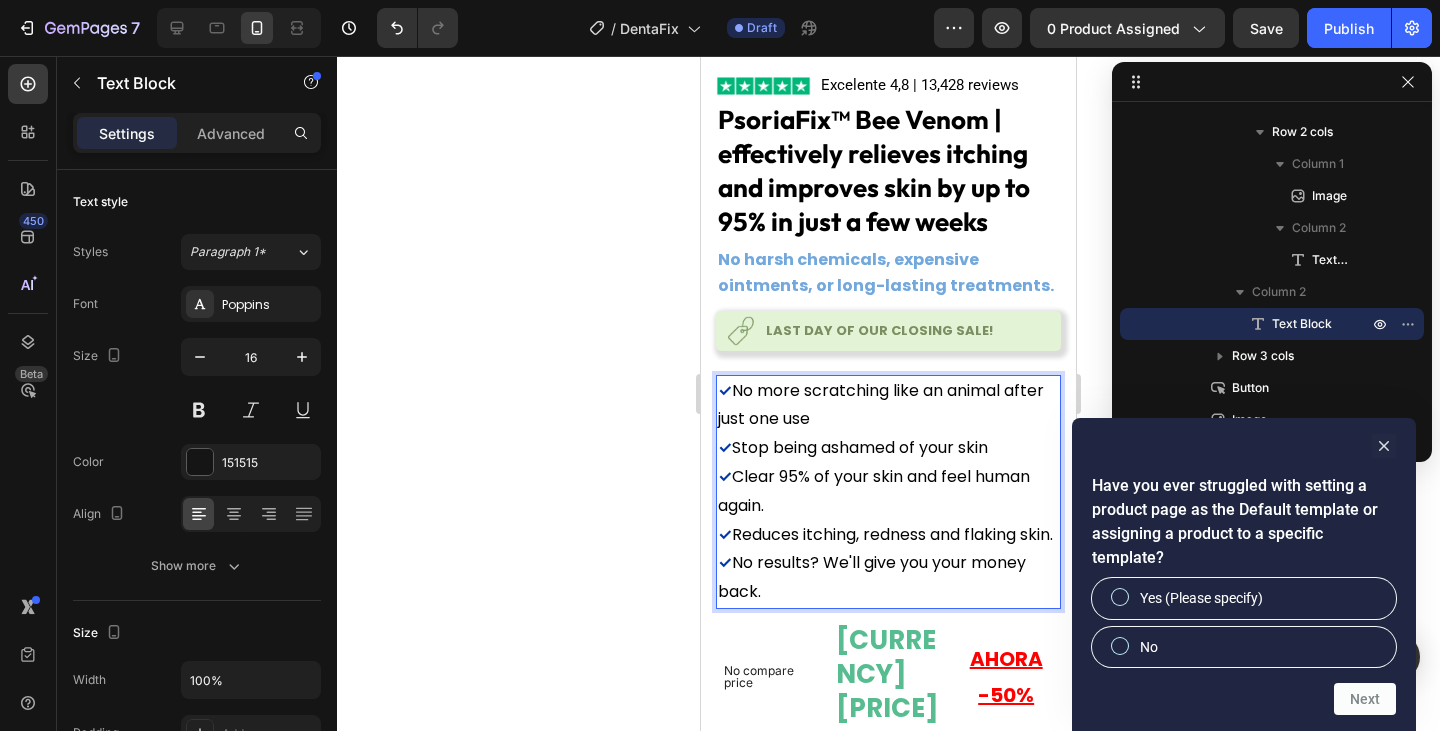 click on "✓  No results? We'll give you your money back." at bounding box center (888, 578) 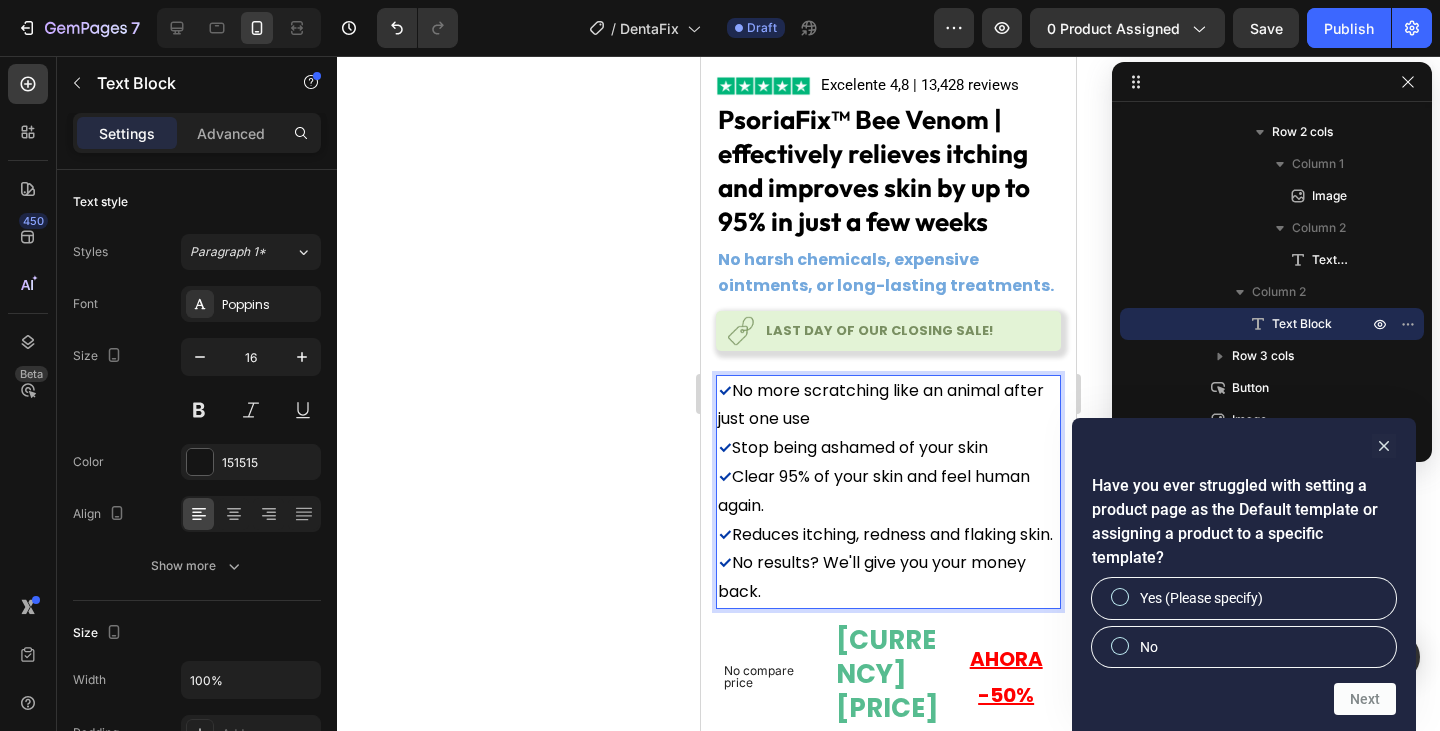 click on "✓  Clear 95% of your skin and feel human again." at bounding box center (888, 492) 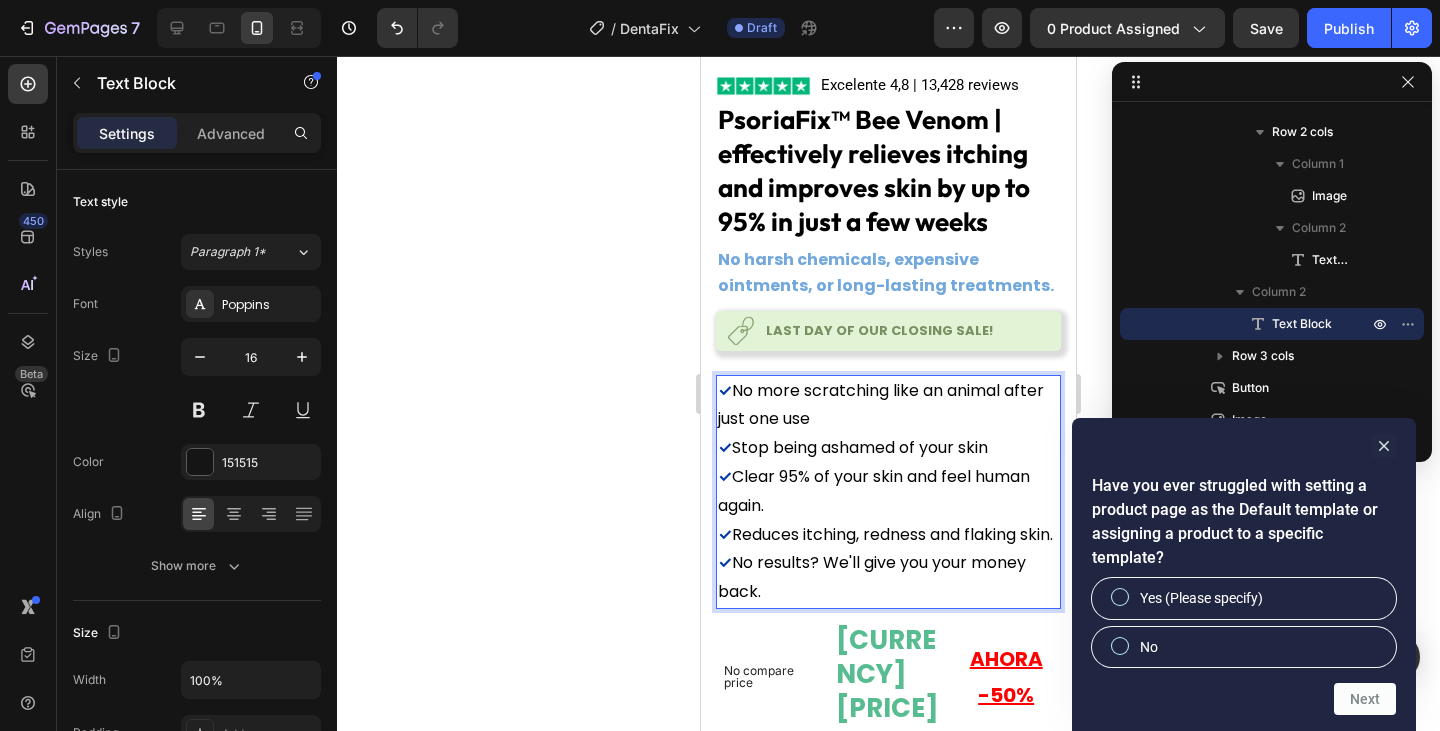 drag, startPoint x: 782, startPoint y: 490, endPoint x: 735, endPoint y: 464, distance: 53.712196 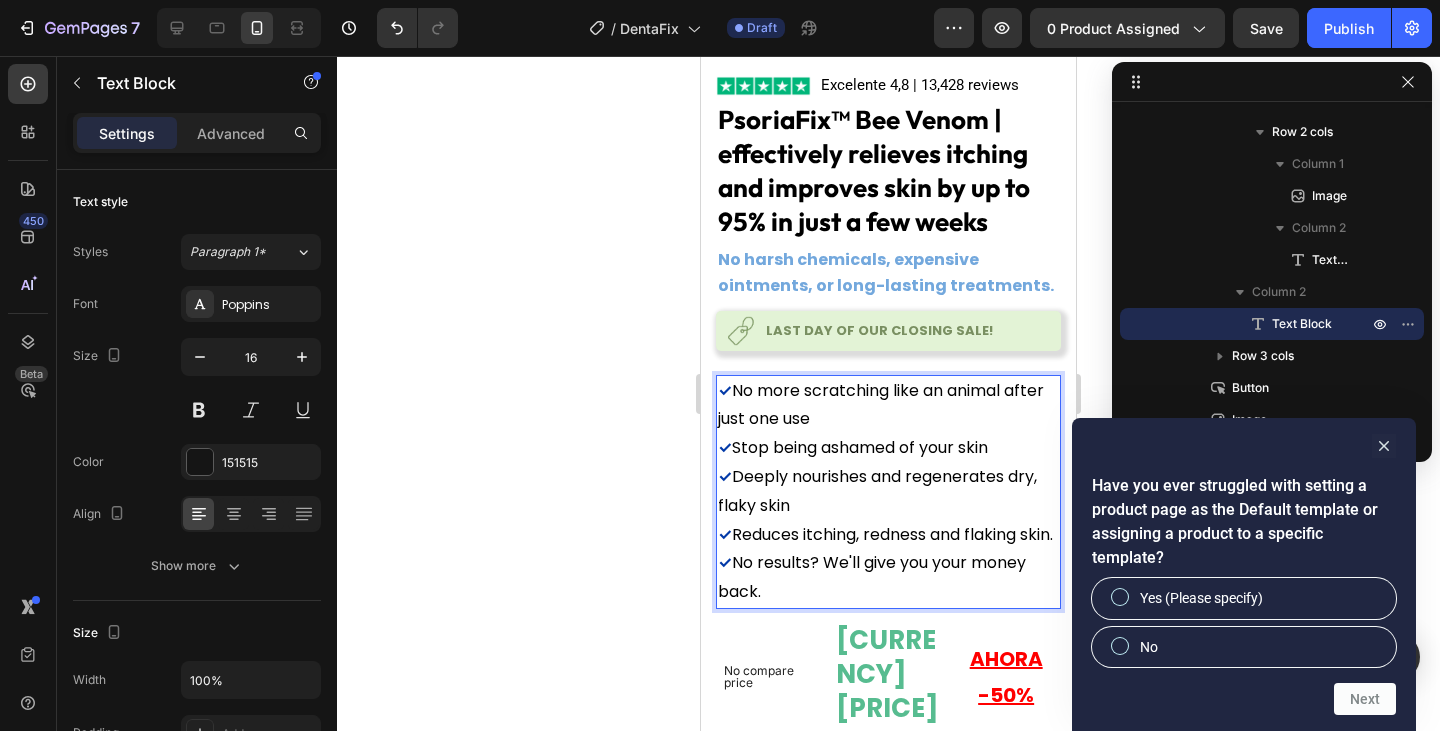 click on "✓  Deeply nourishes and regenerates dry, flaky skin" at bounding box center [888, 492] 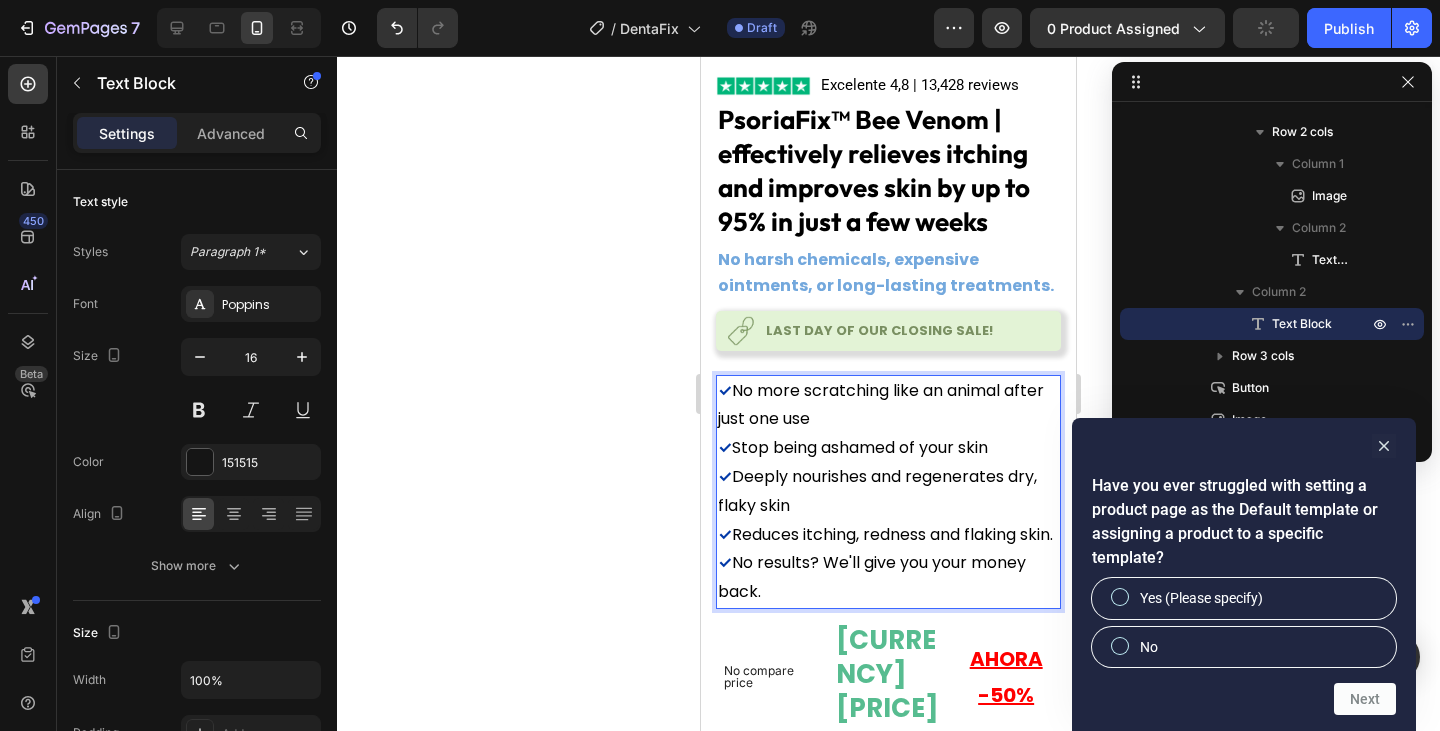 click on "Stop being ashamed of your skin" at bounding box center [860, 447] 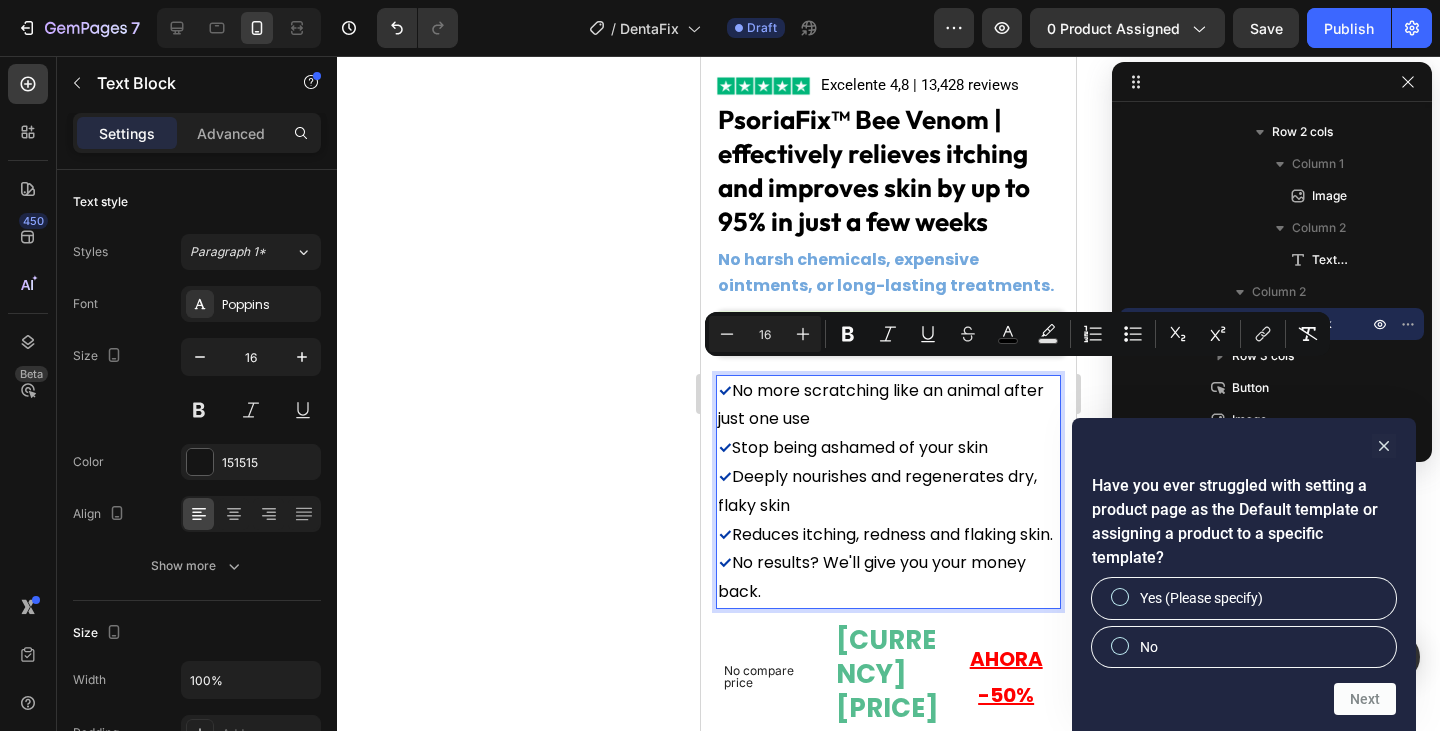 drag, startPoint x: 863, startPoint y: 396, endPoint x: 735, endPoint y: 367, distance: 131.24405 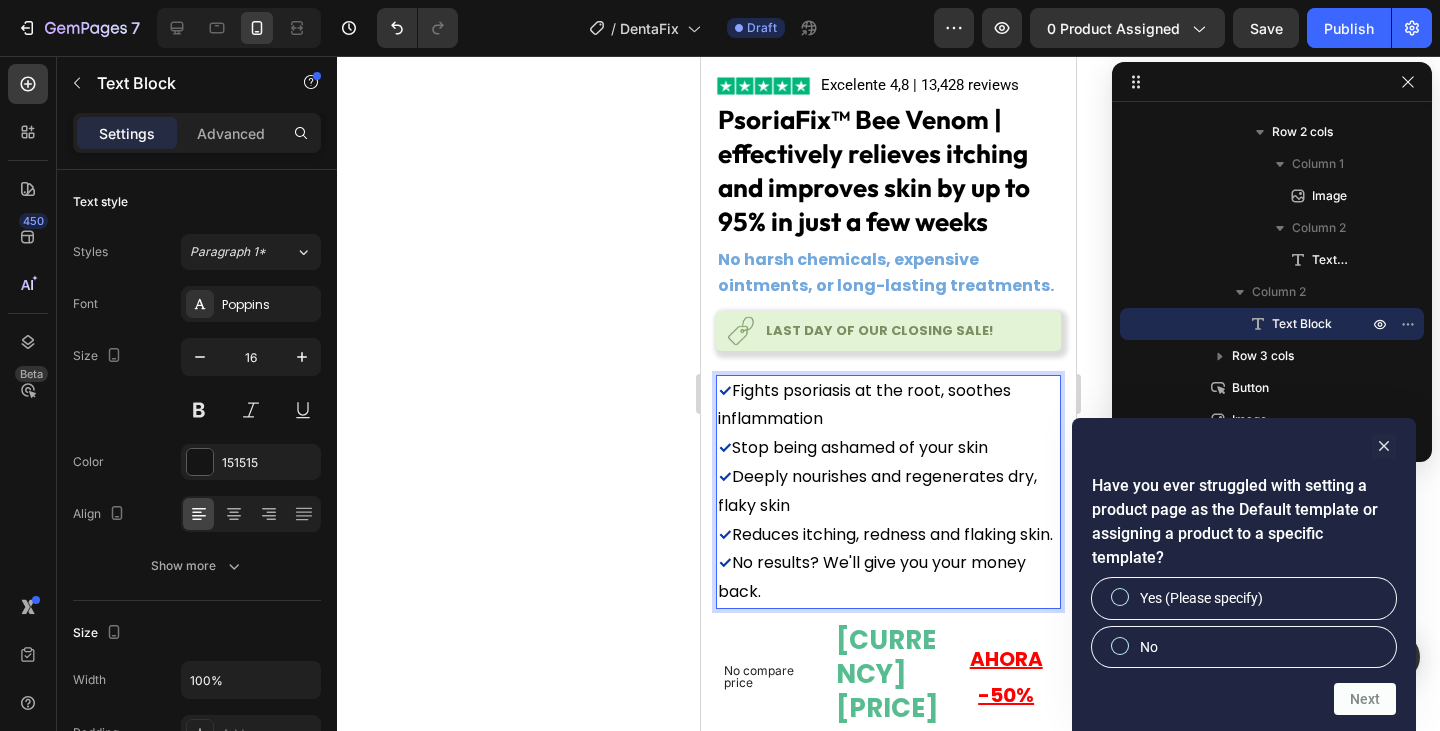click on "Fights psoriasis at the root, soothes inflammation" at bounding box center (864, 405) 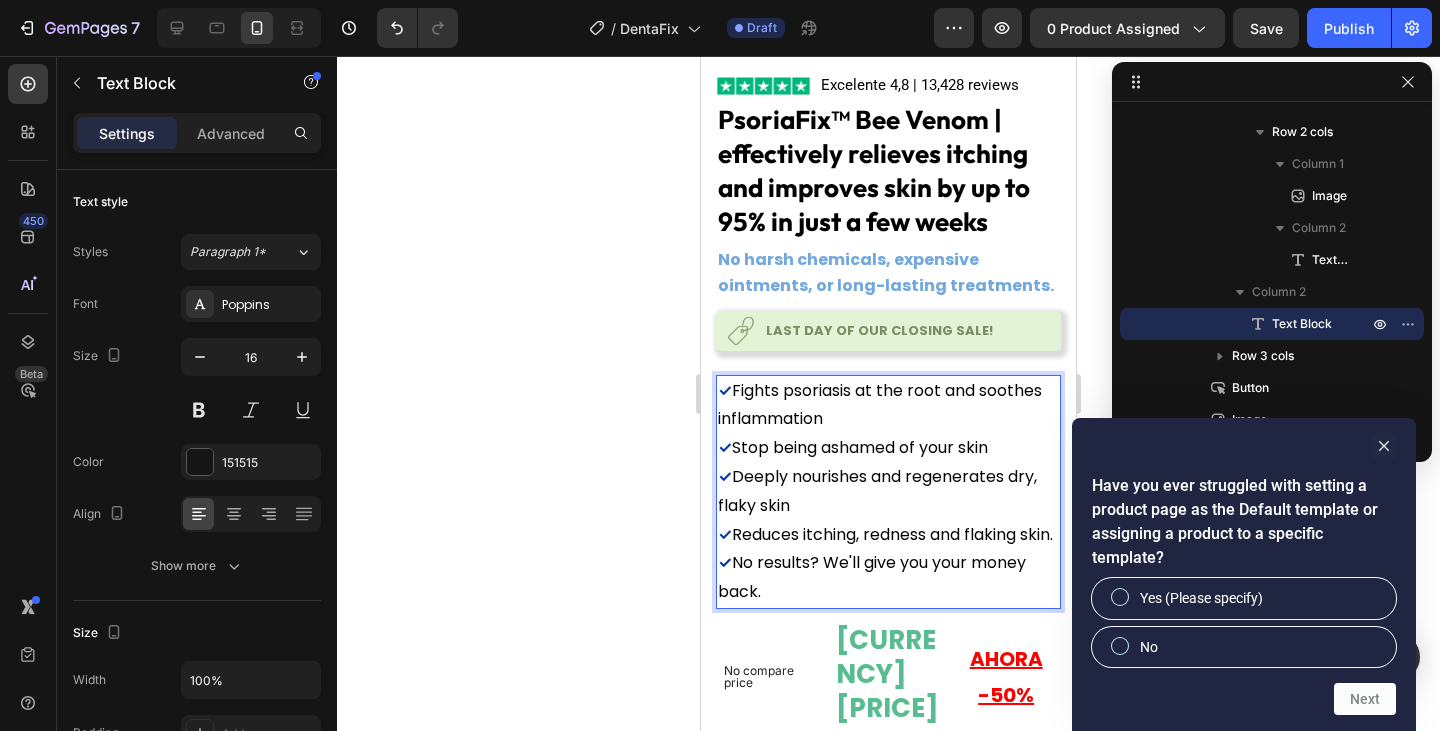 click on "Fights psoriasis at the root and soothes inflammation" at bounding box center [880, 405] 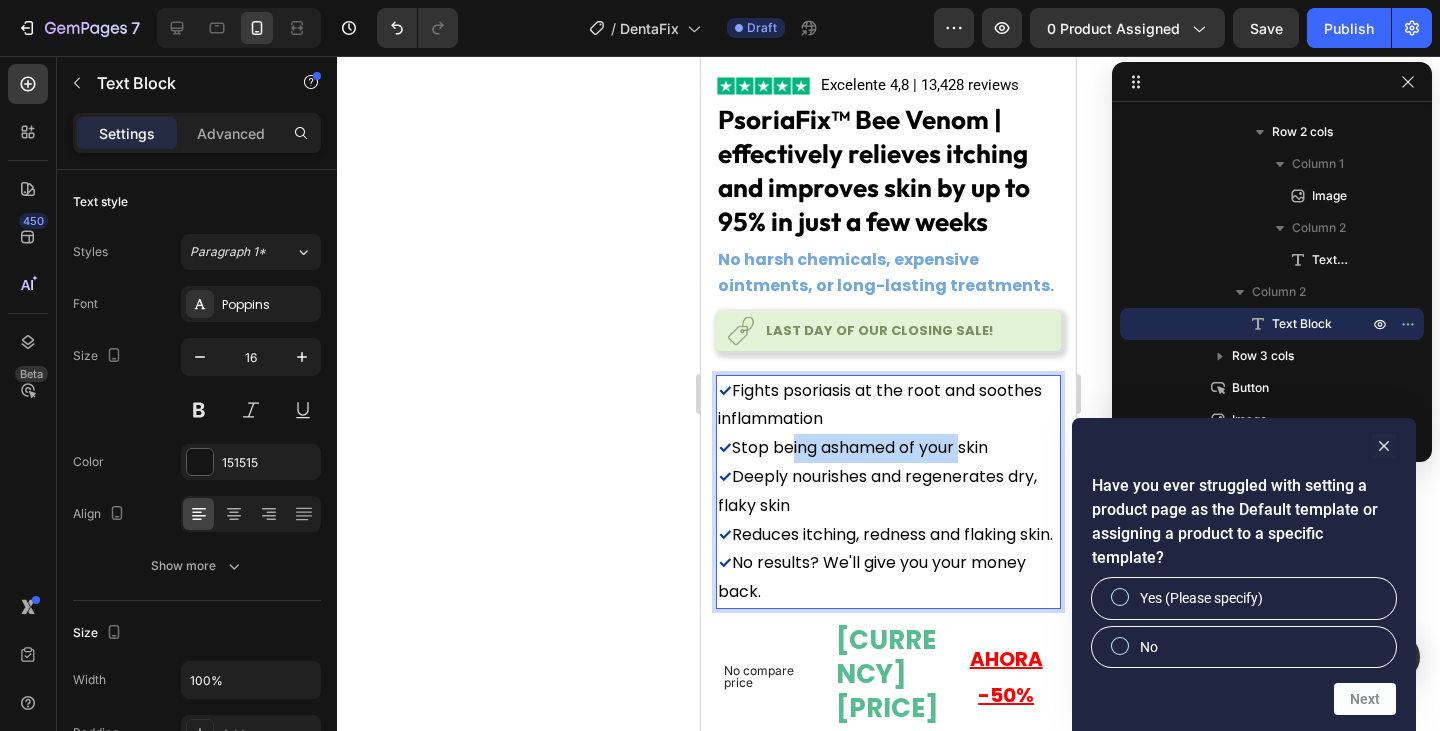 drag, startPoint x: 786, startPoint y: 432, endPoint x: 963, endPoint y: 435, distance: 177.02542 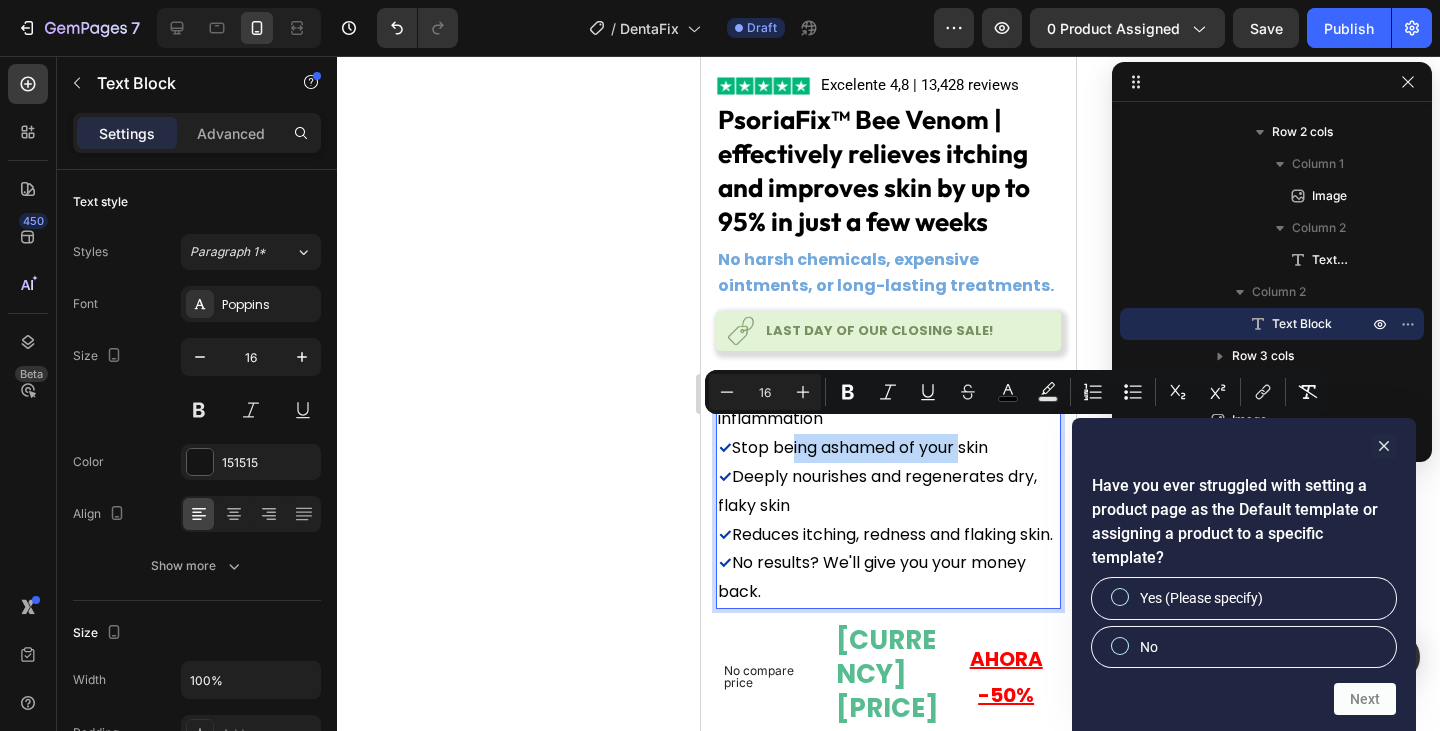 click on "Stop being ashamed of your skin" at bounding box center [860, 447] 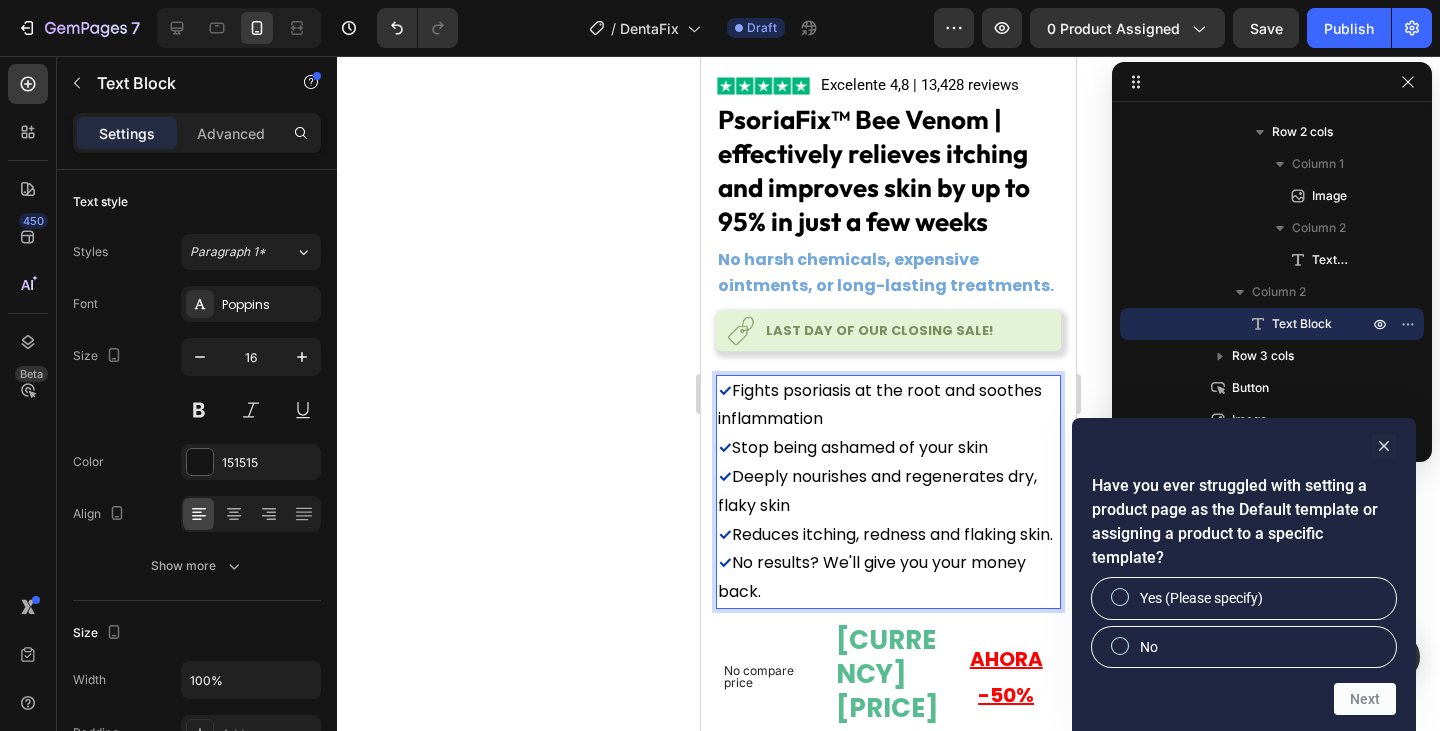 click on "✓  Reduces itching, redness and flaking skin." at bounding box center [888, 535] 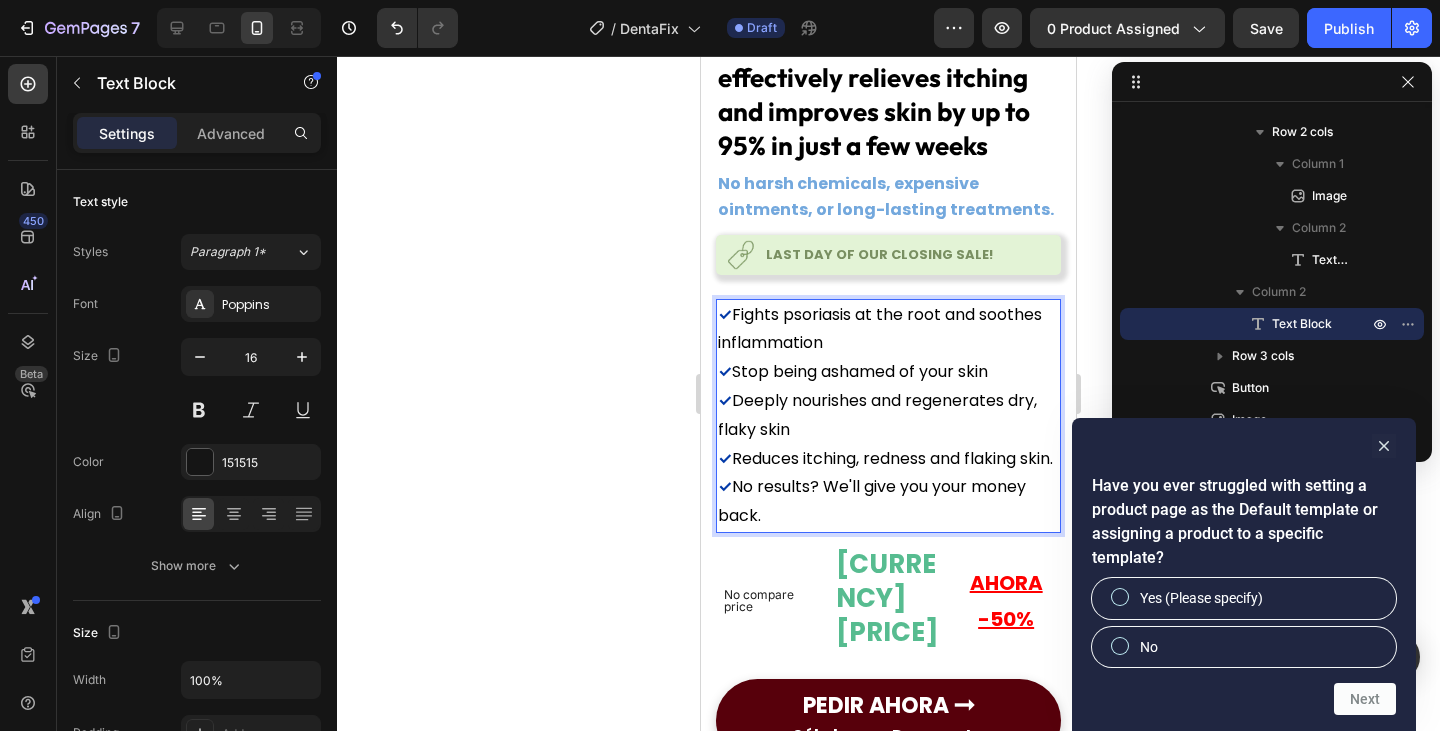 scroll, scrollTop: 680, scrollLeft: 0, axis: vertical 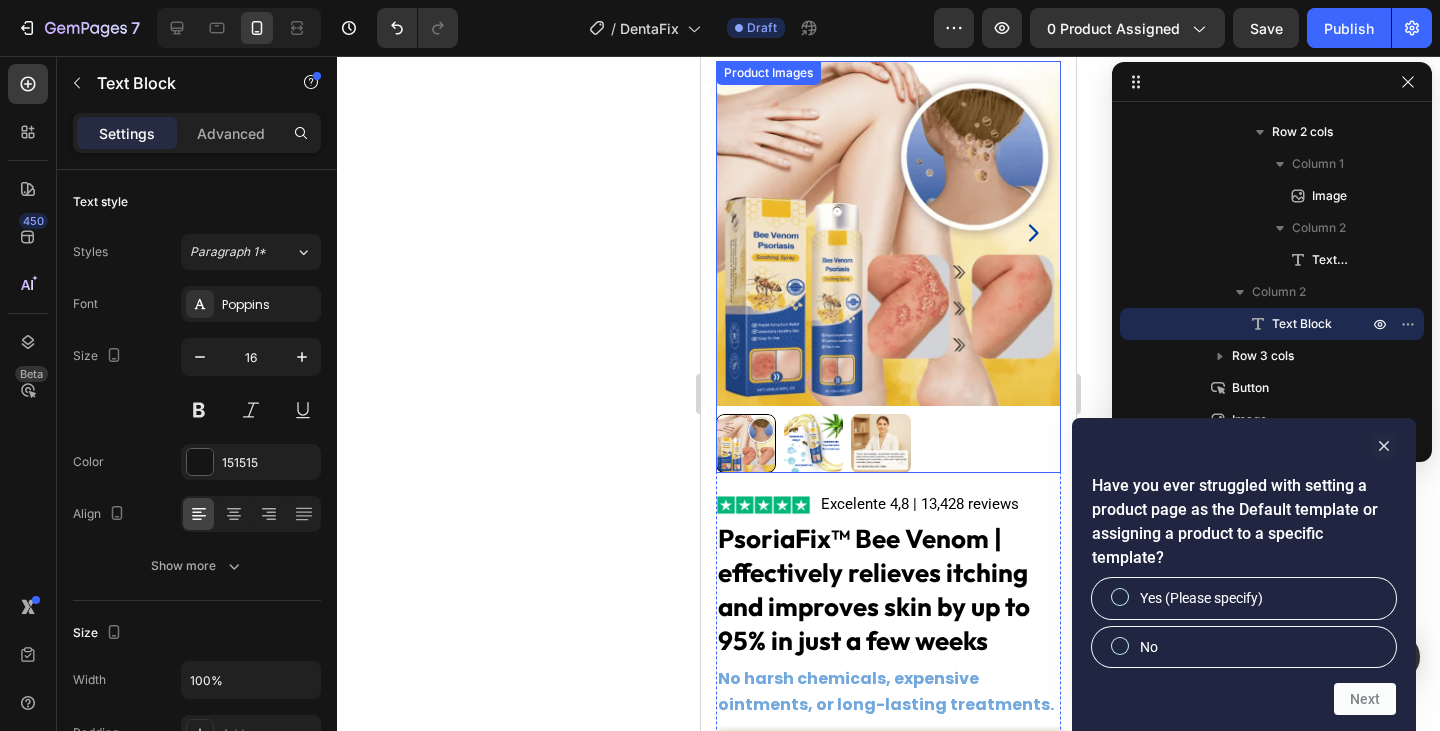 click at bounding box center (888, 444) 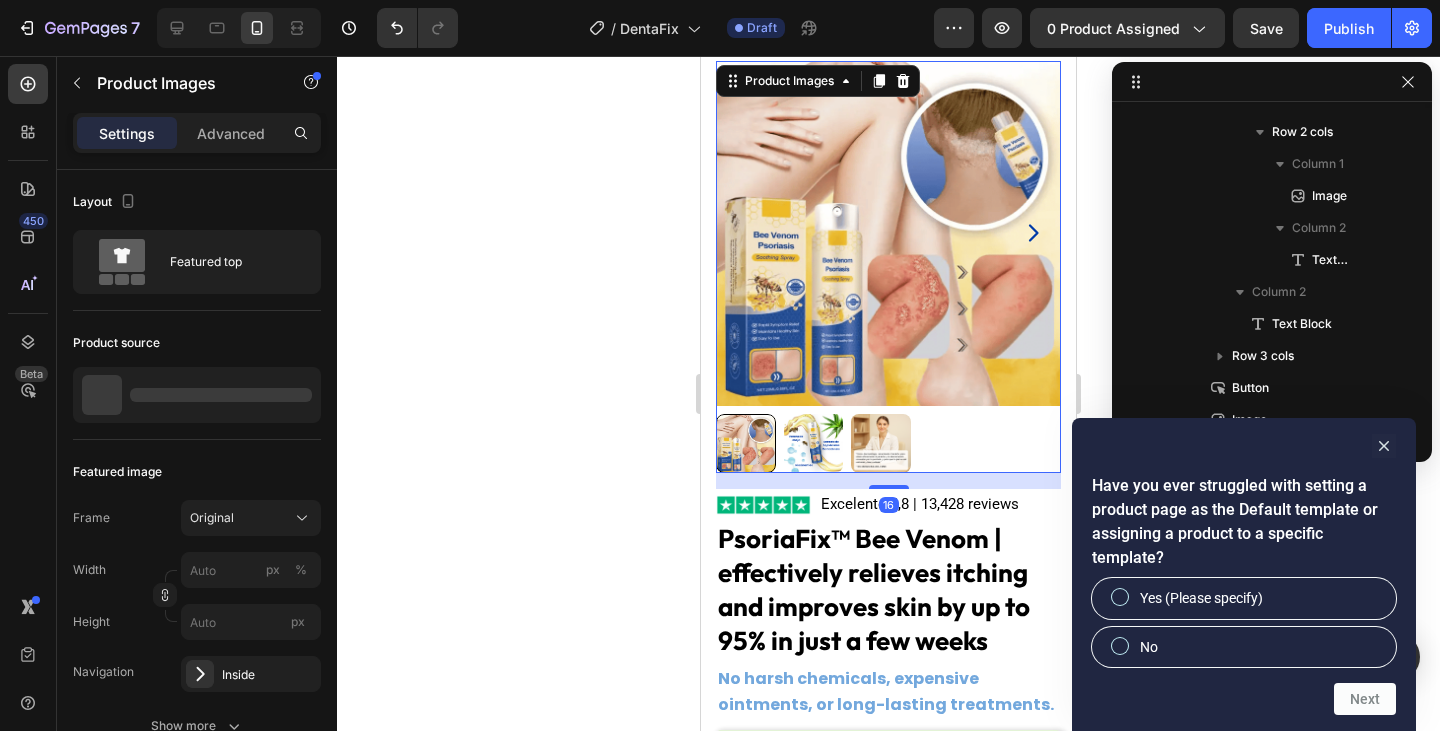scroll, scrollTop: 538, scrollLeft: 0, axis: vertical 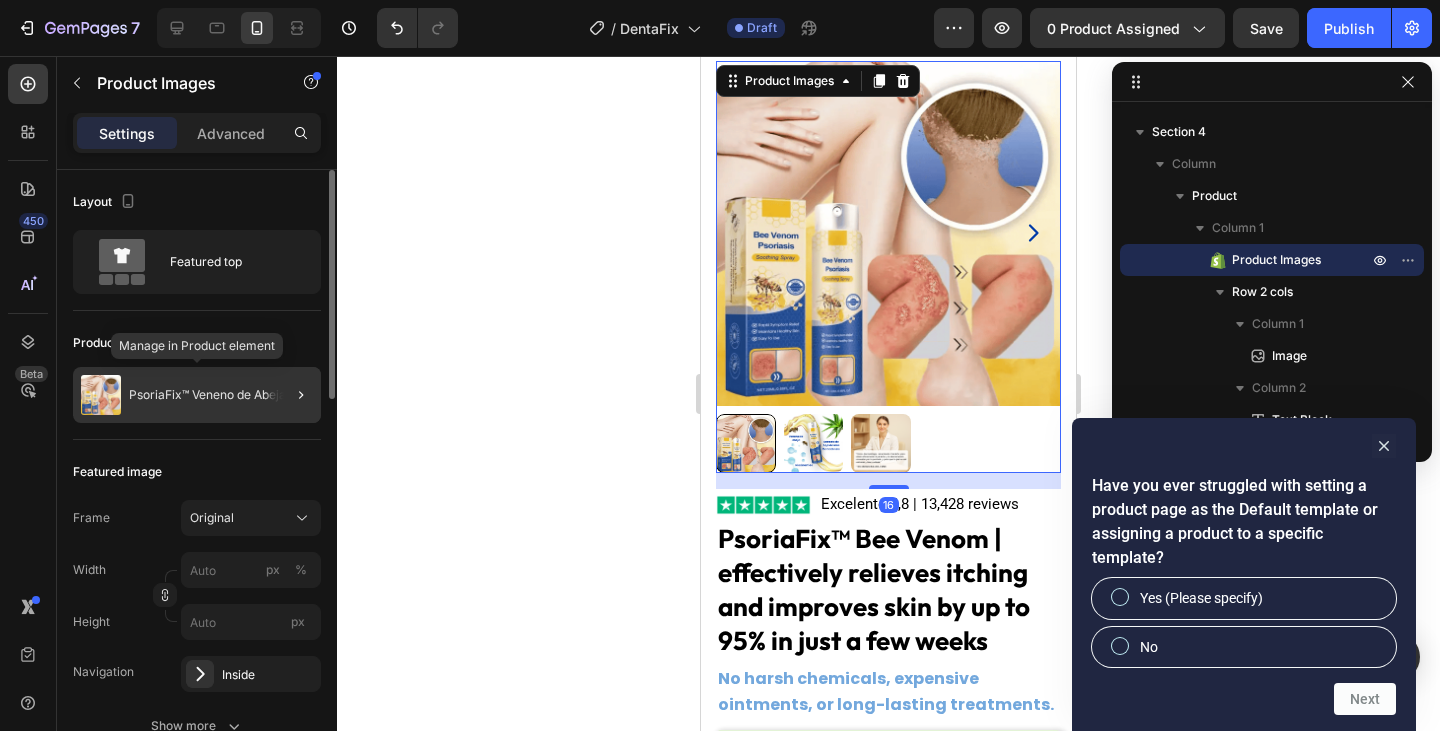 click on "PsoriaFix™ Veneno de Abeja" at bounding box center (207, 395) 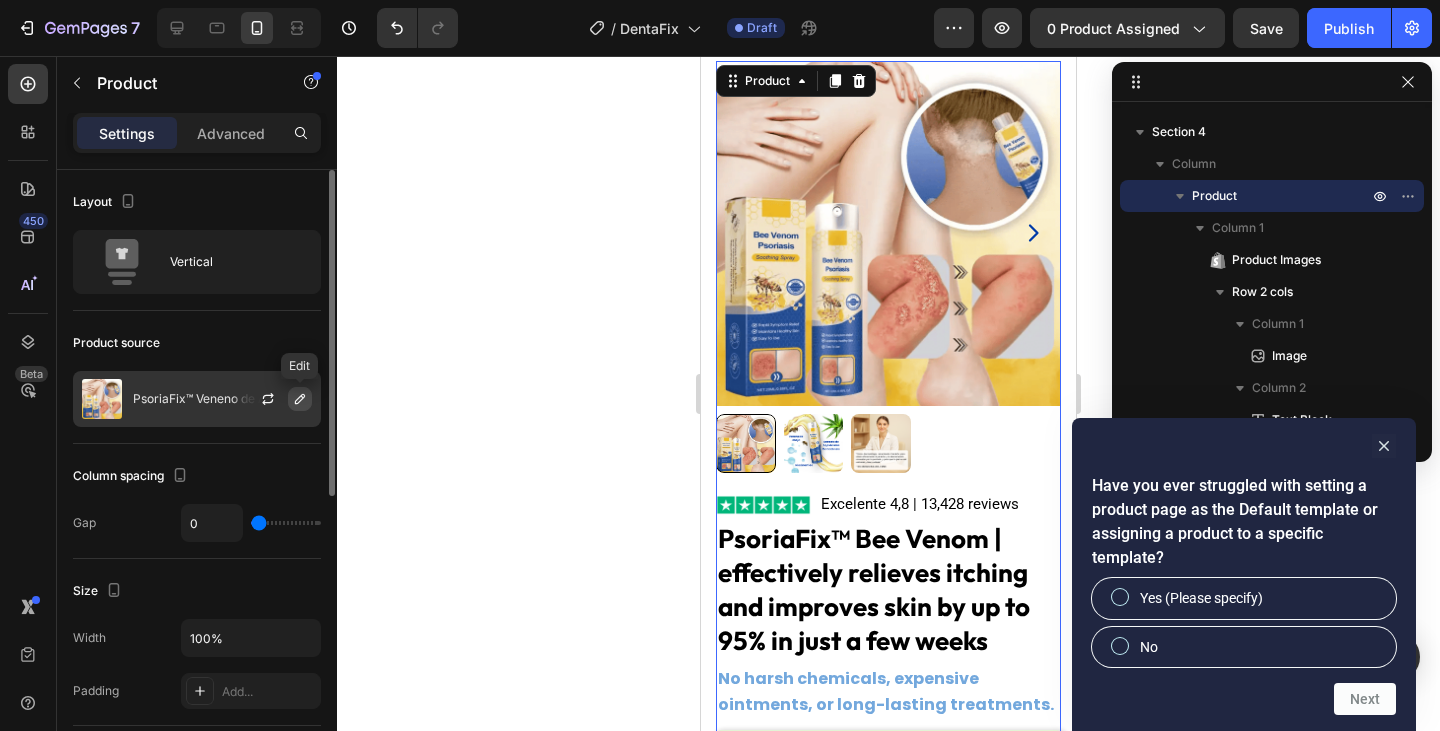 click 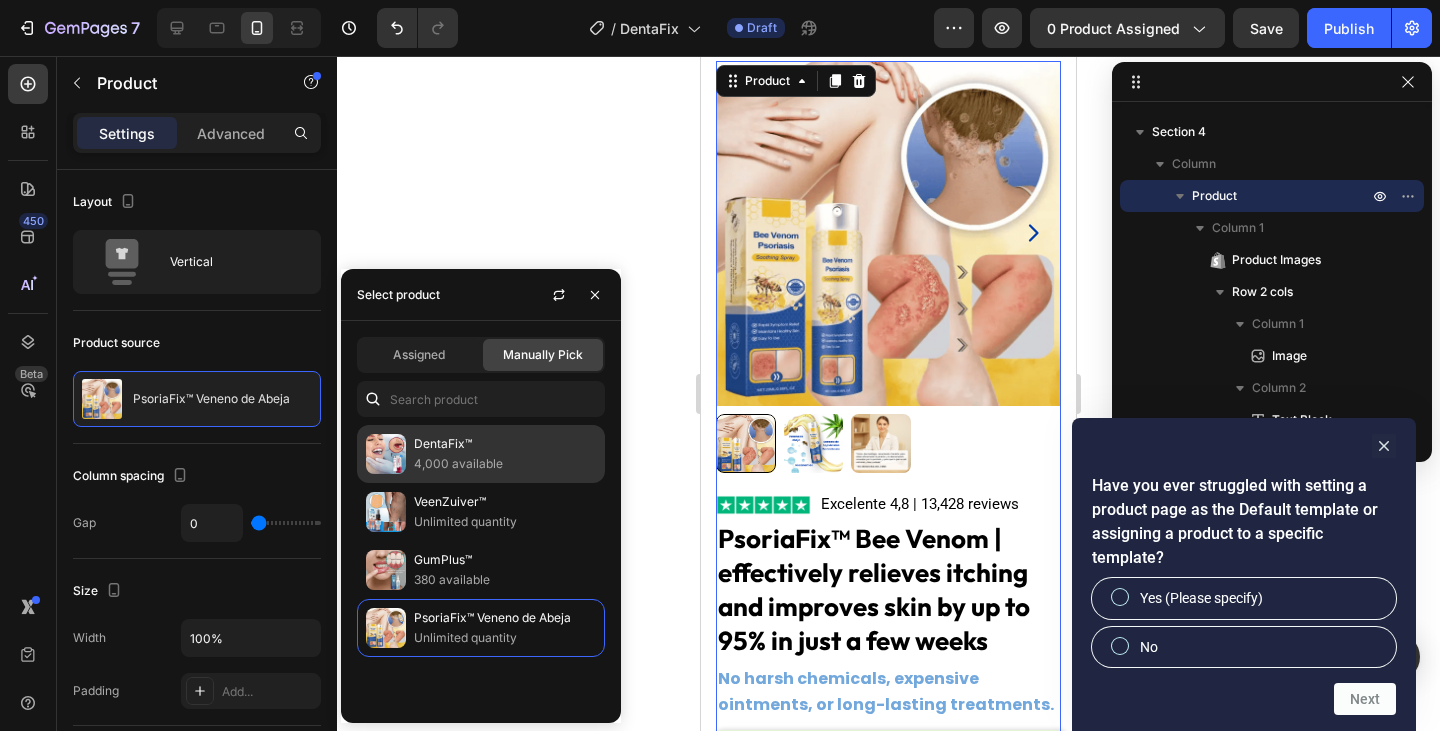click on "4,000 available" at bounding box center [505, 464] 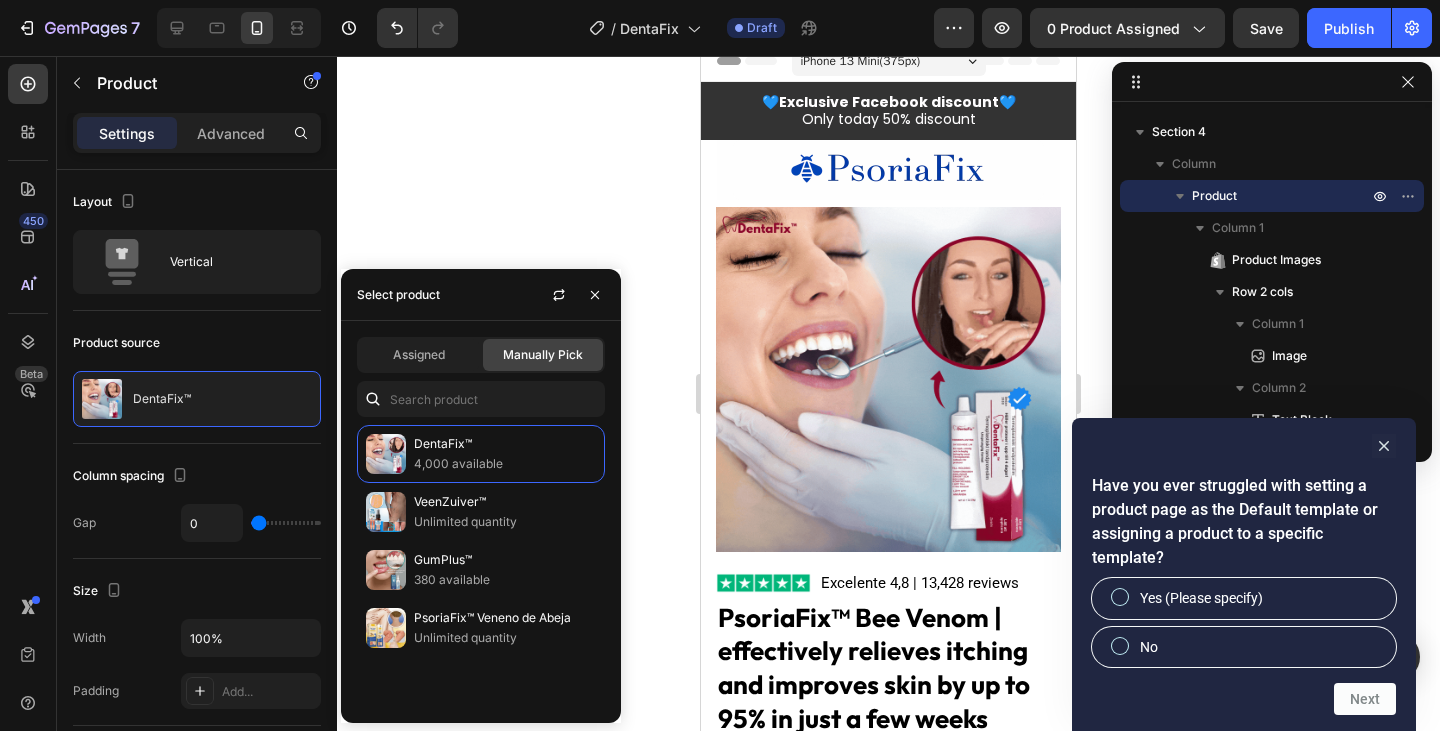 scroll, scrollTop: 0, scrollLeft: 0, axis: both 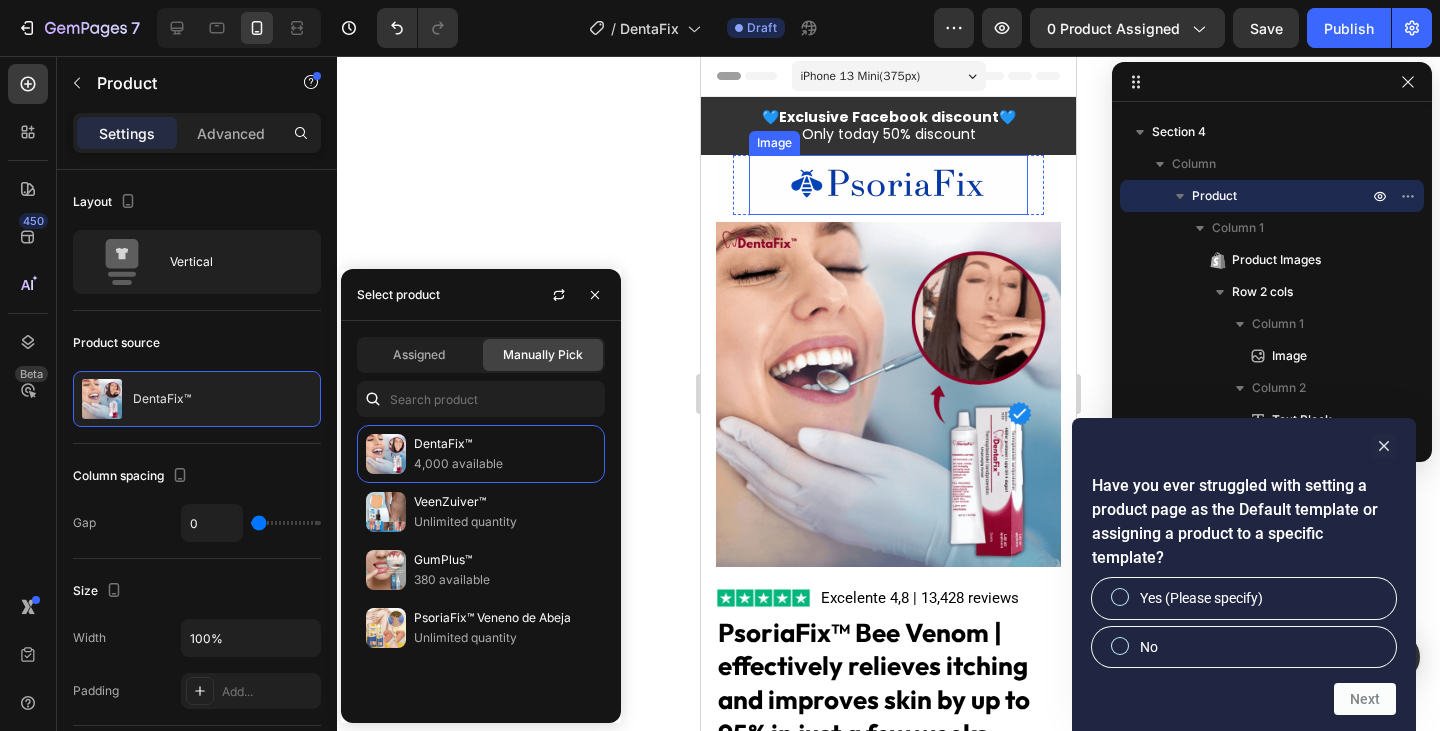 click at bounding box center [889, 185] 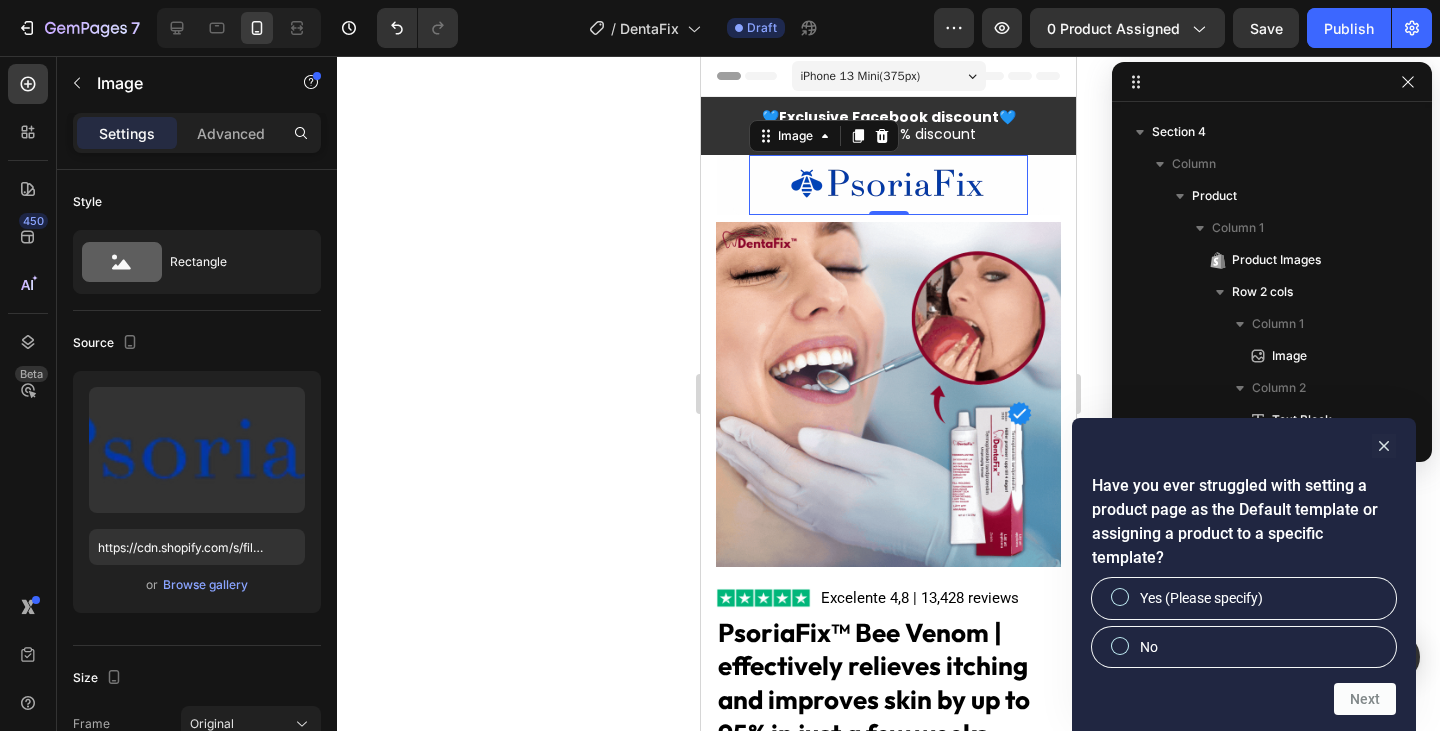 scroll, scrollTop: 282, scrollLeft: 0, axis: vertical 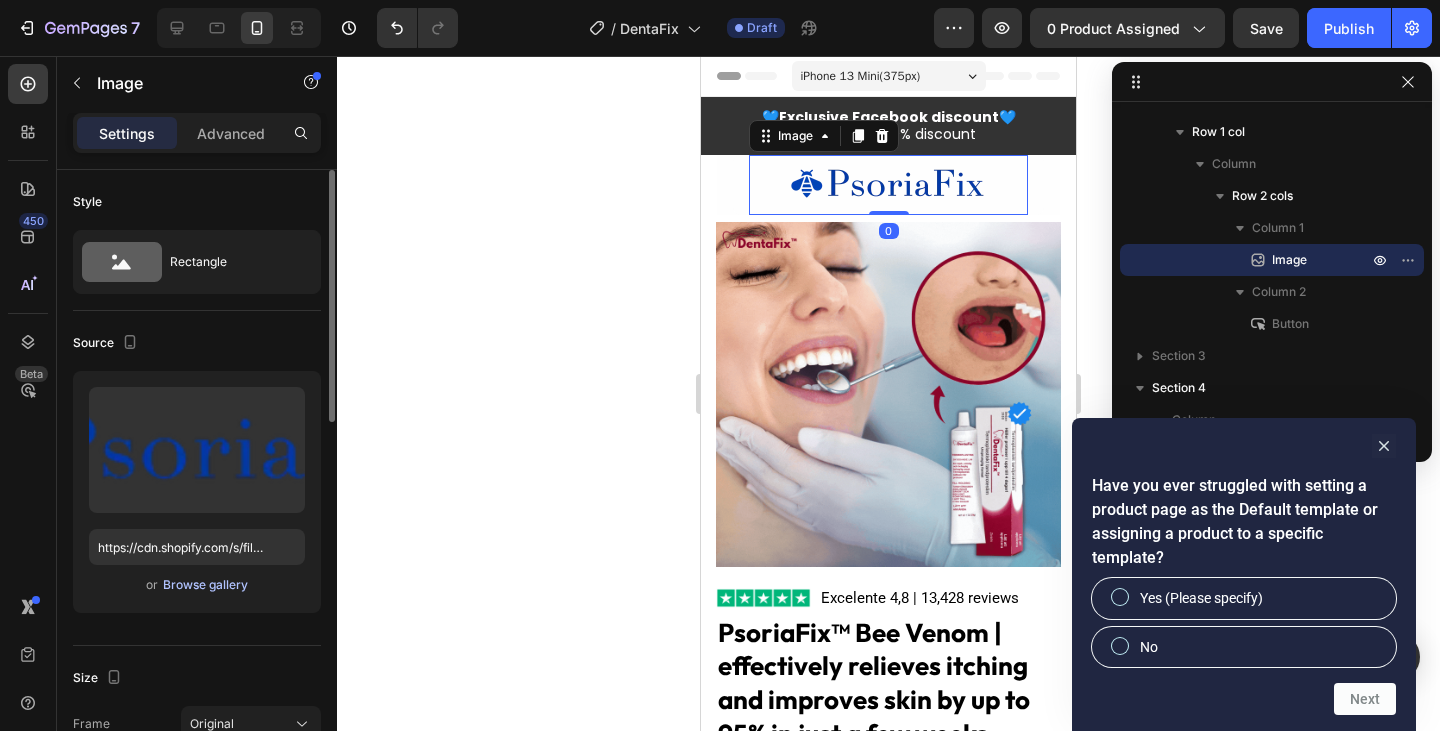 click on "Browse gallery" at bounding box center (205, 585) 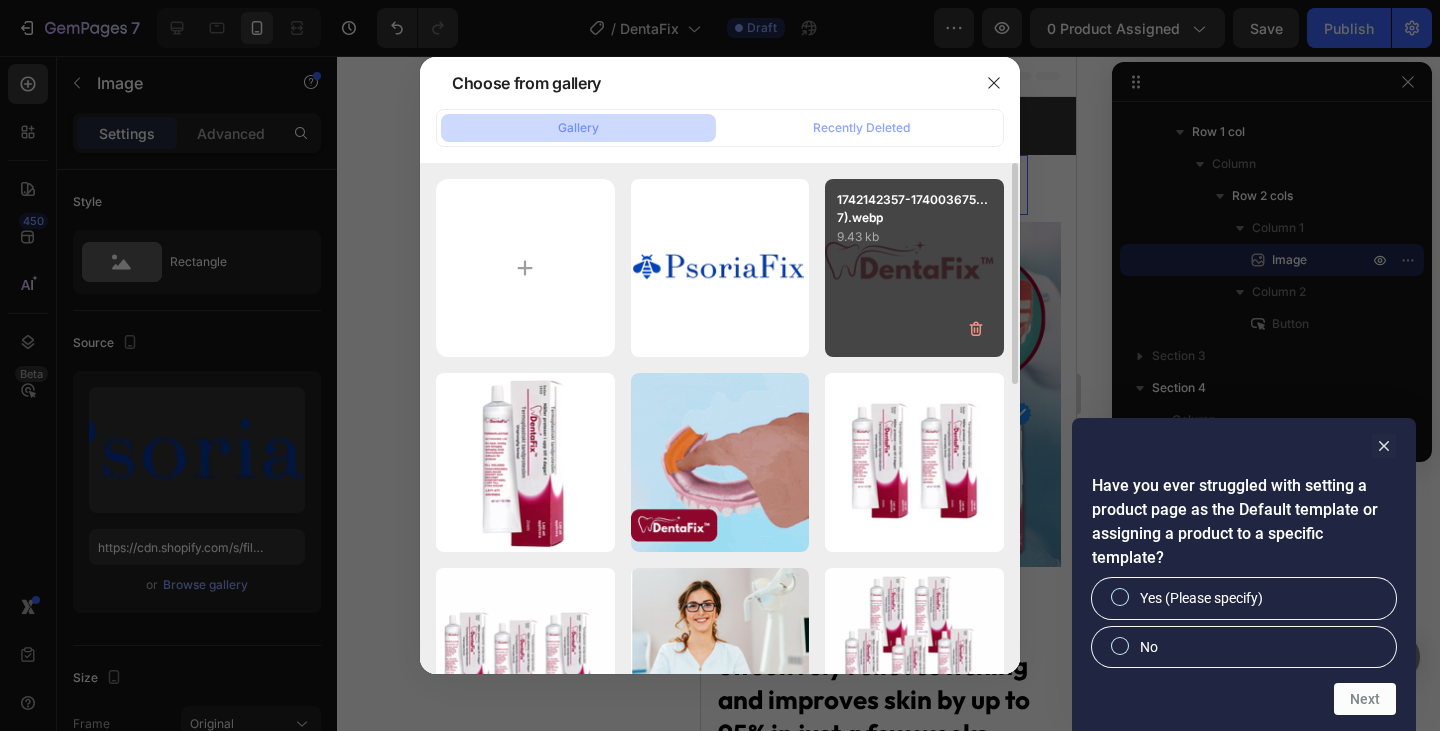 click on "1742142357-174003675...7).webp 9.43 kb" at bounding box center [914, 268] 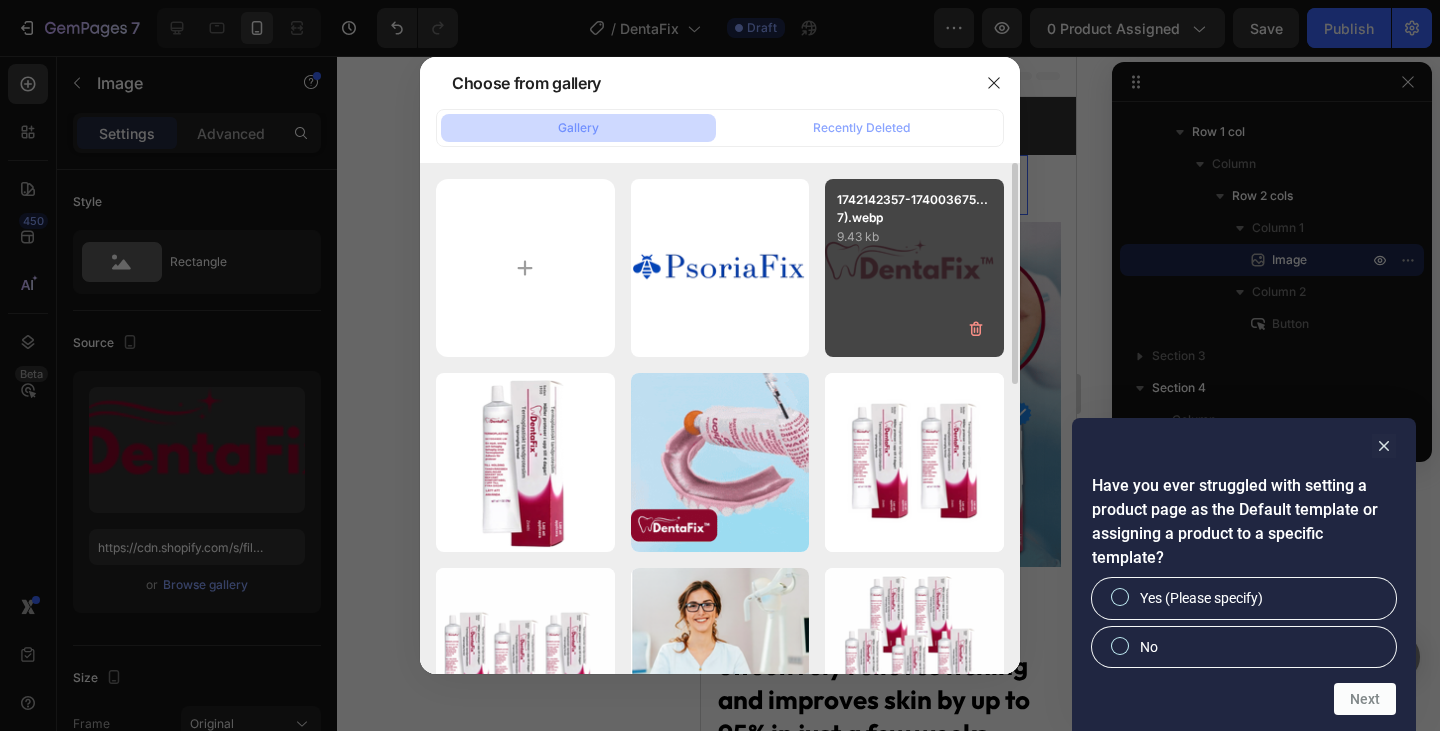 type on "https://cdn.shopify.com/s/files/1/0718/5114/7463/files/gempages_577936641763574546-798d8c10-bd8b-4709-92ea-31b29385151d.webp" 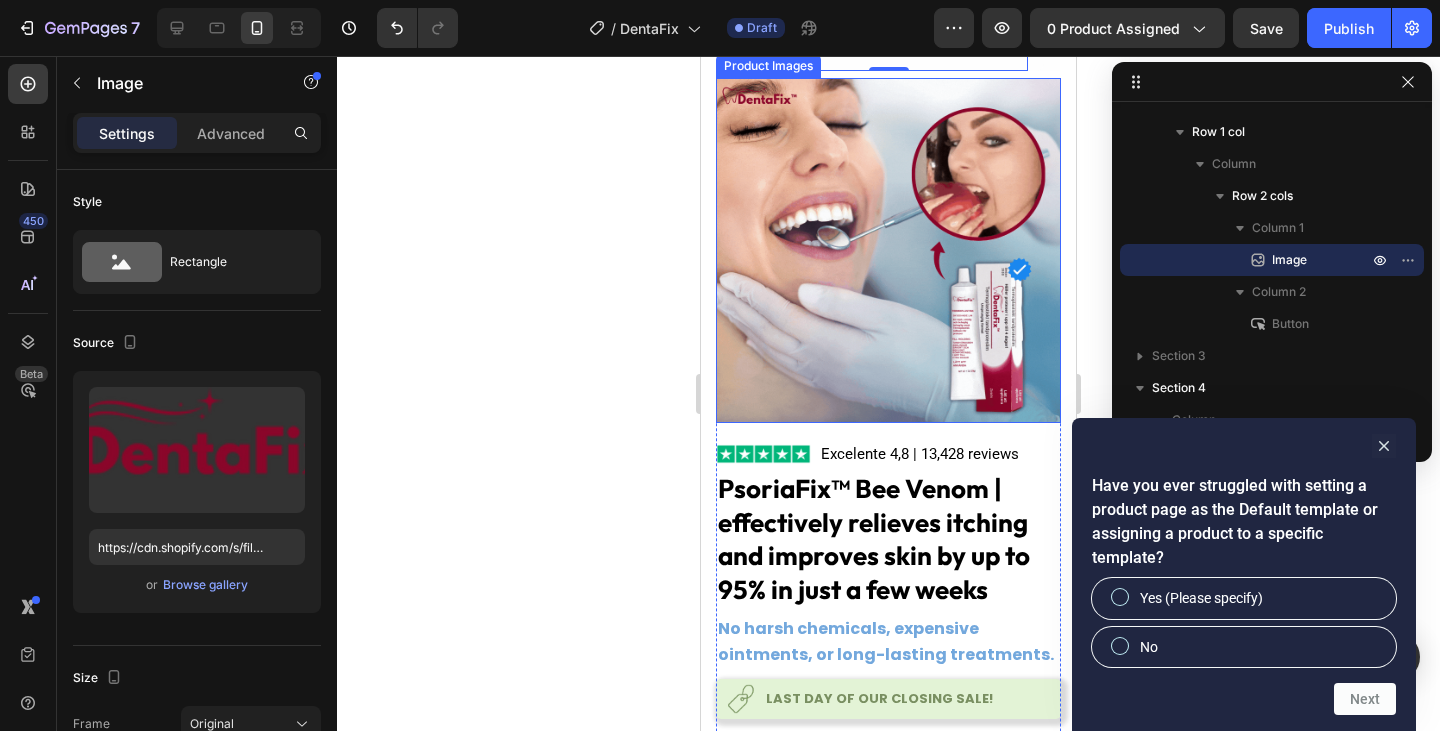 scroll, scrollTop: 164, scrollLeft: 0, axis: vertical 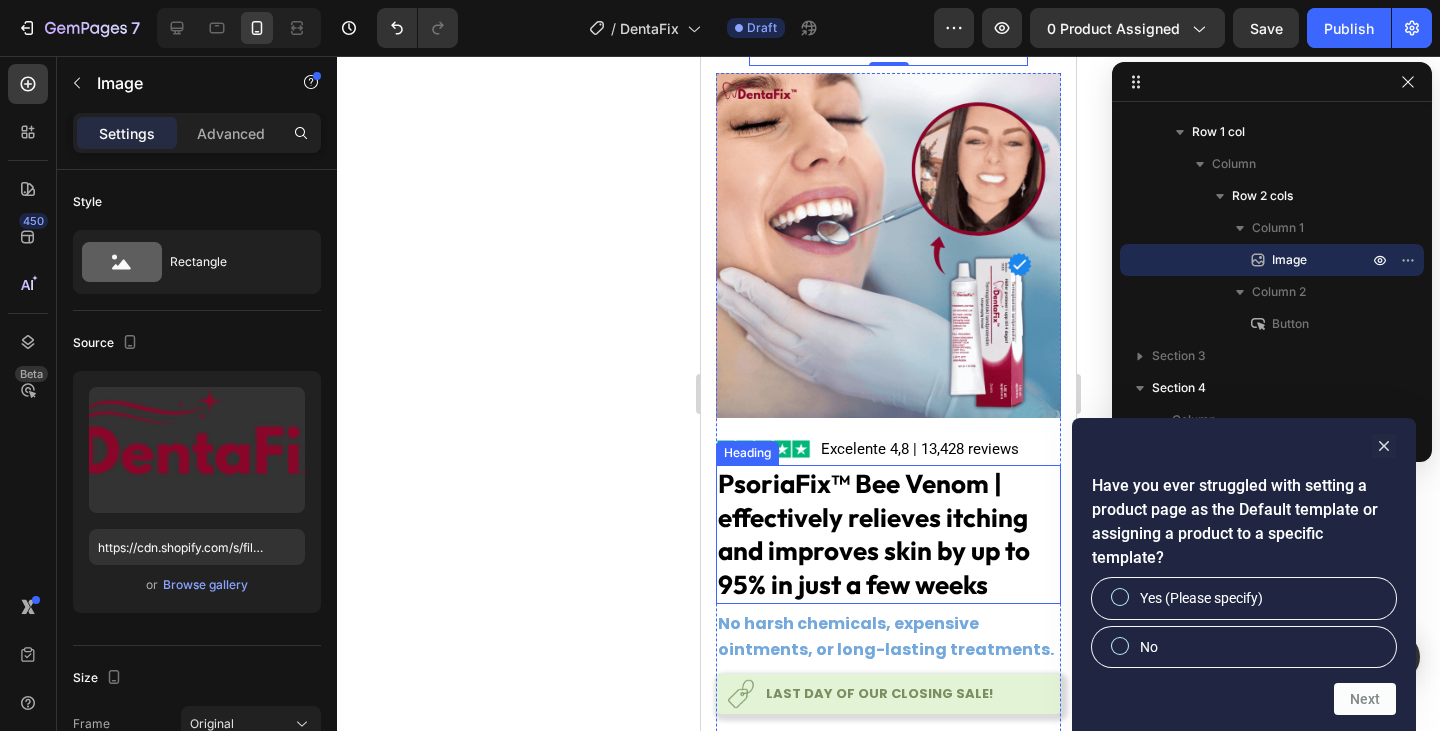 click on "PsoriaFix™ Bee Venom | effectively relieves itching and improves skin by up to 95% in just a few weeks" at bounding box center [874, 534] 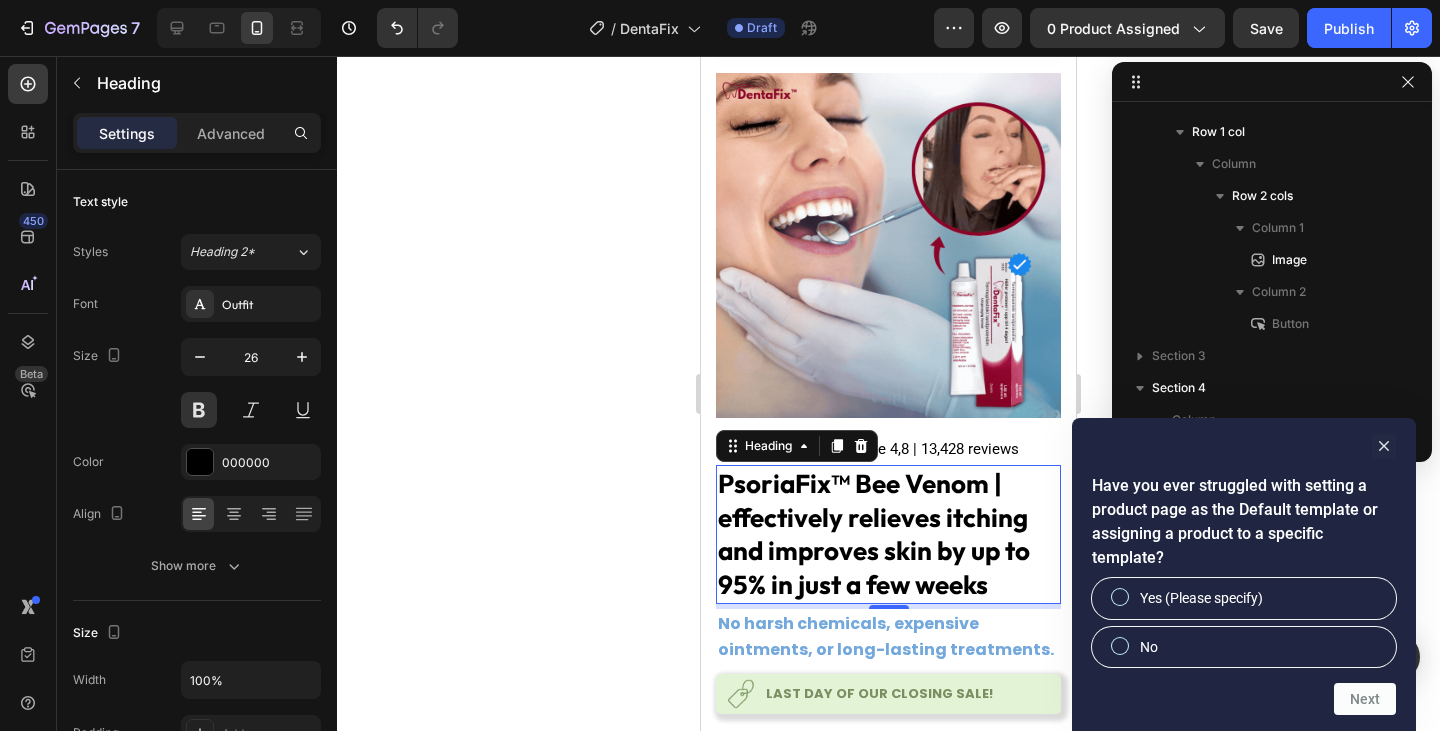 scroll, scrollTop: 762, scrollLeft: 0, axis: vertical 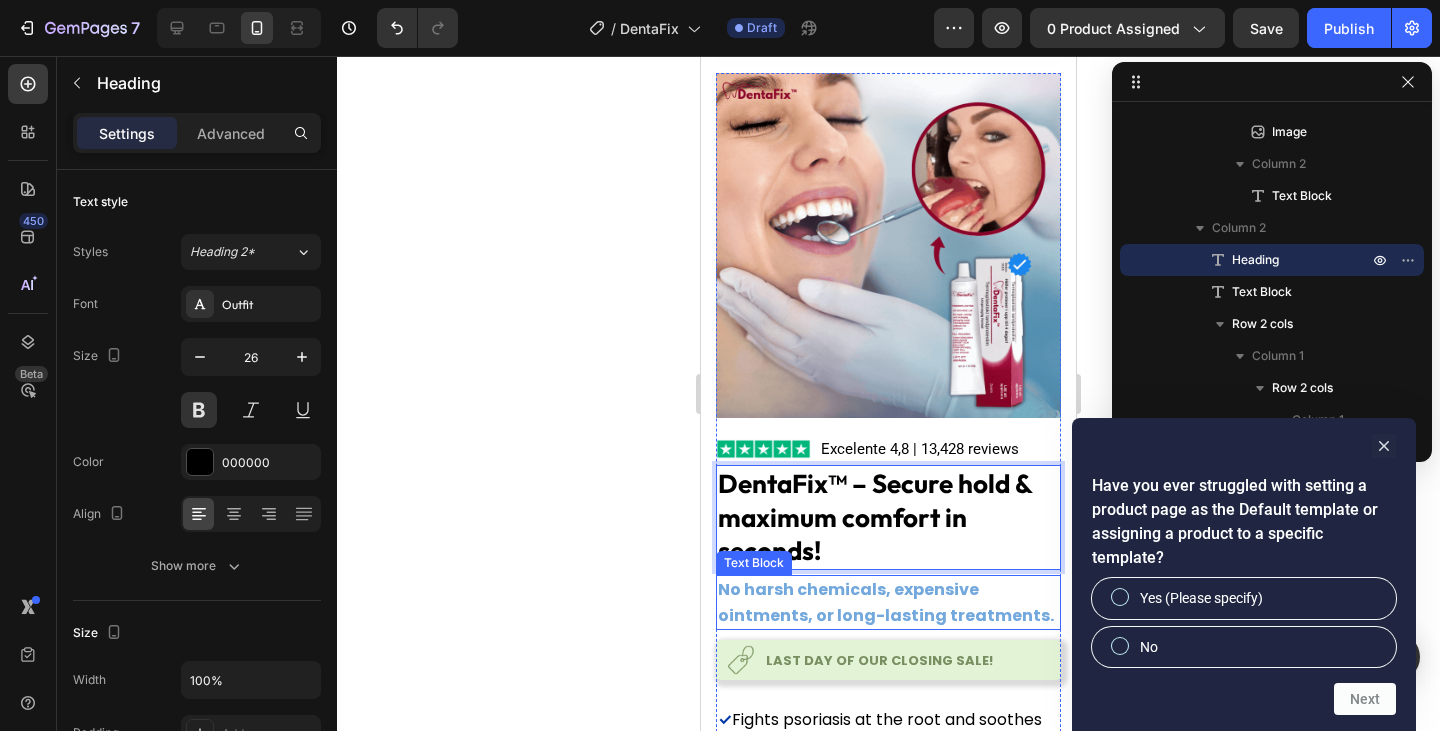 click on "No harsh chemicals, expensive ointments, or long-lasting treatments." at bounding box center (886, 602) 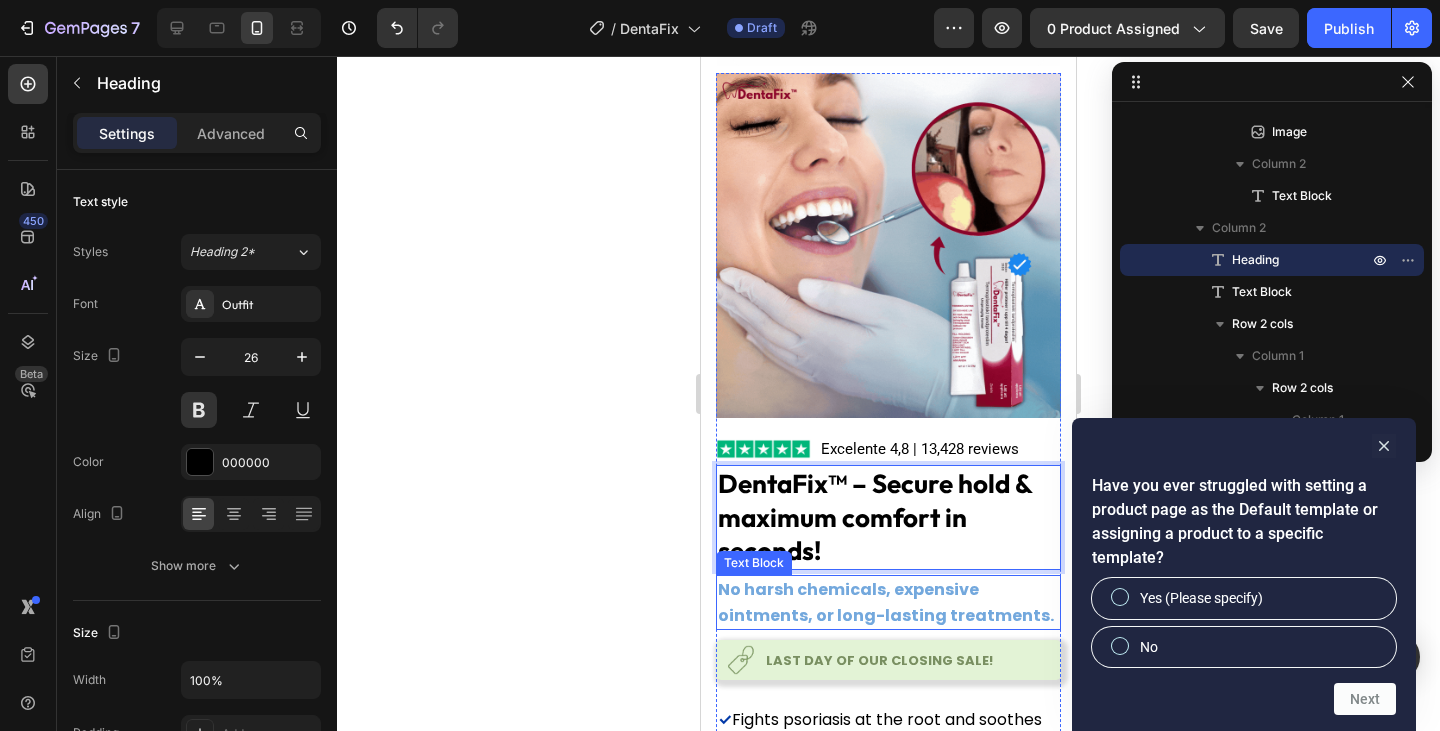click on "No harsh chemicals, expensive ointments, or long-lasting treatments." at bounding box center (886, 602) 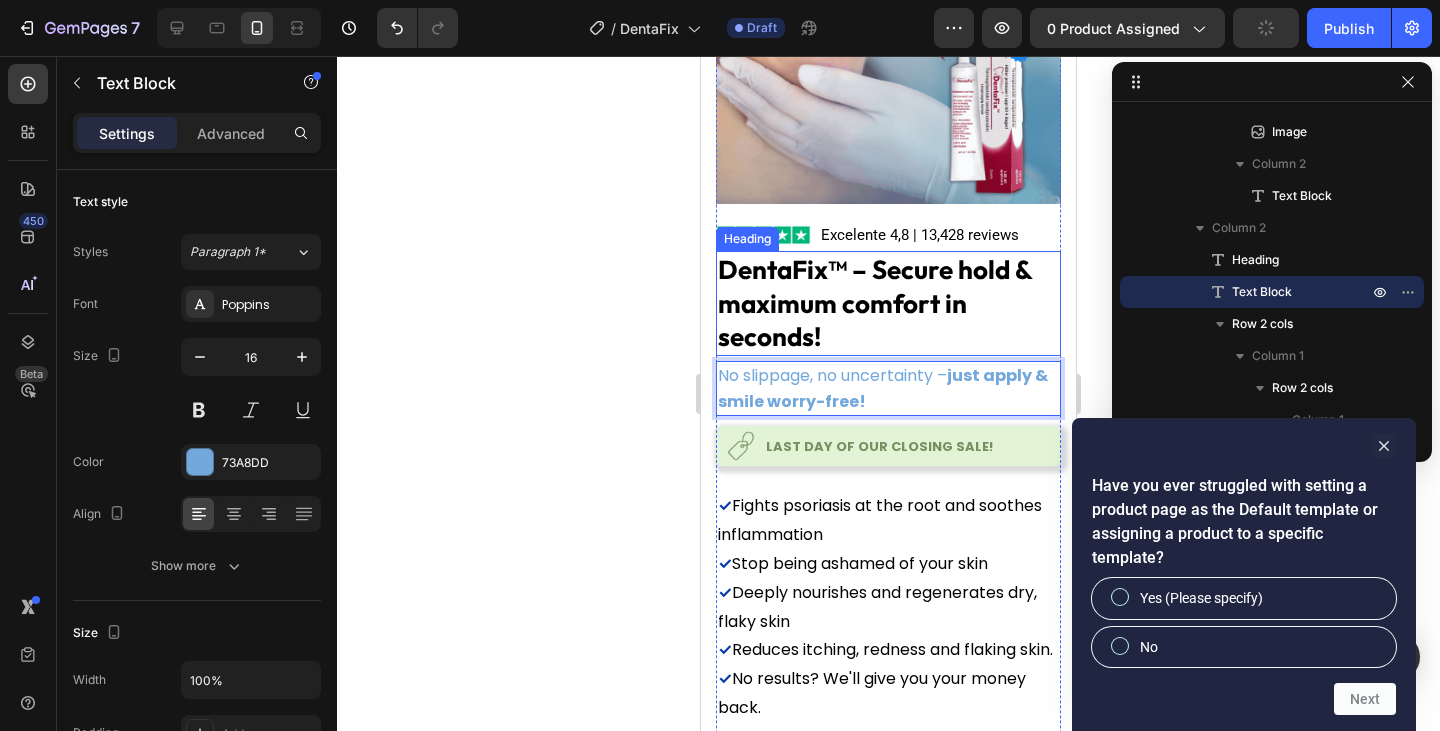 scroll, scrollTop: 611, scrollLeft: 0, axis: vertical 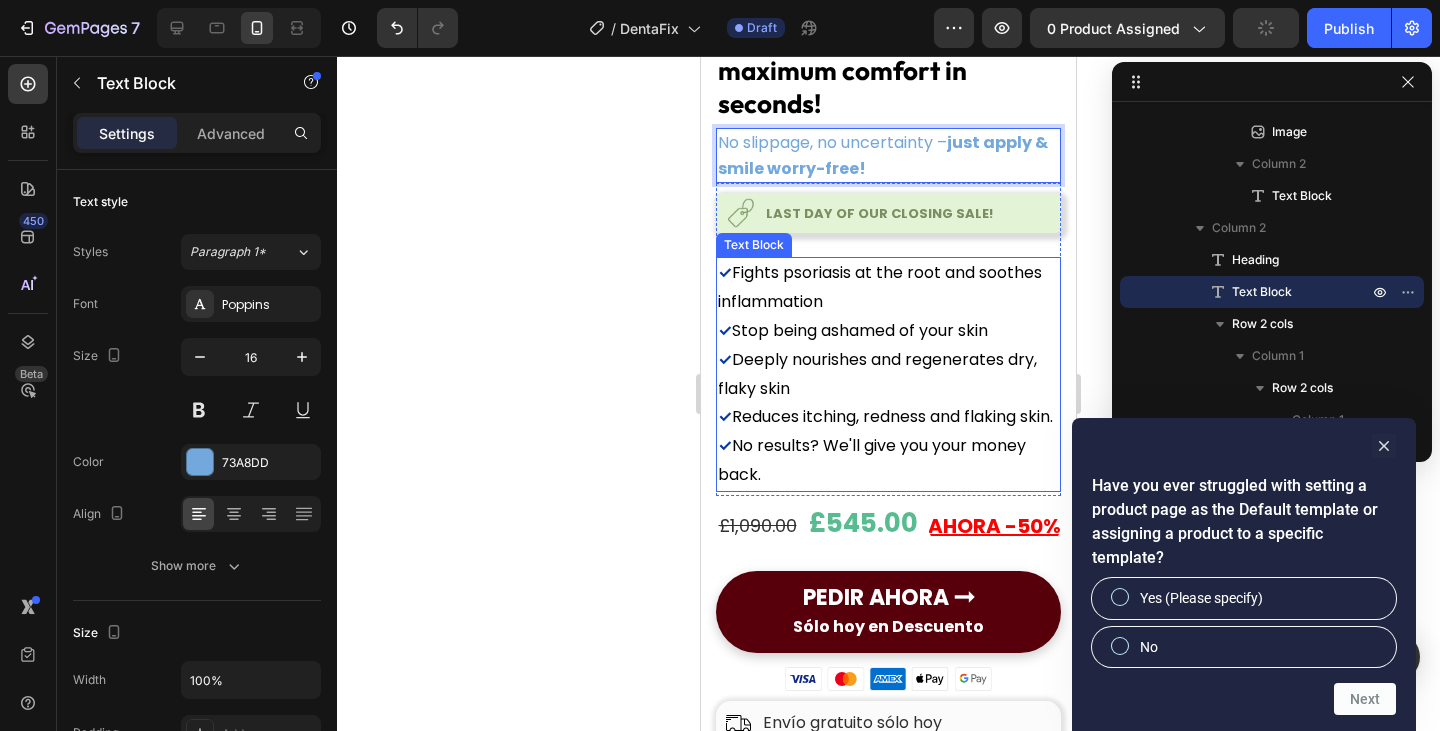 click on "No results? We'll give you your money back." at bounding box center (872, 460) 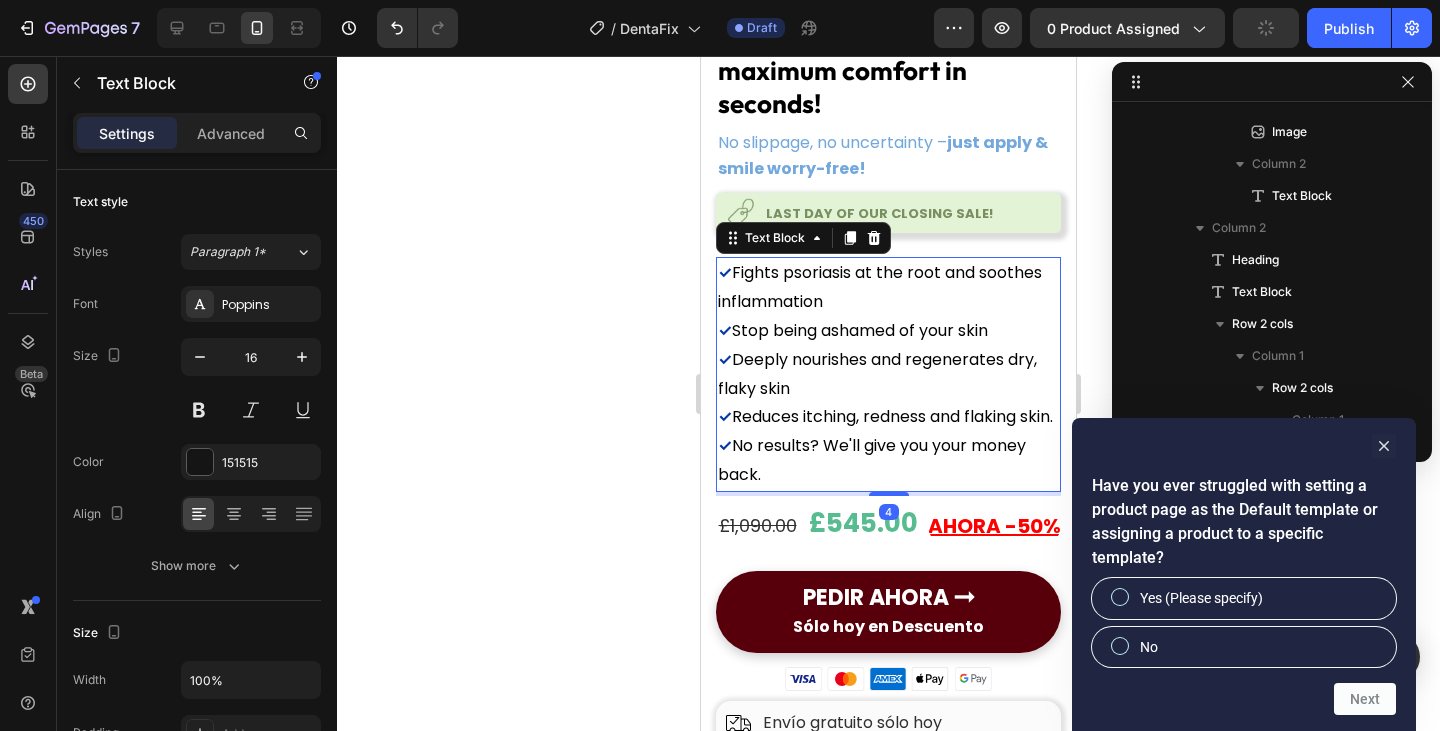 scroll, scrollTop: 1082, scrollLeft: 0, axis: vertical 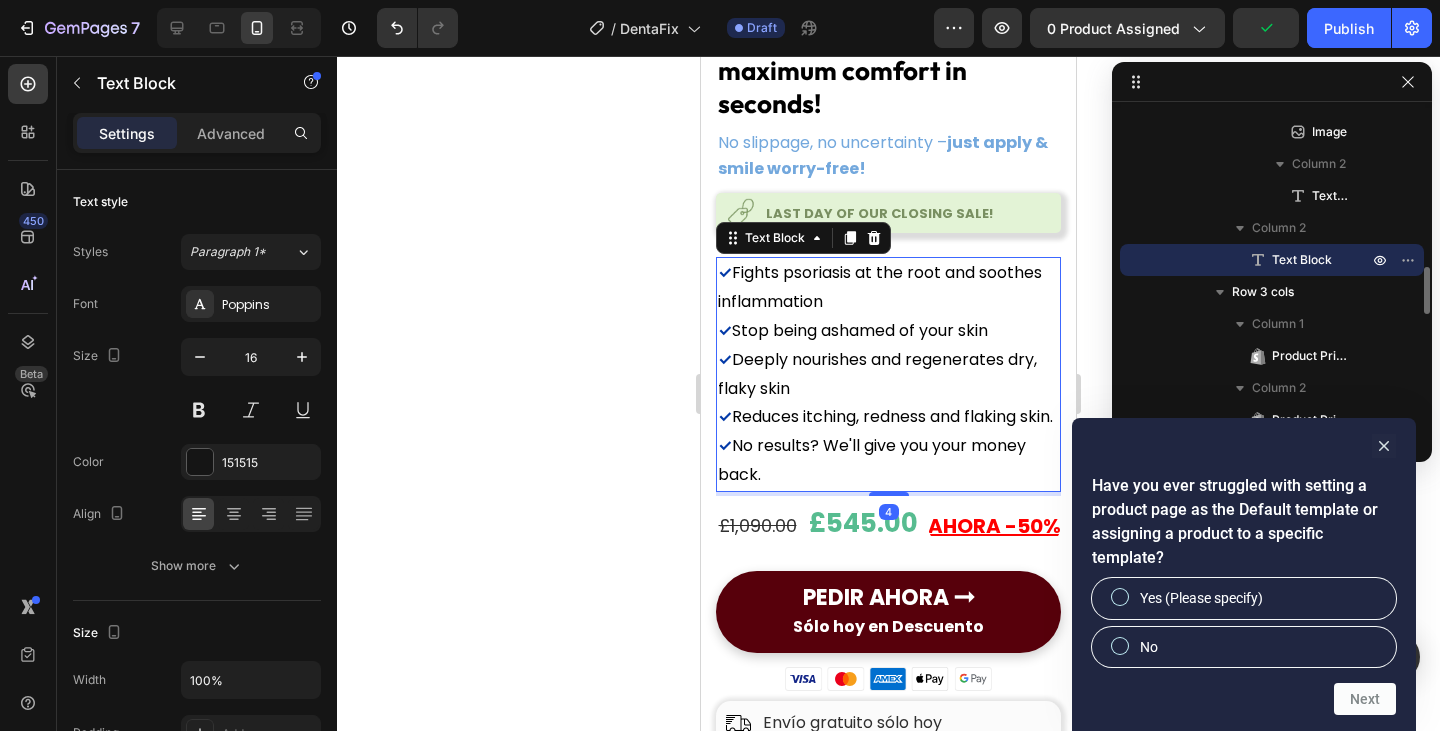 click on "✓  No results? We'll give you your money back." at bounding box center (888, 461) 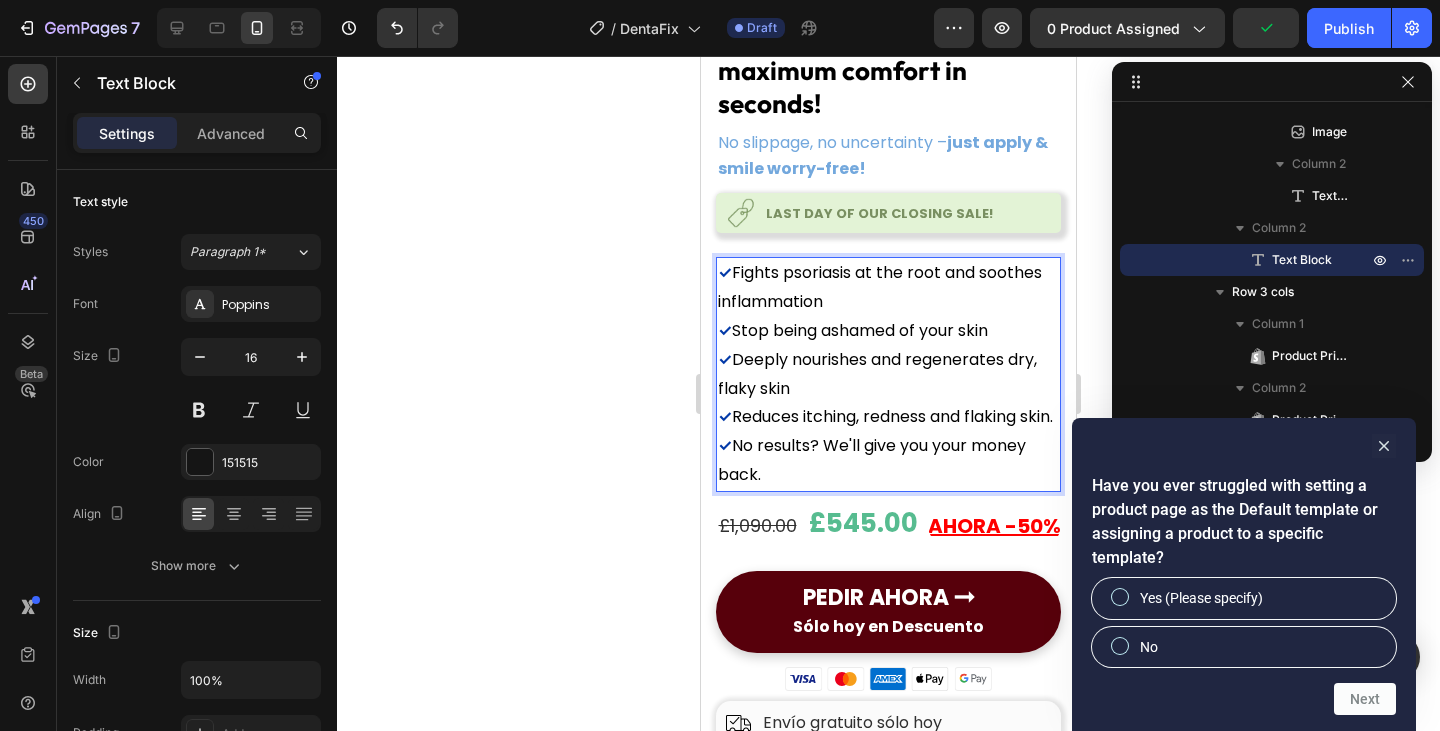 drag, startPoint x: 802, startPoint y: 481, endPoint x: 736, endPoint y: 263, distance: 227.77182 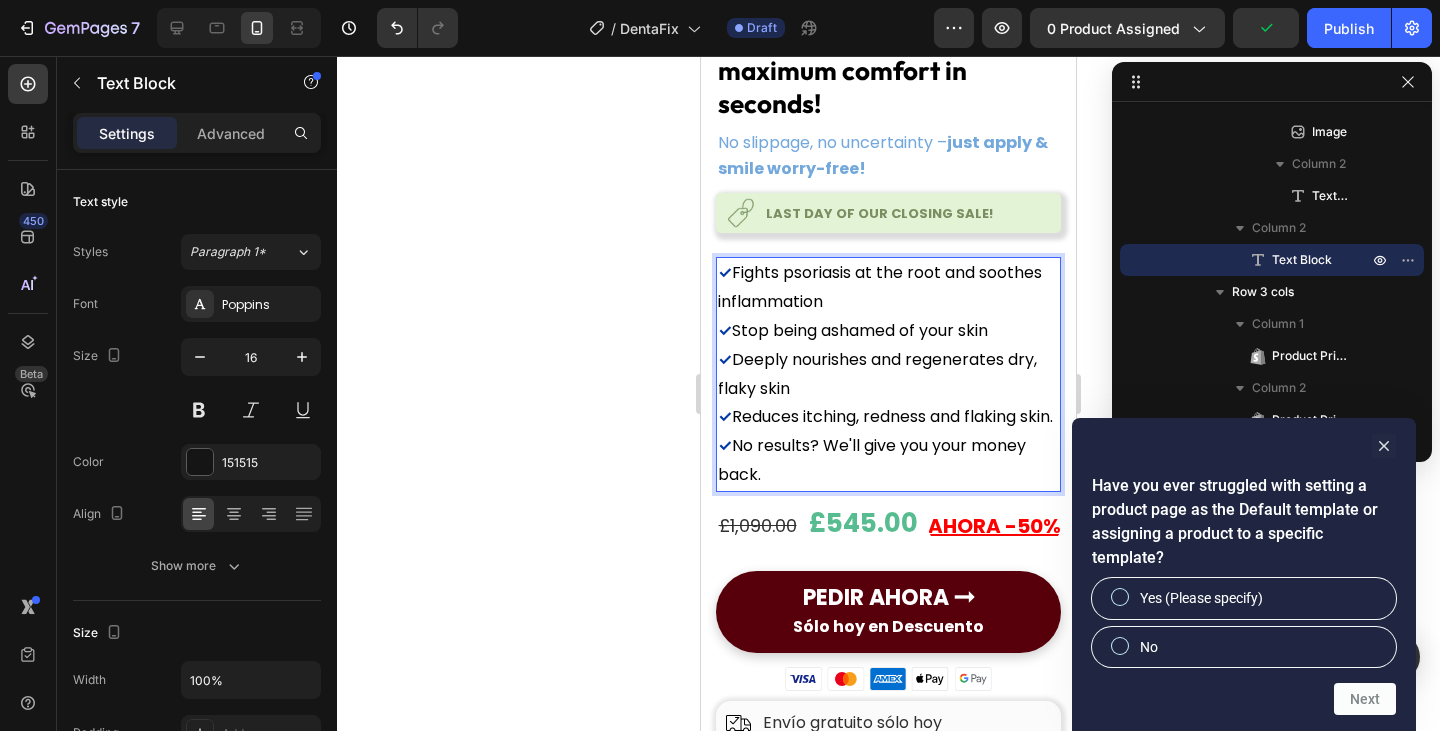 click on "✓  Fights psoriasis at the root and soothes inflammation ✓  Stop being ashamed of your skin ✓  Deeply nourishes and regenerates dry, flaky skin ✓  Reduces itching, redness and flaking skin. ✓  No results? We'll give you your money back." at bounding box center (888, 374) 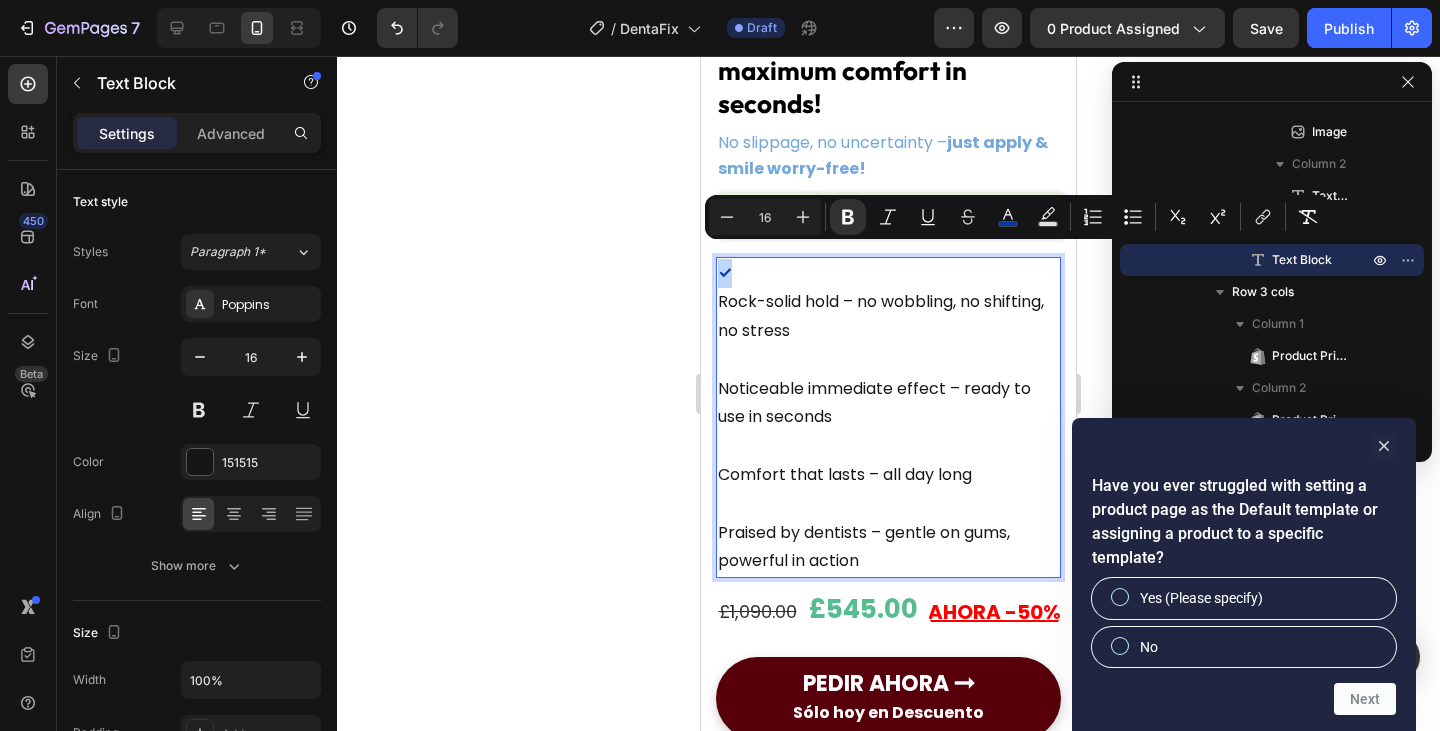 click on "✓" at bounding box center (725, 272) 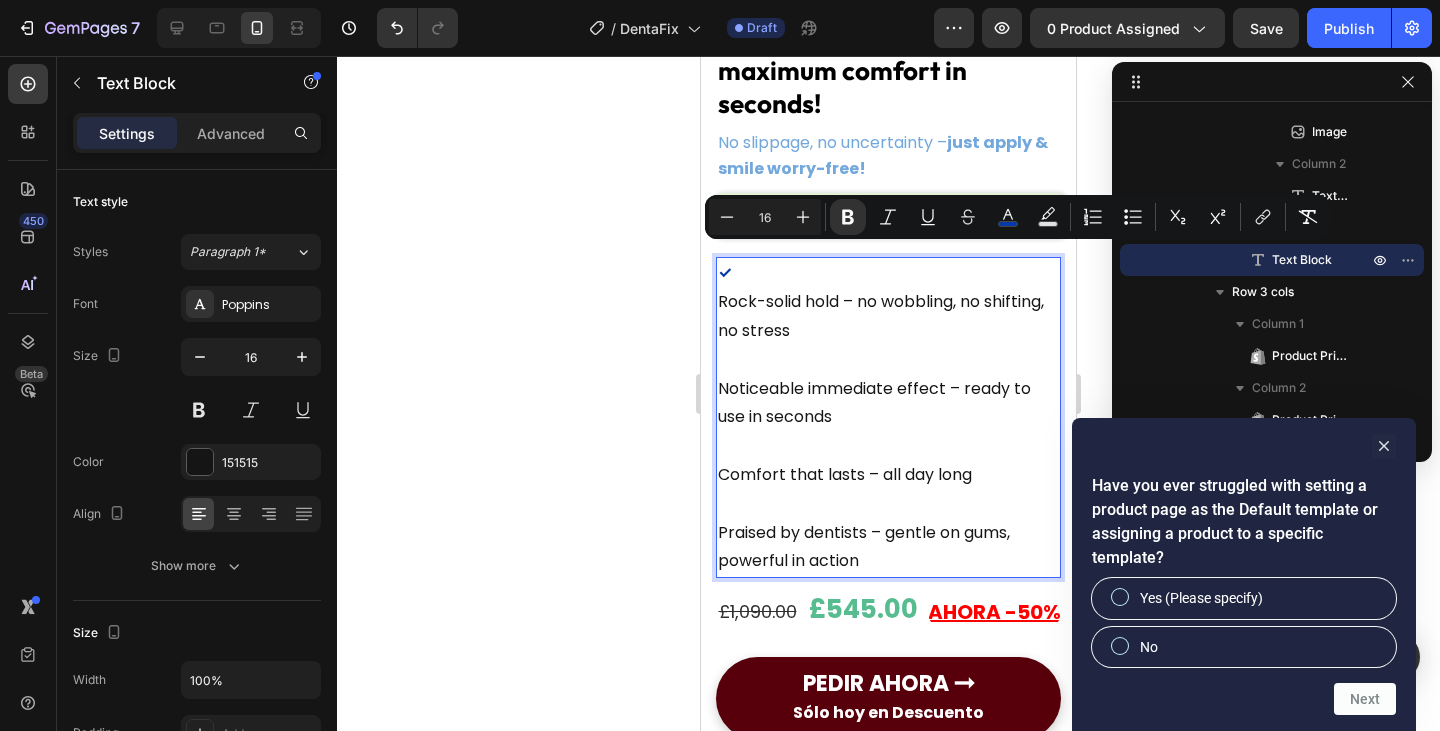 click on "✓   Rock-solid hold – no wobbling, no shifting, no stress" at bounding box center (888, 302) 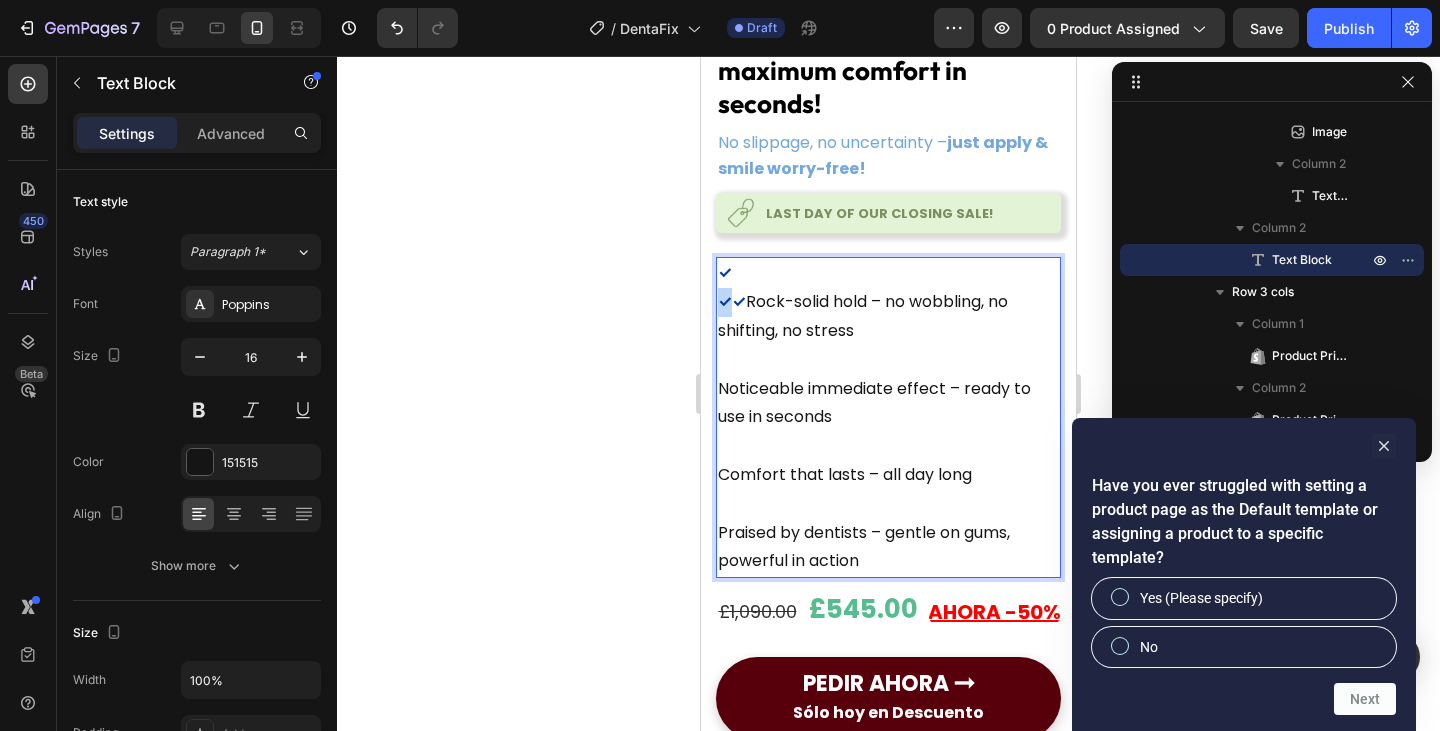 drag, startPoint x: 735, startPoint y: 285, endPoint x: 718, endPoint y: 281, distance: 17.464249 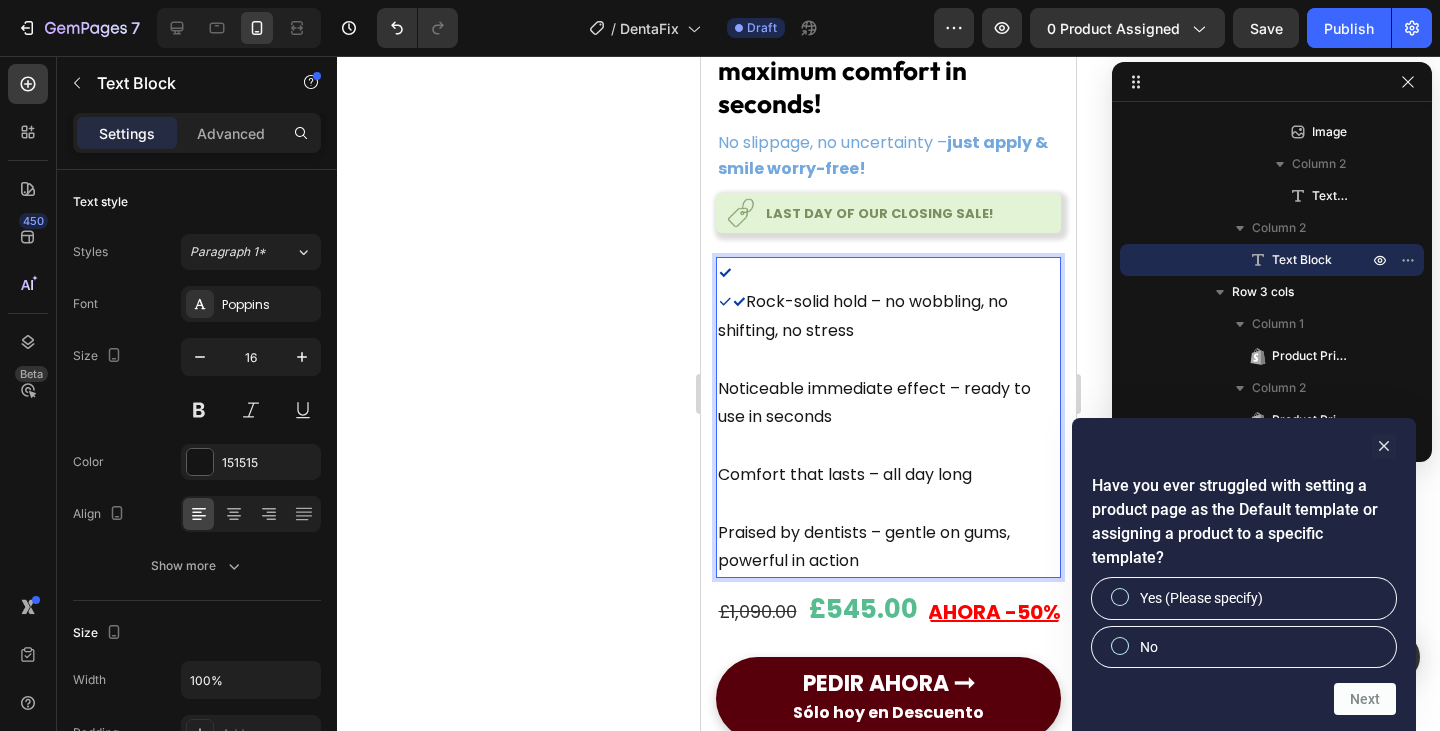 click on "✓   ✓ ✓ Rock-solid hold – no wobbling, no shifting, no stress" at bounding box center [888, 302] 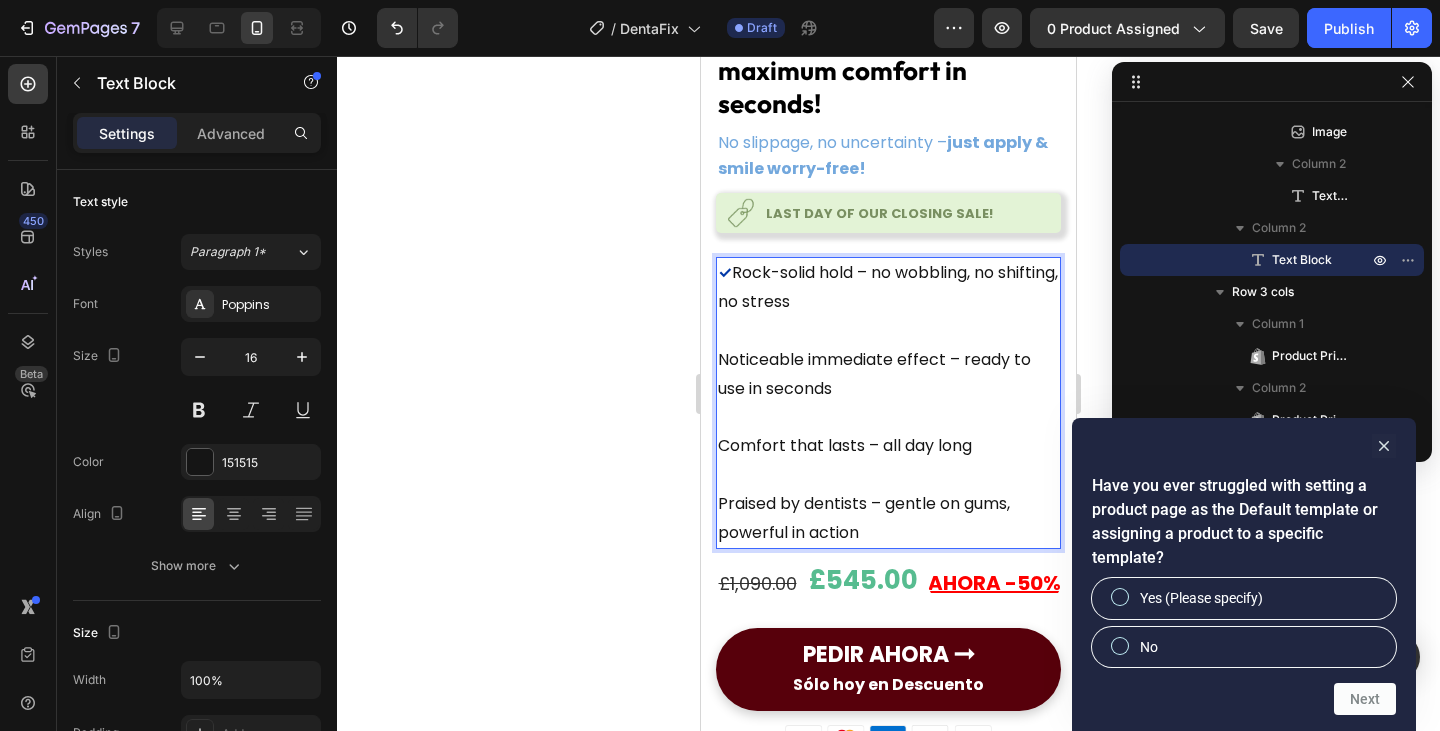 click on "✓ Rock-solid hold – no wobbling, no shifting, no stress" at bounding box center (888, 288) 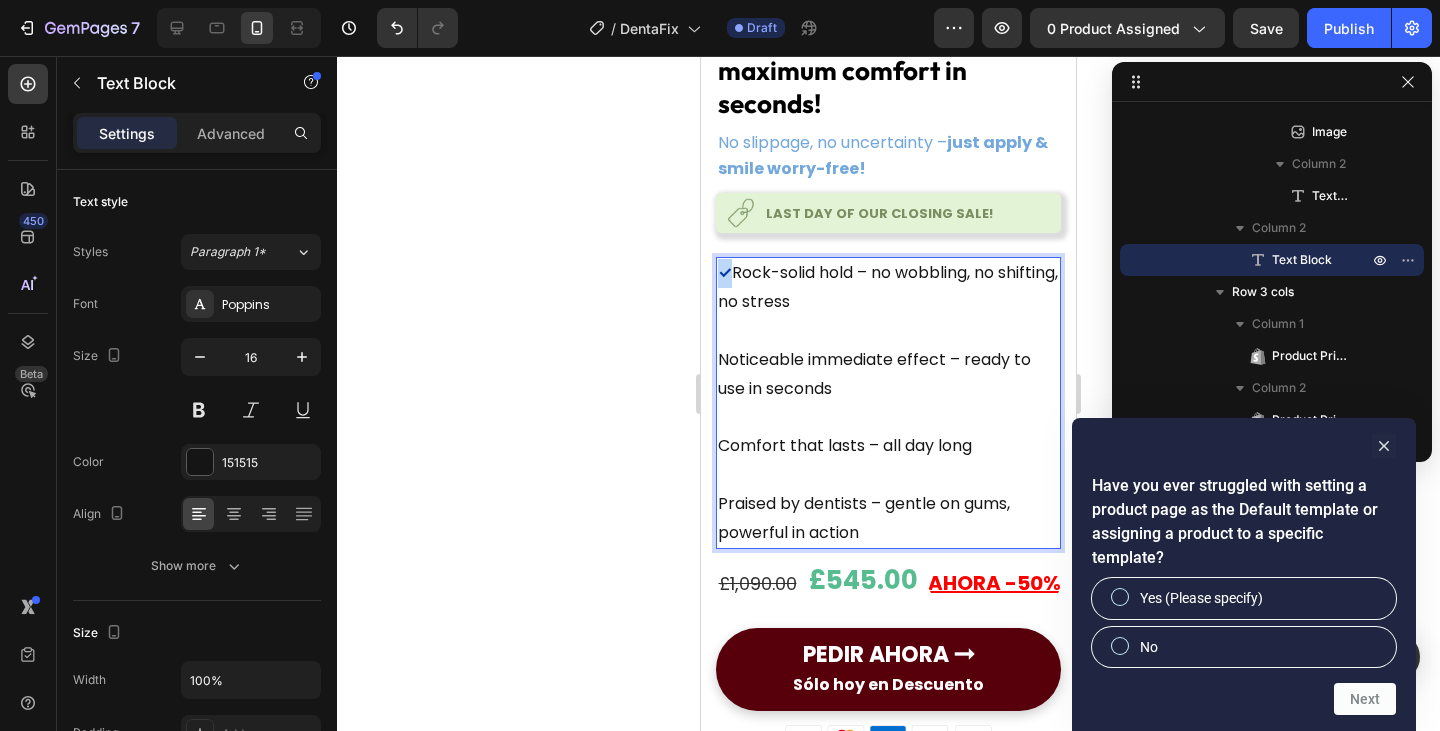 click on "✓" at bounding box center (725, 272) 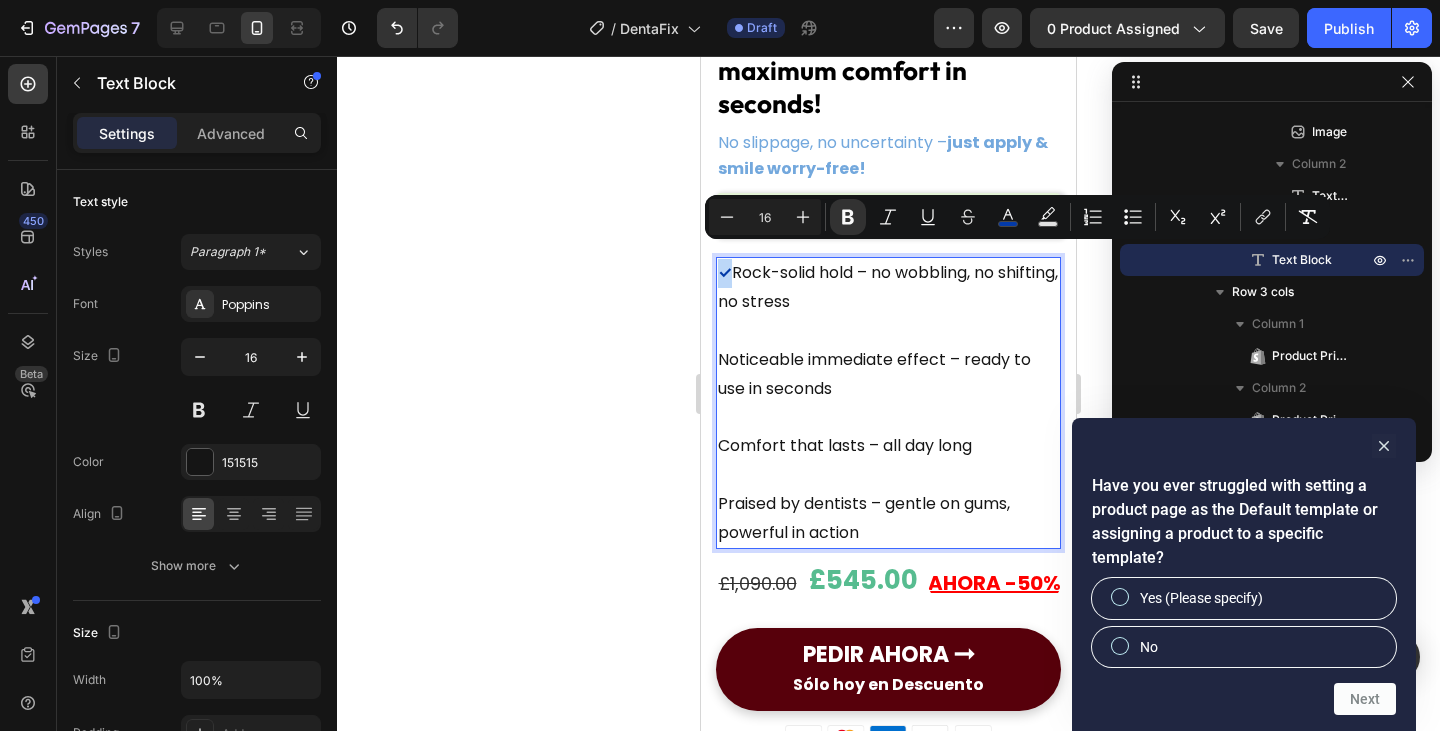copy on "✓" 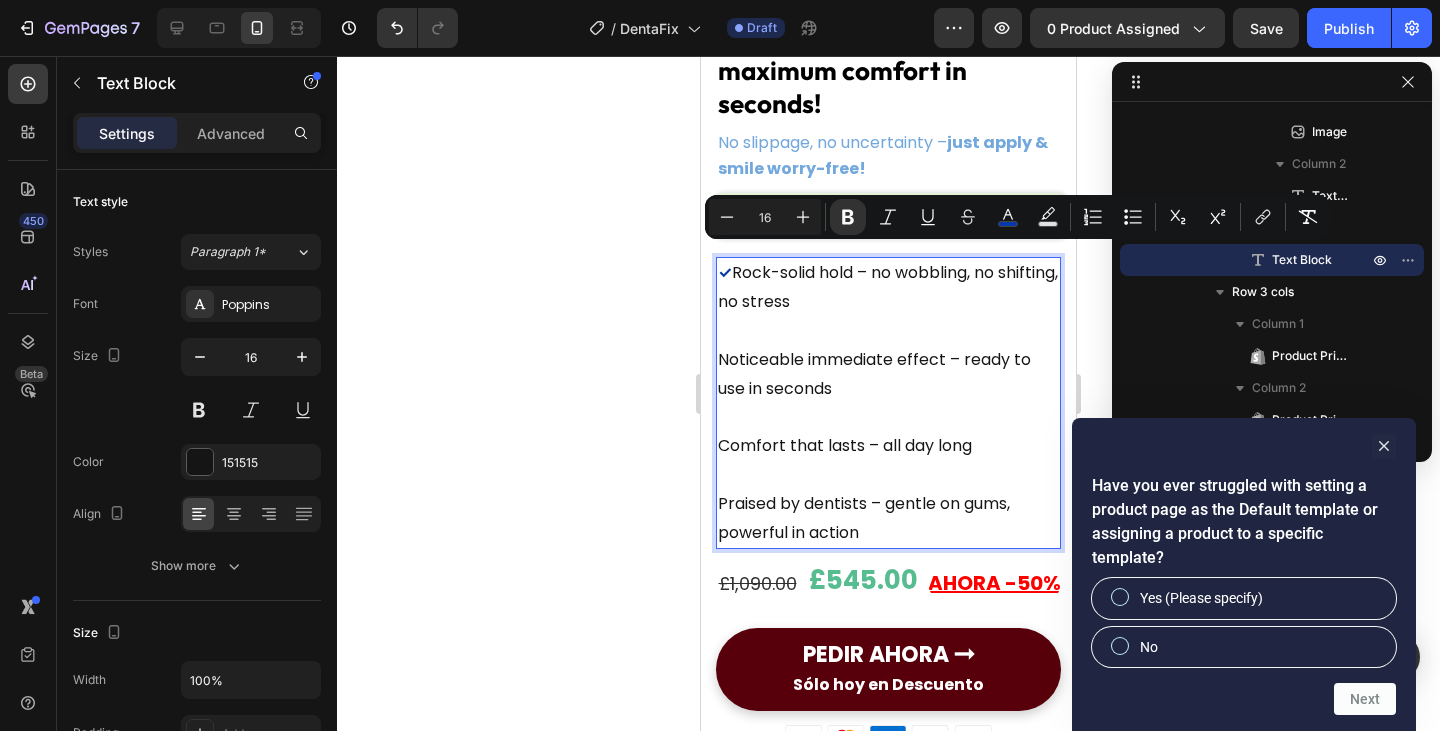 click on "Noticeable immediate effect – ready to use in seconds" at bounding box center [888, 375] 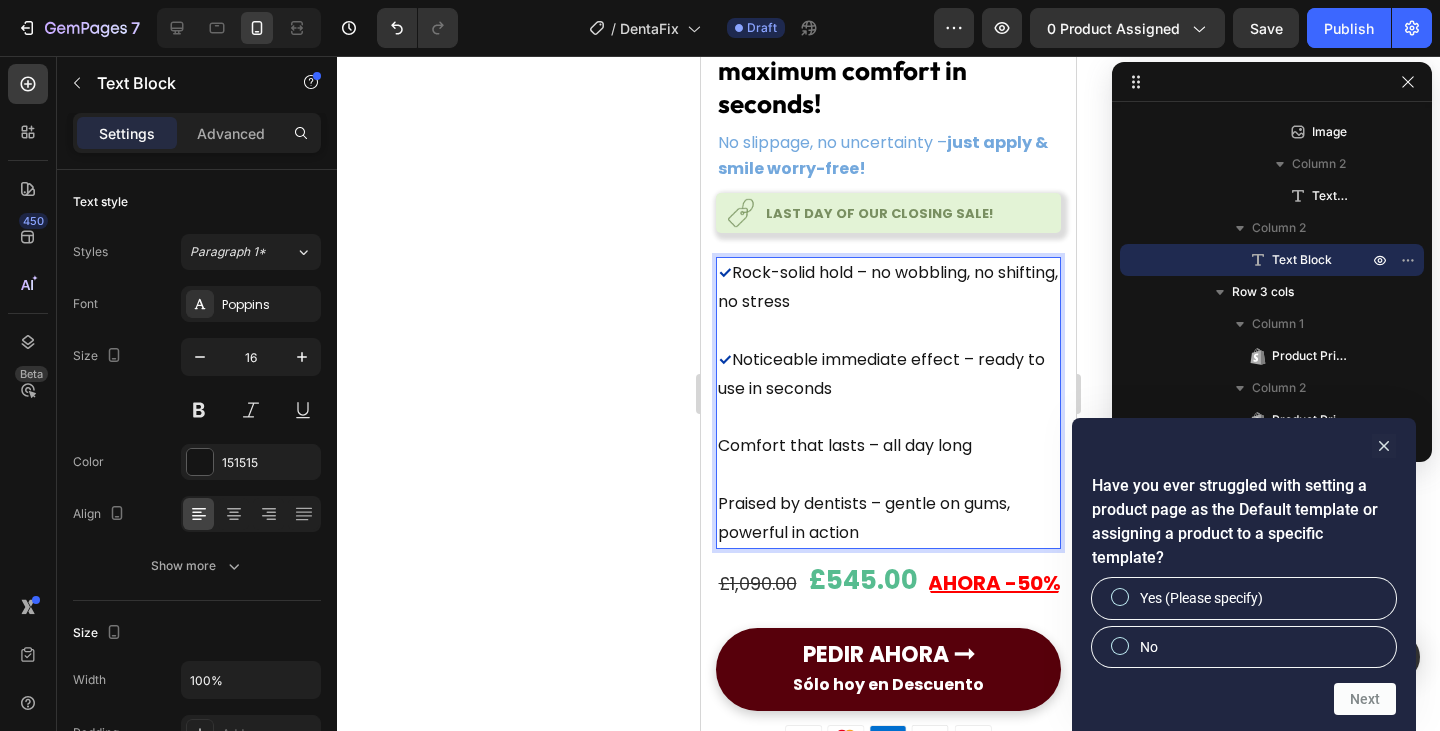 click on "Comfort that lasts – all day long" at bounding box center [888, 446] 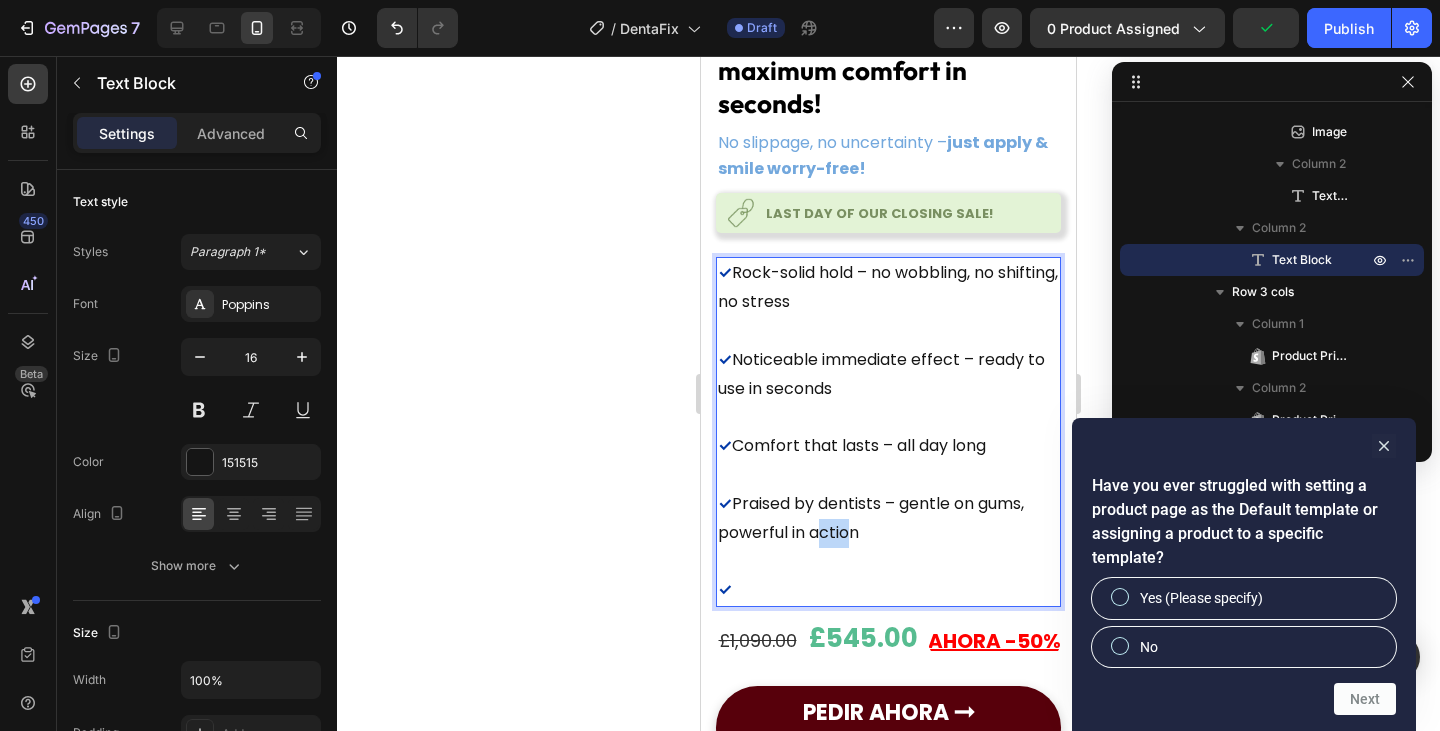 drag, startPoint x: 853, startPoint y: 505, endPoint x: 820, endPoint y: 505, distance: 33 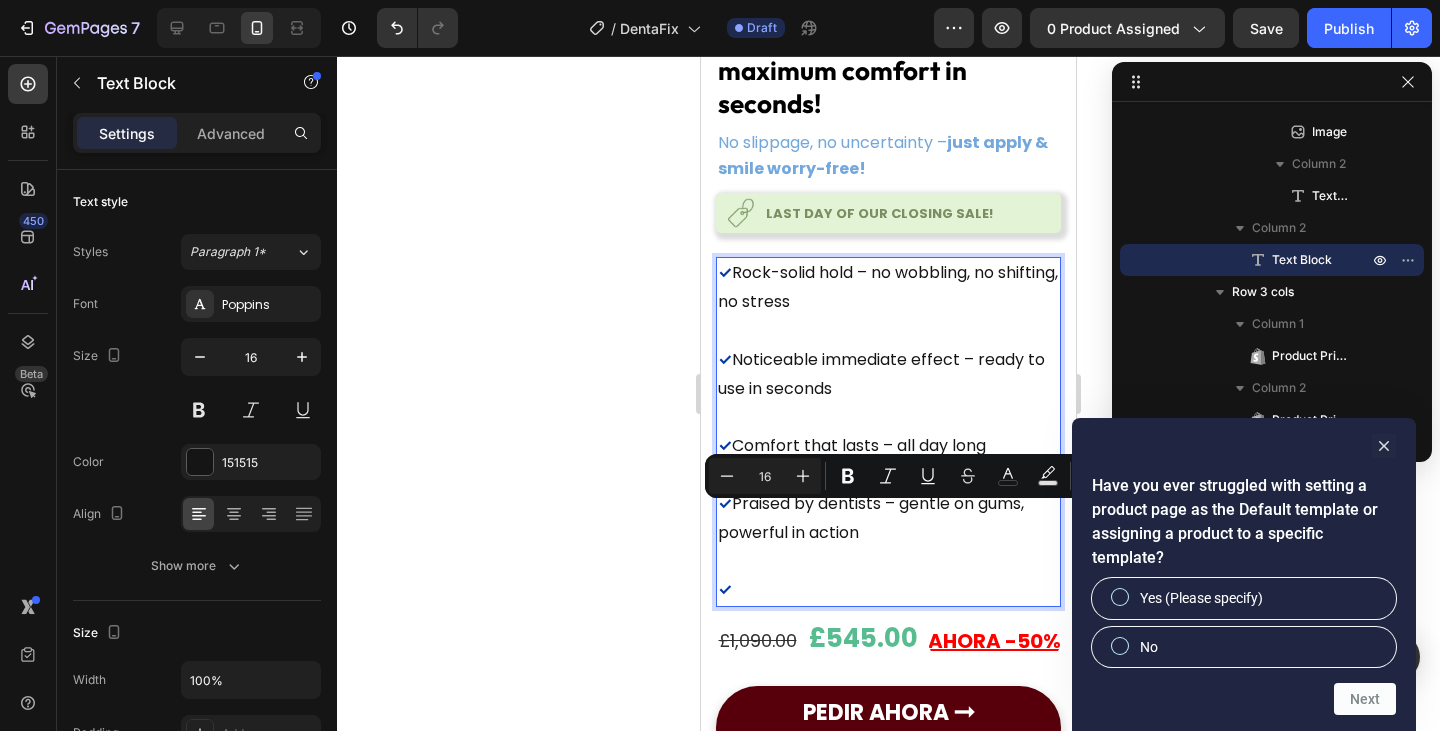 click on "✓" at bounding box center (888, 590) 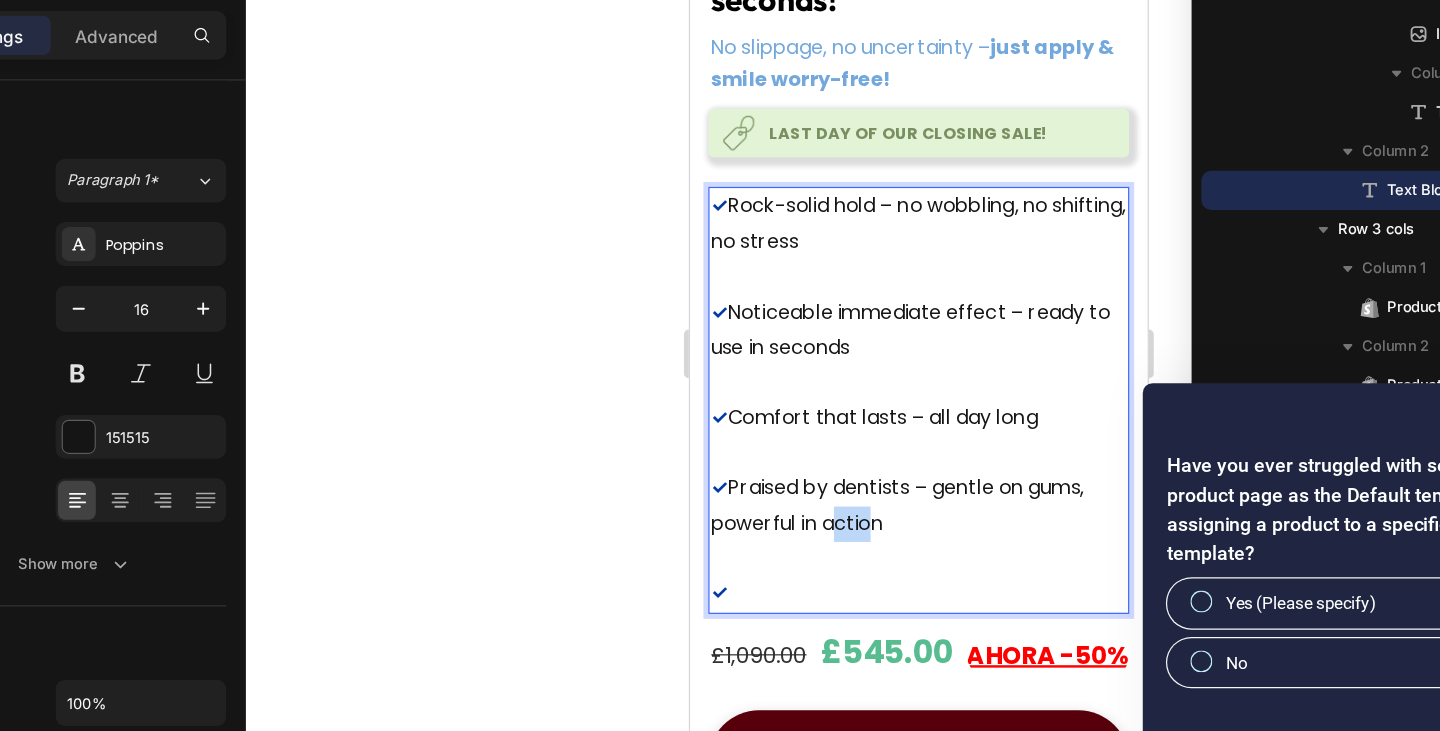 drag, startPoint x: 839, startPoint y: 402, endPoint x: 810, endPoint y: 398, distance: 29.274563 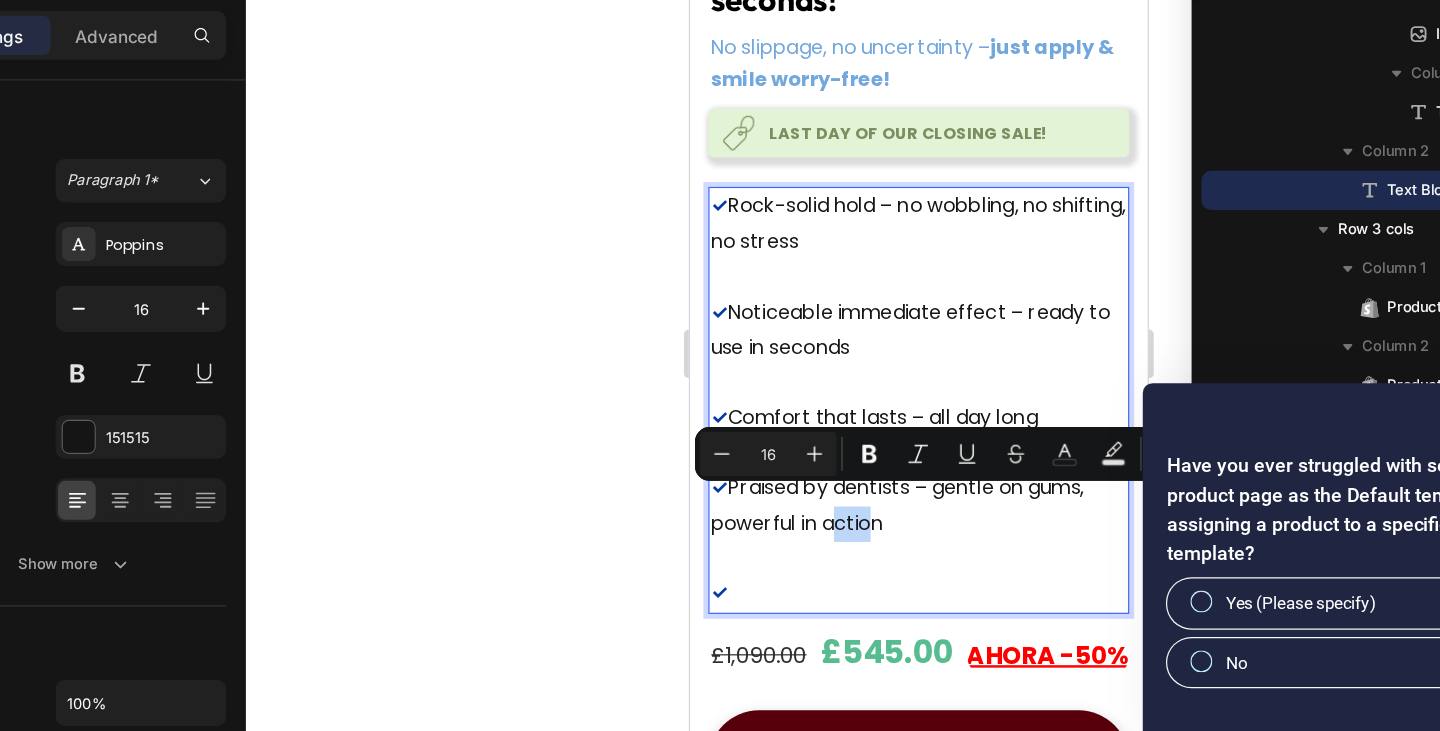 copy on "ctio" 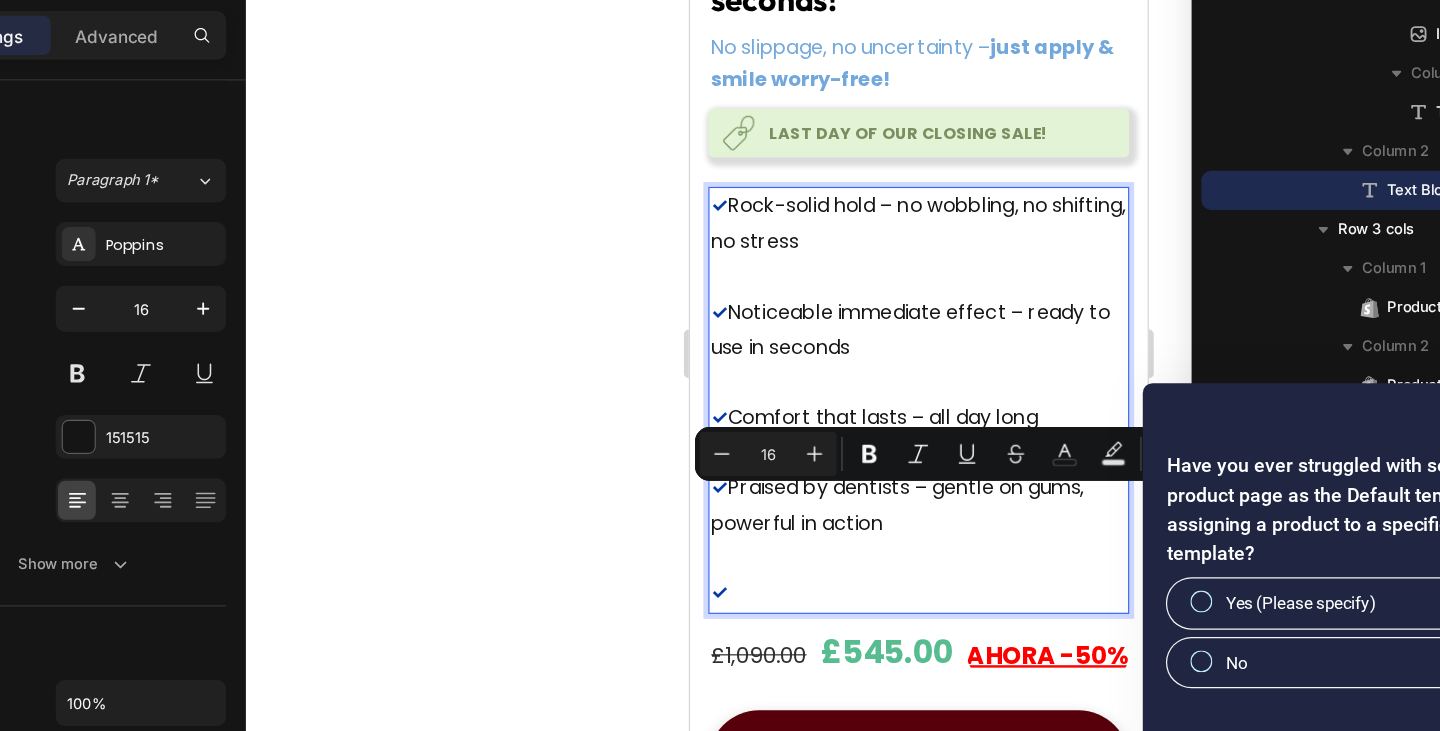 click on "✓ Praised by dentists – gentle on gums, powerful in action" at bounding box center (877, 405) 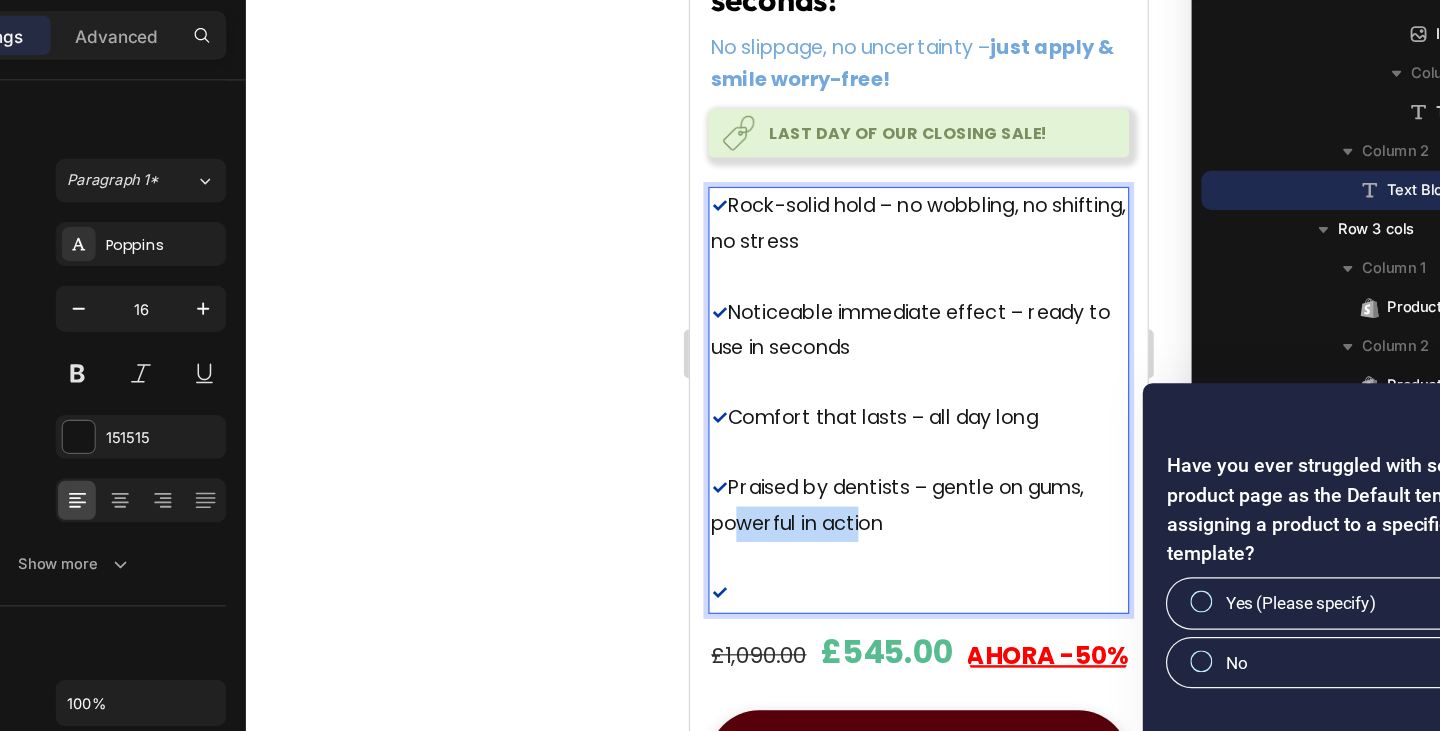 drag, startPoint x: 731, startPoint y: 398, endPoint x: 828, endPoint y: 405, distance: 97.25225 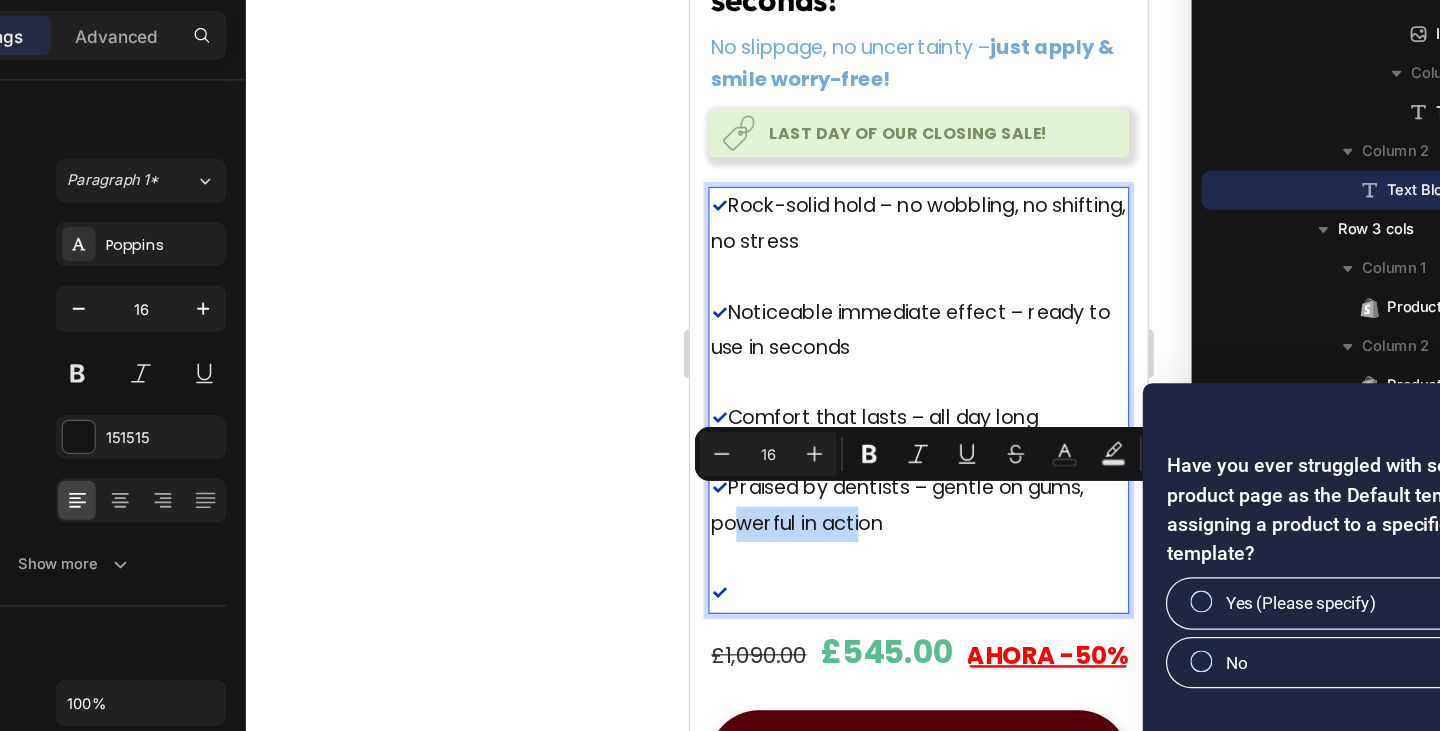 copy on "werful in acti" 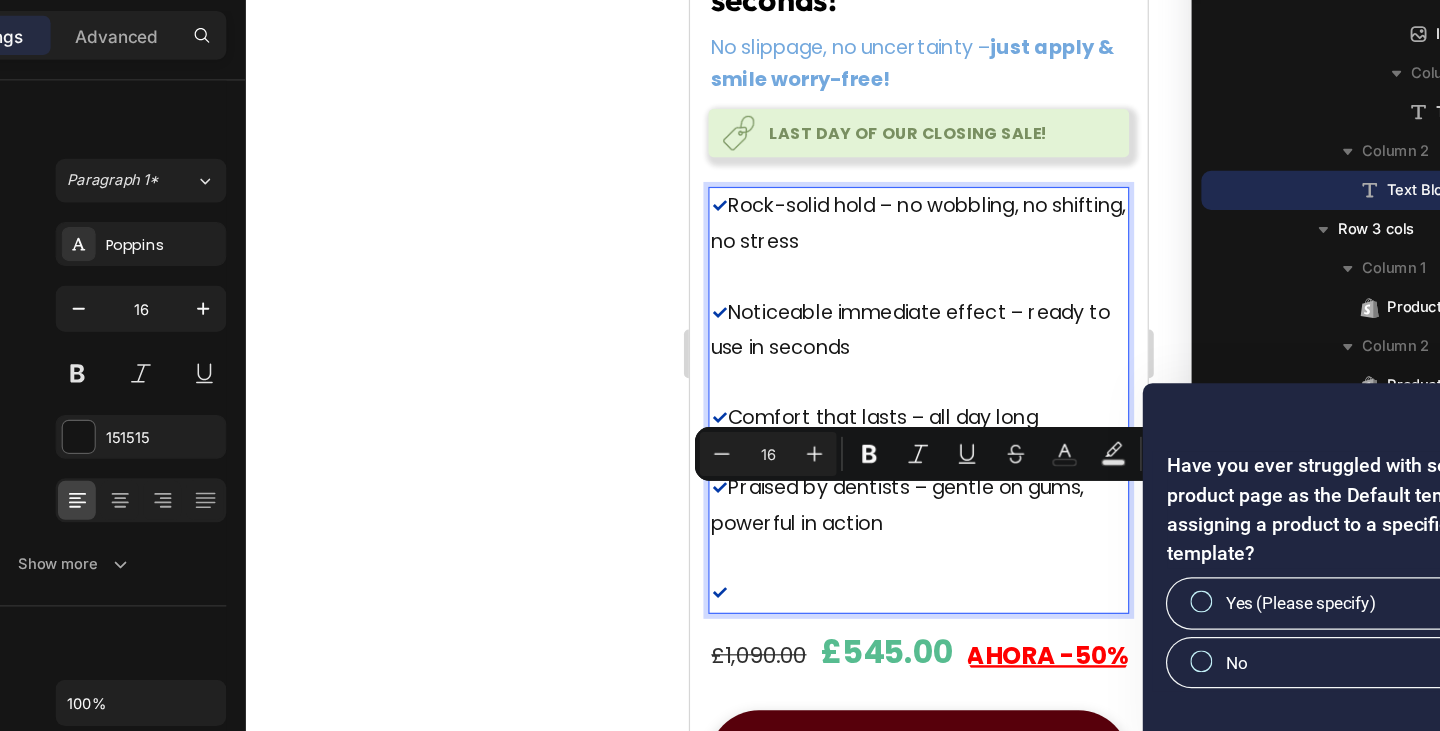 click on "✓" at bounding box center (877, 476) 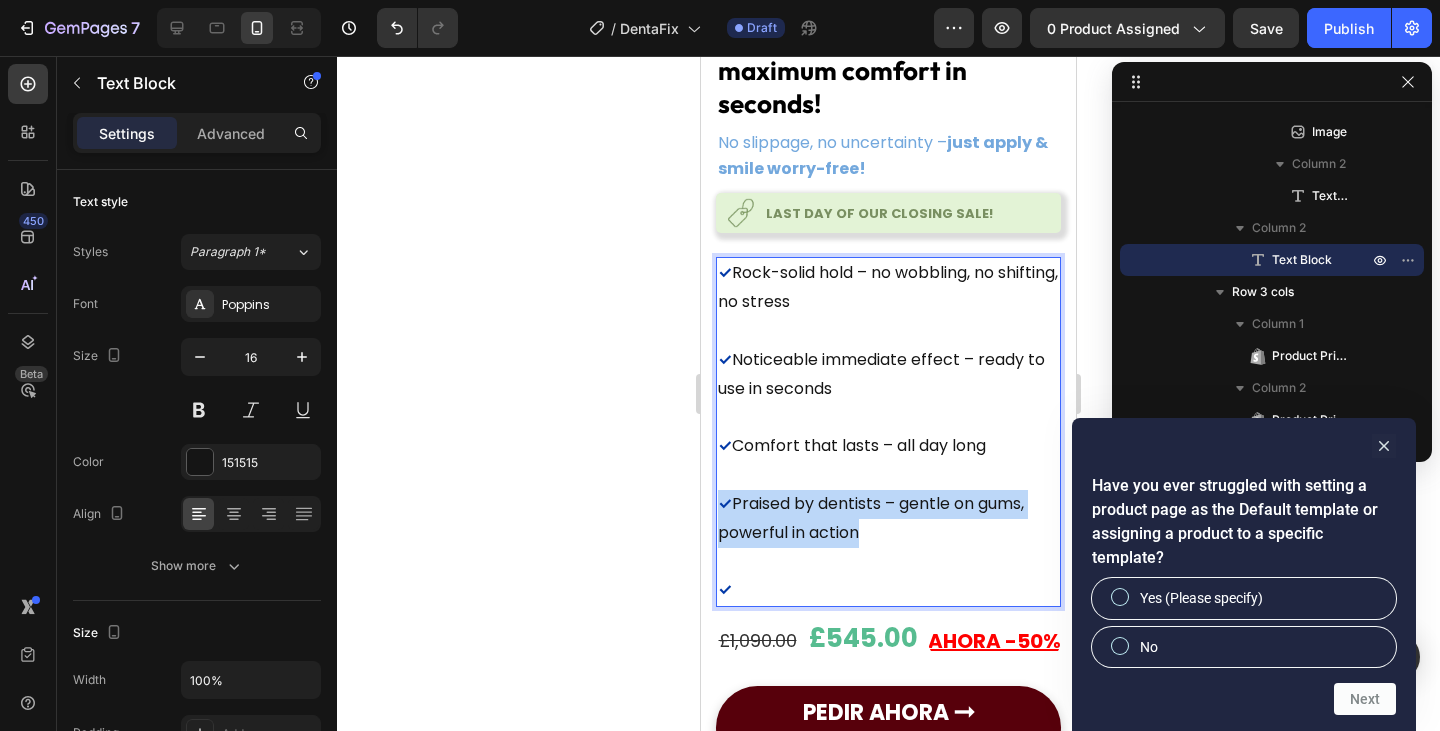 drag, startPoint x: 862, startPoint y: 515, endPoint x: 715, endPoint y: 480, distance: 151.10924 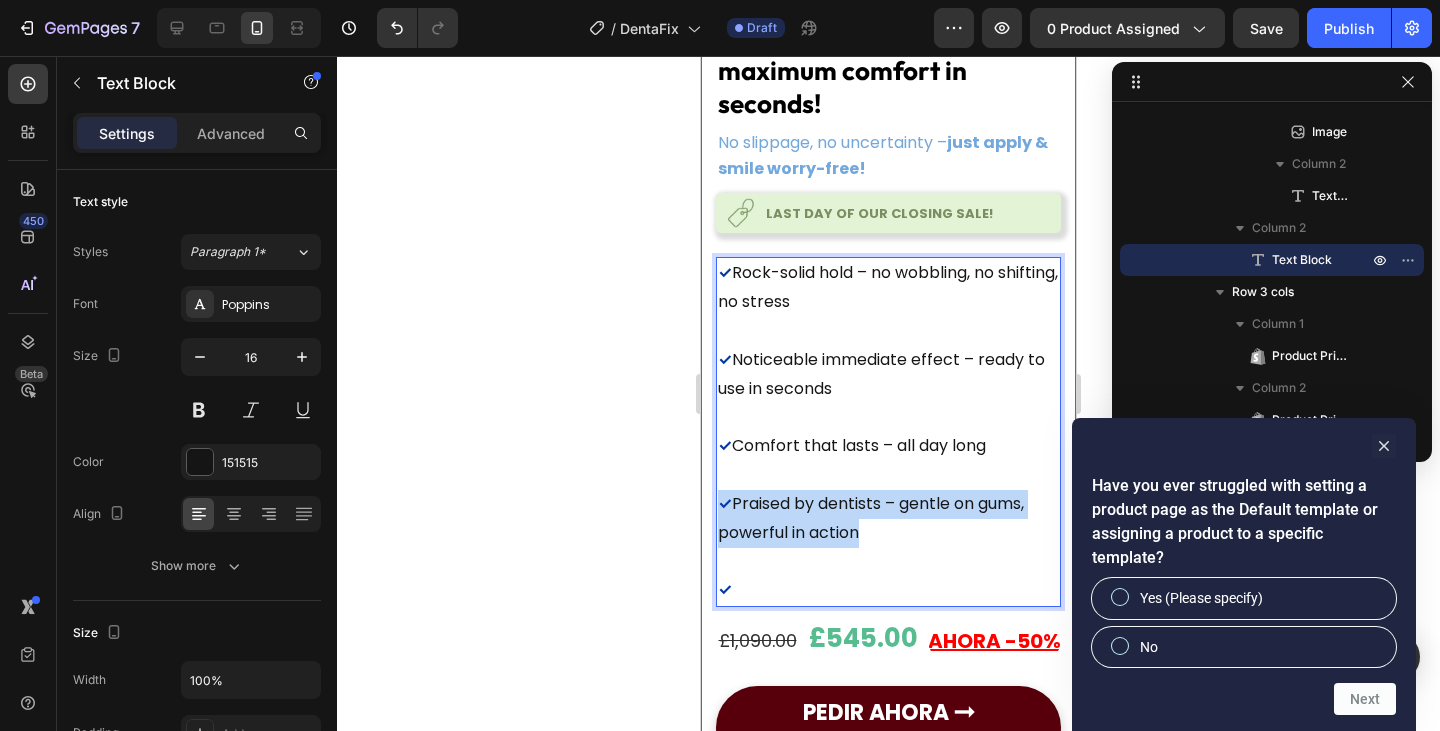 copy on "✓ Praised by dentists – gentle on gums, powerful in action" 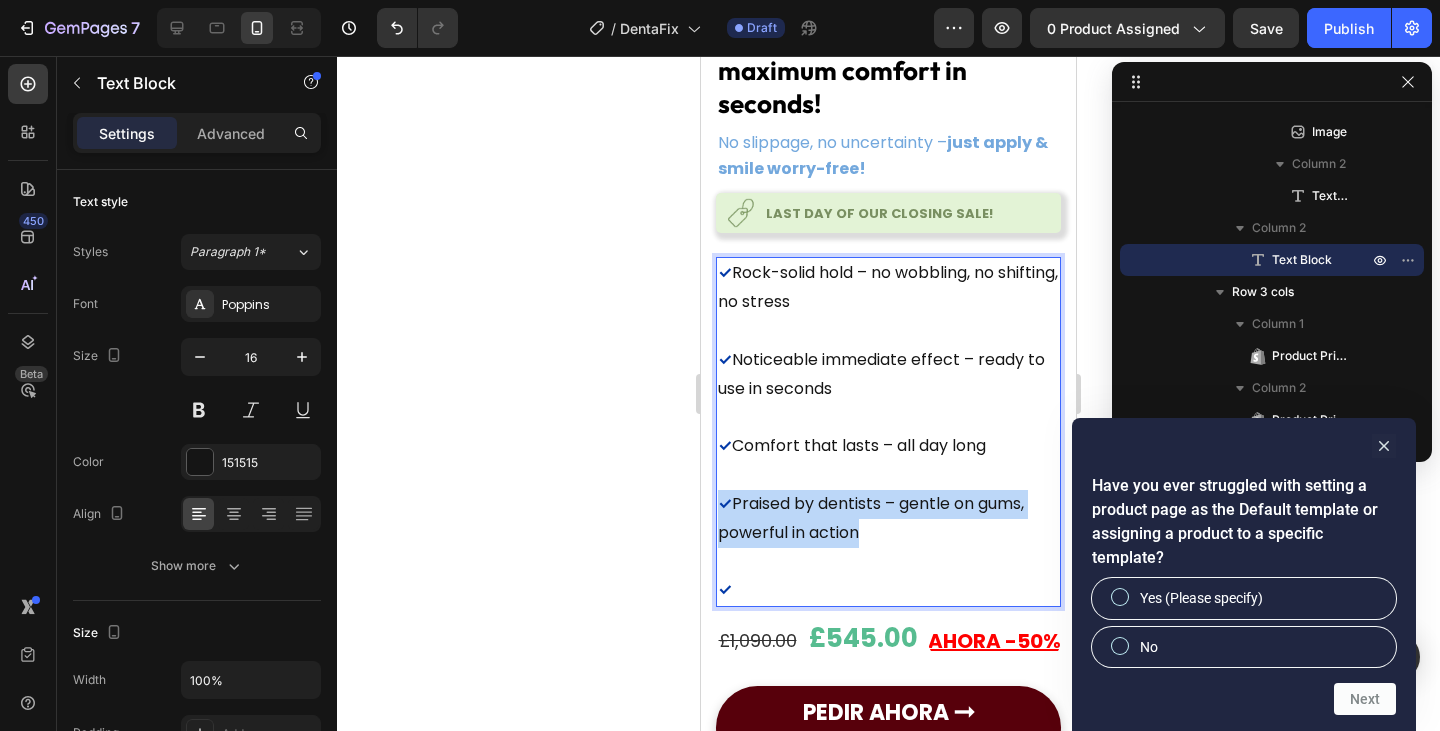 drag, startPoint x: 742, startPoint y: 577, endPoint x: 716, endPoint y: 576, distance: 26.019224 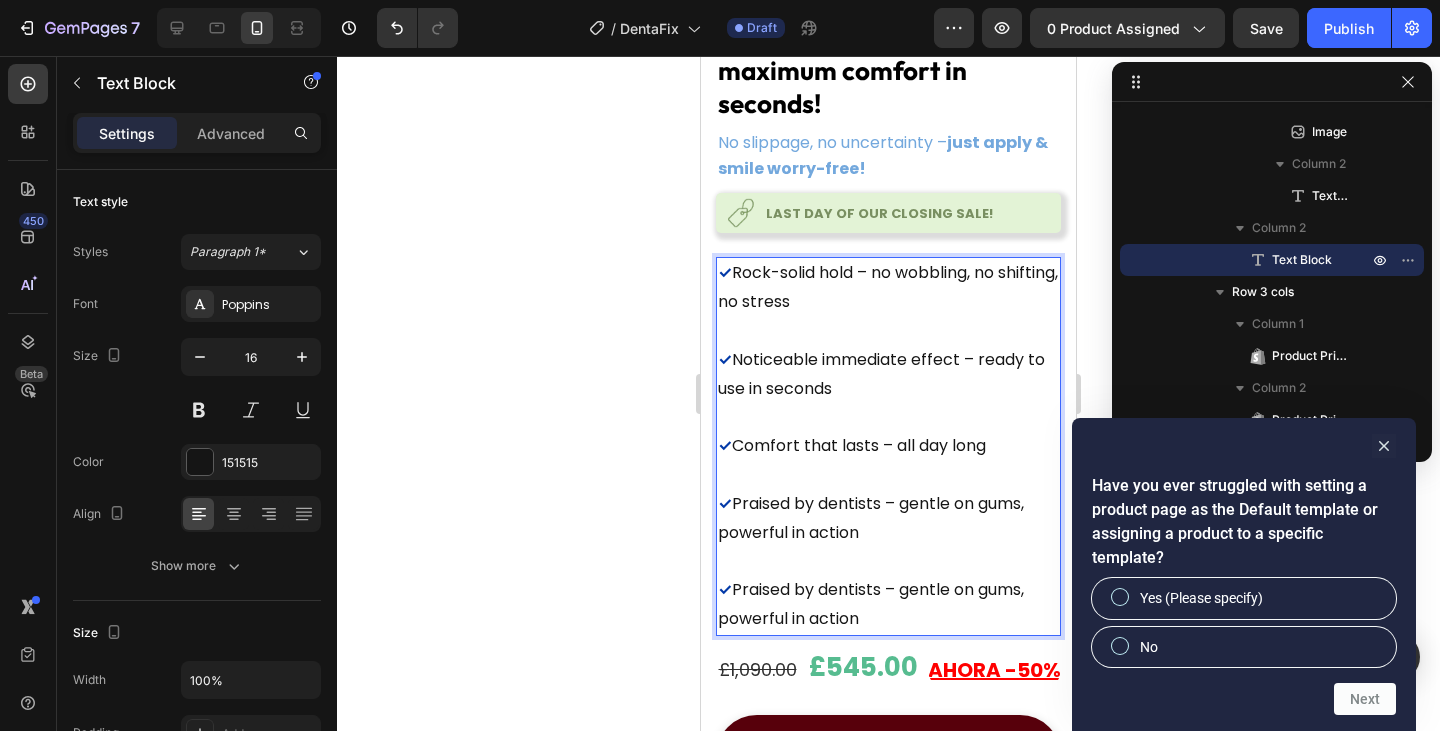 click on "✓" at bounding box center (725, 589) 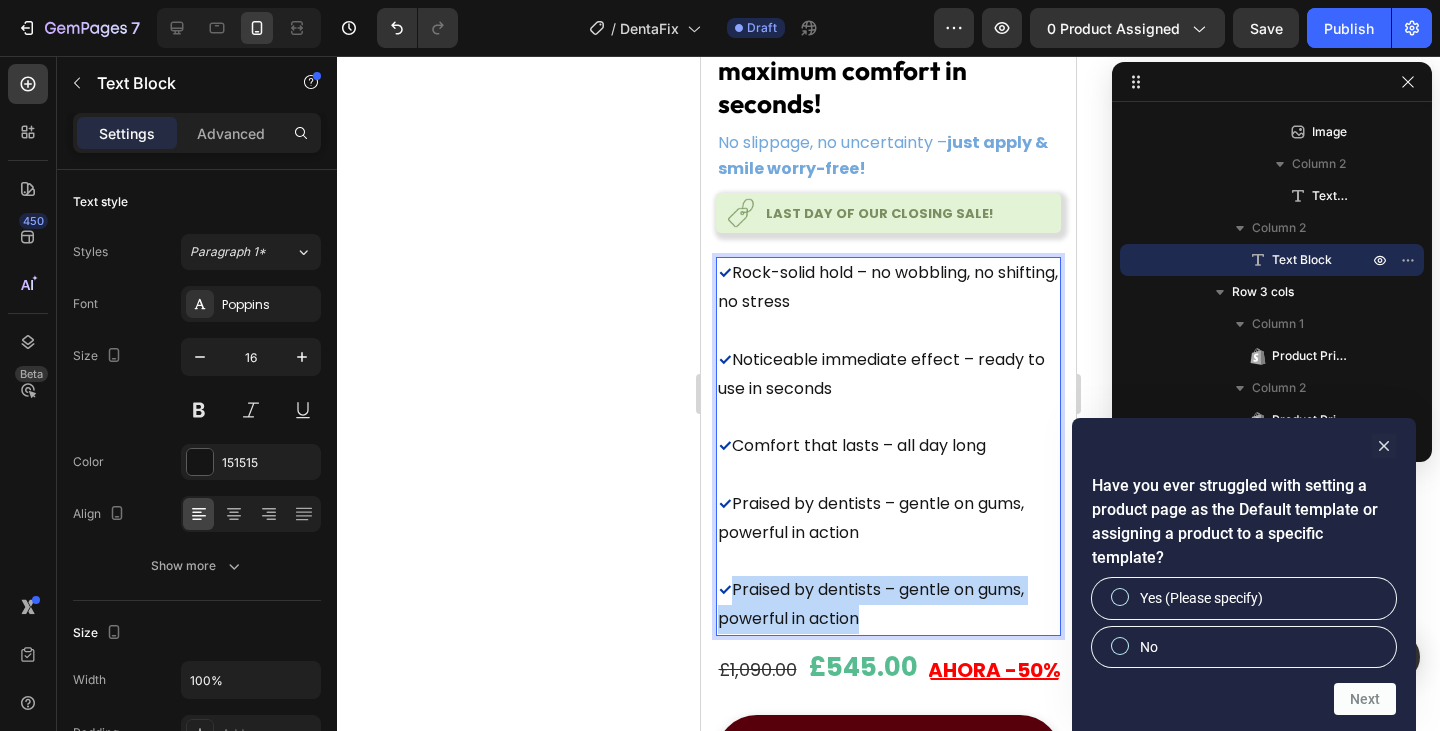 drag, startPoint x: 734, startPoint y: 574, endPoint x: 889, endPoint y: 599, distance: 157.00319 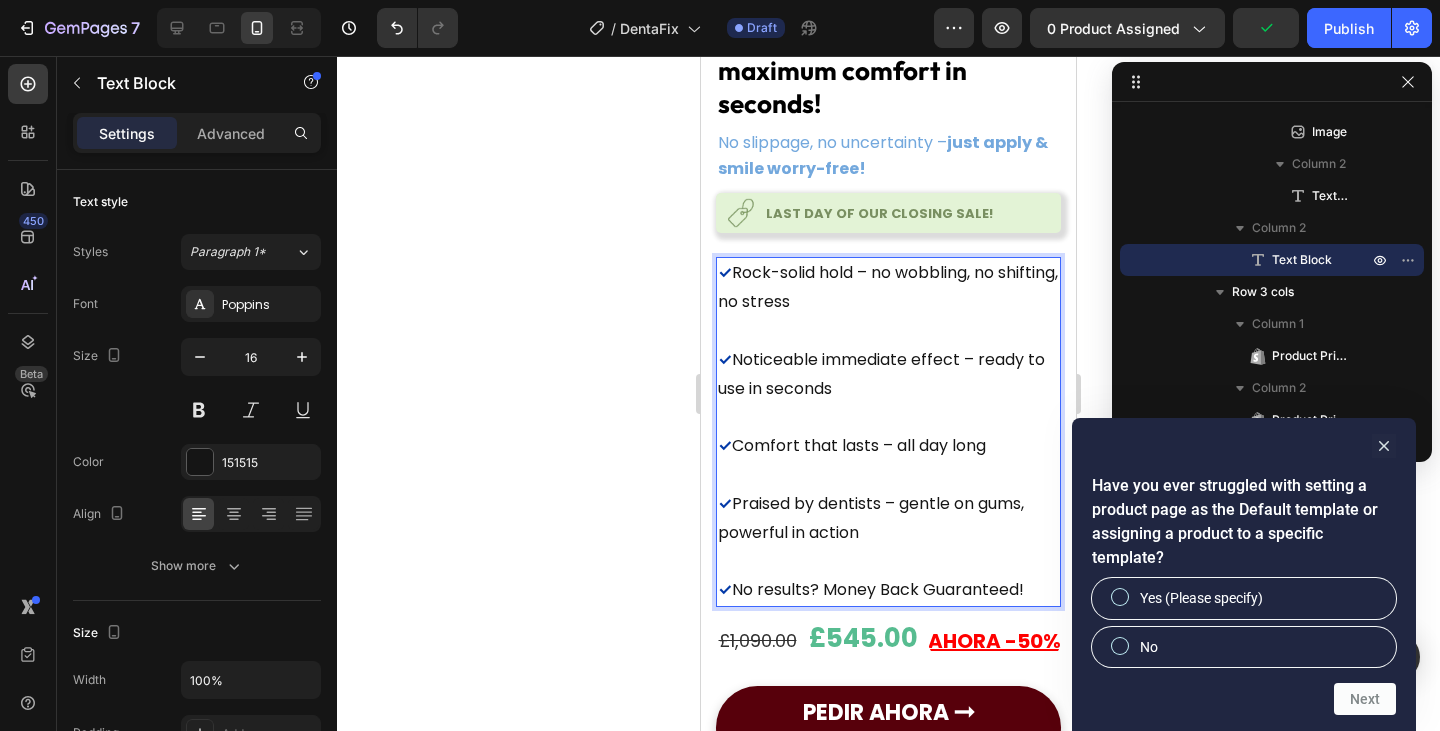 click on "✓ Praised by dentists – gentle on gums, powerful in action" at bounding box center (888, 519) 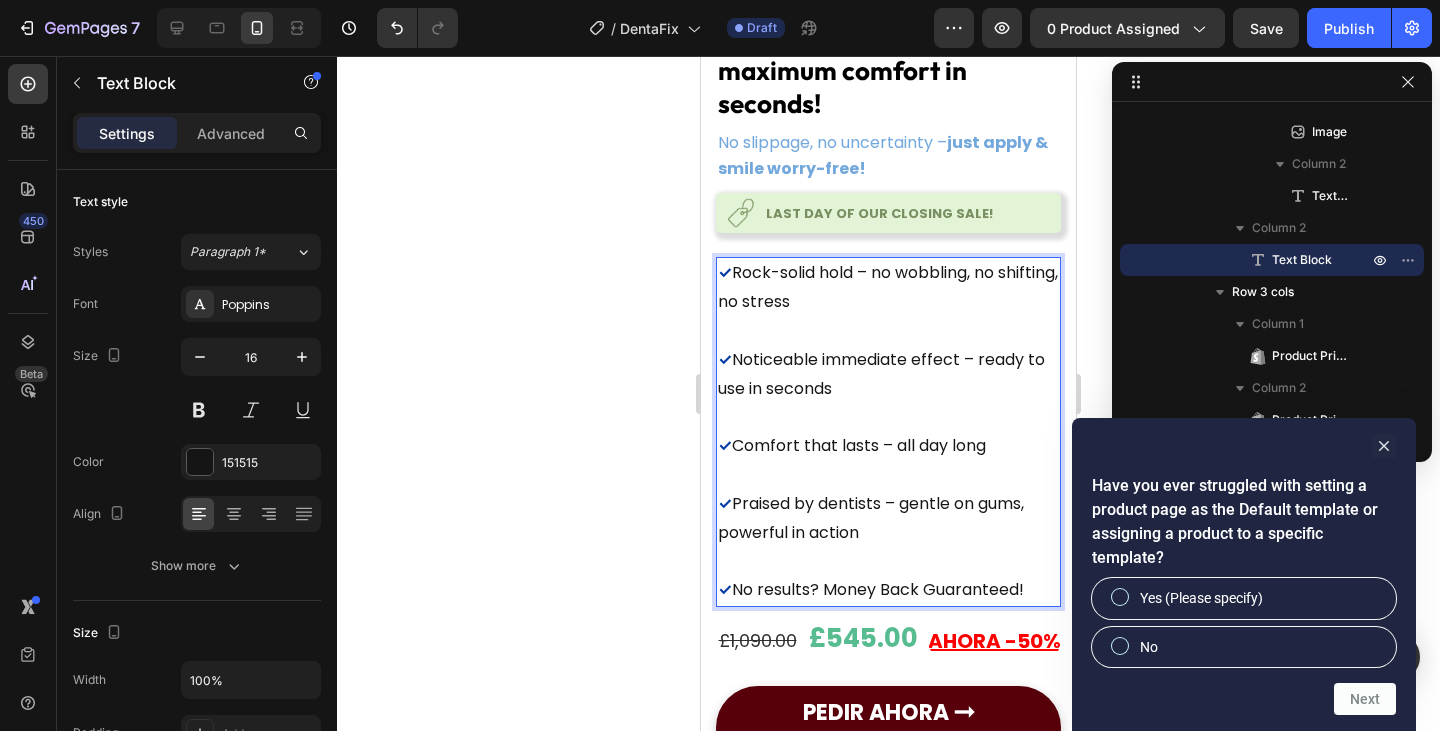click on "✓ Praised by dentists – gentle on gums, powerful in action" at bounding box center (888, 519) 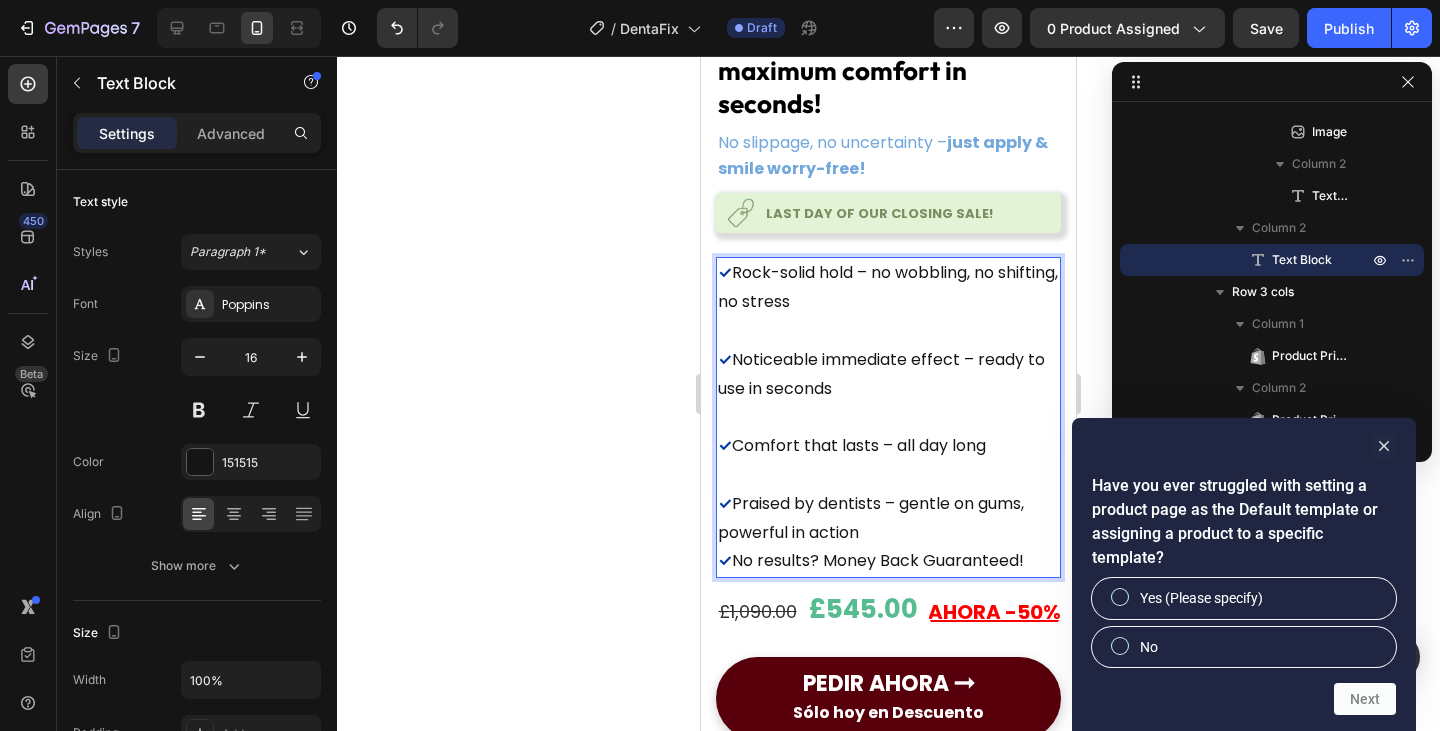 click at bounding box center [888, 475] 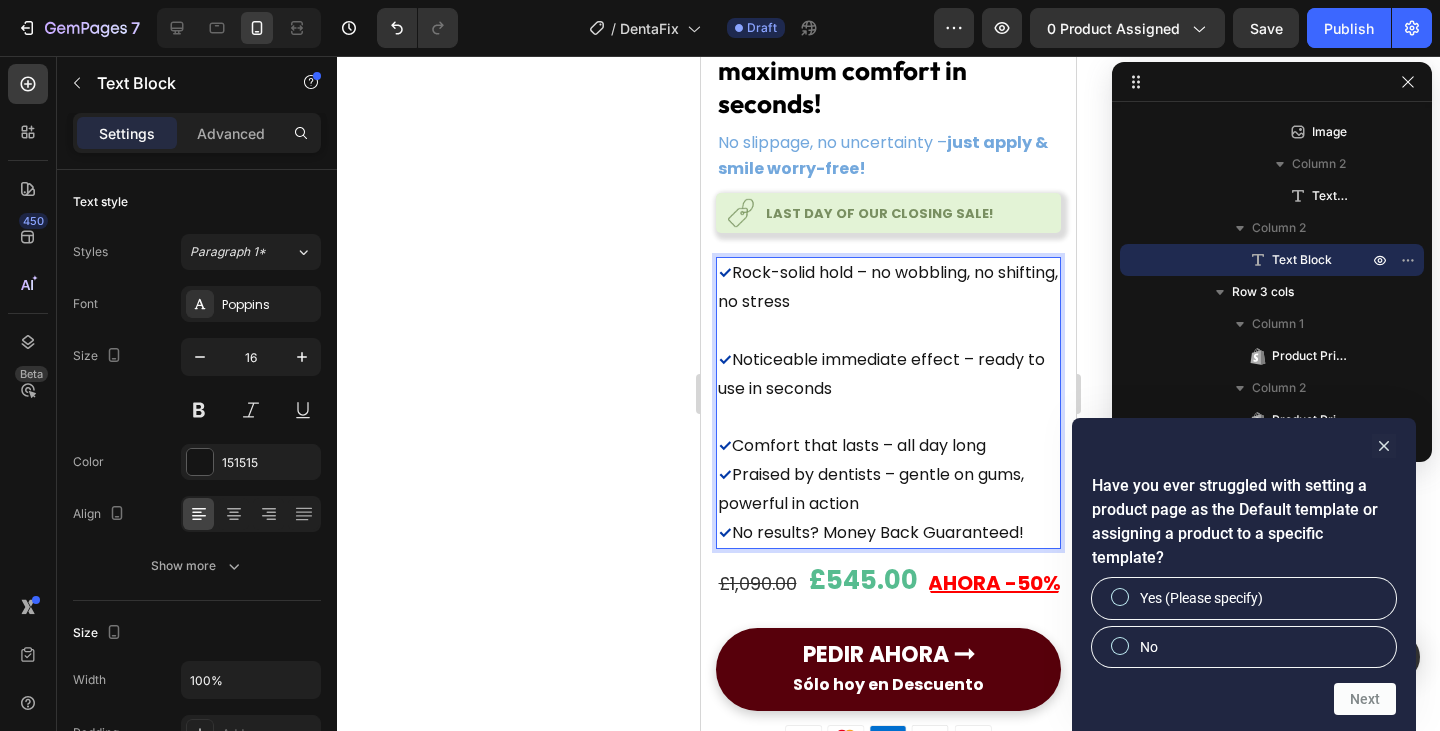 click at bounding box center [888, 417] 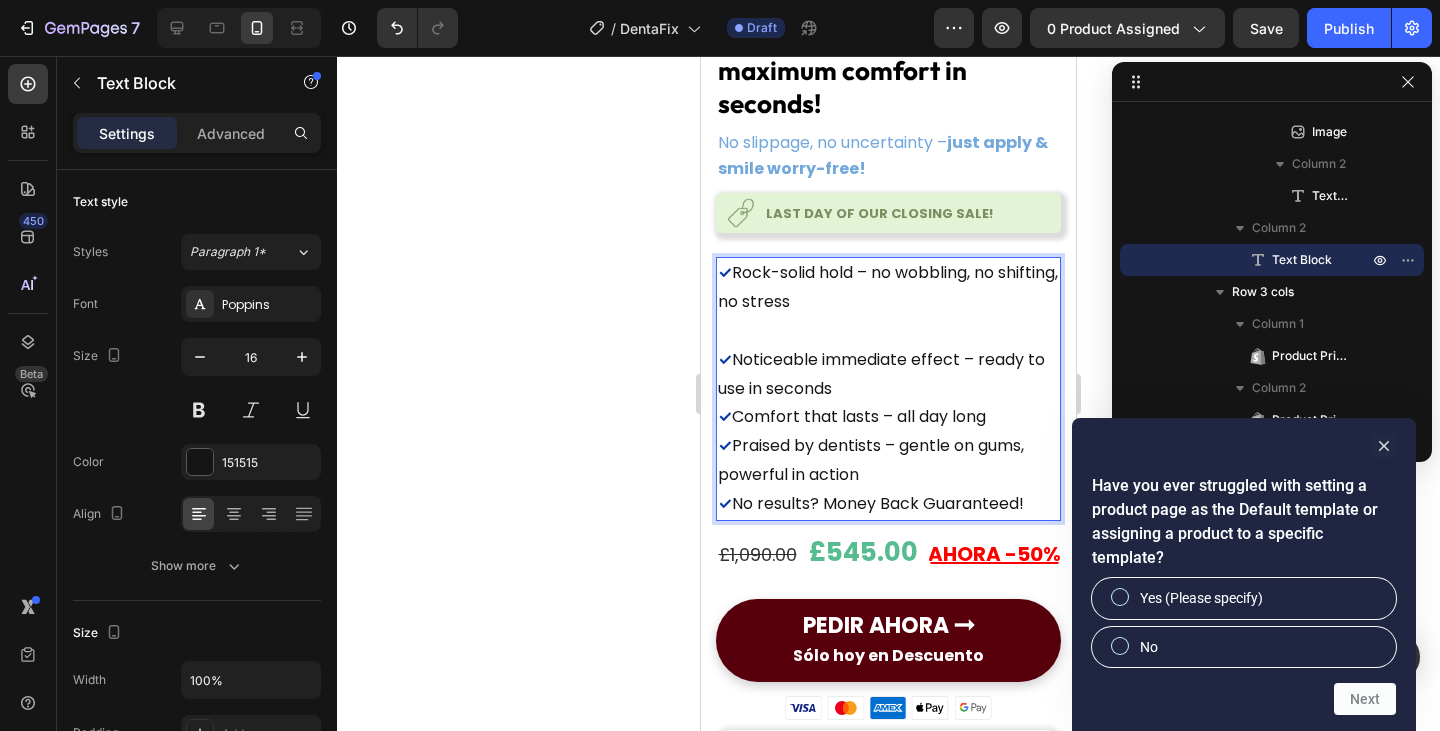 click at bounding box center (888, 331) 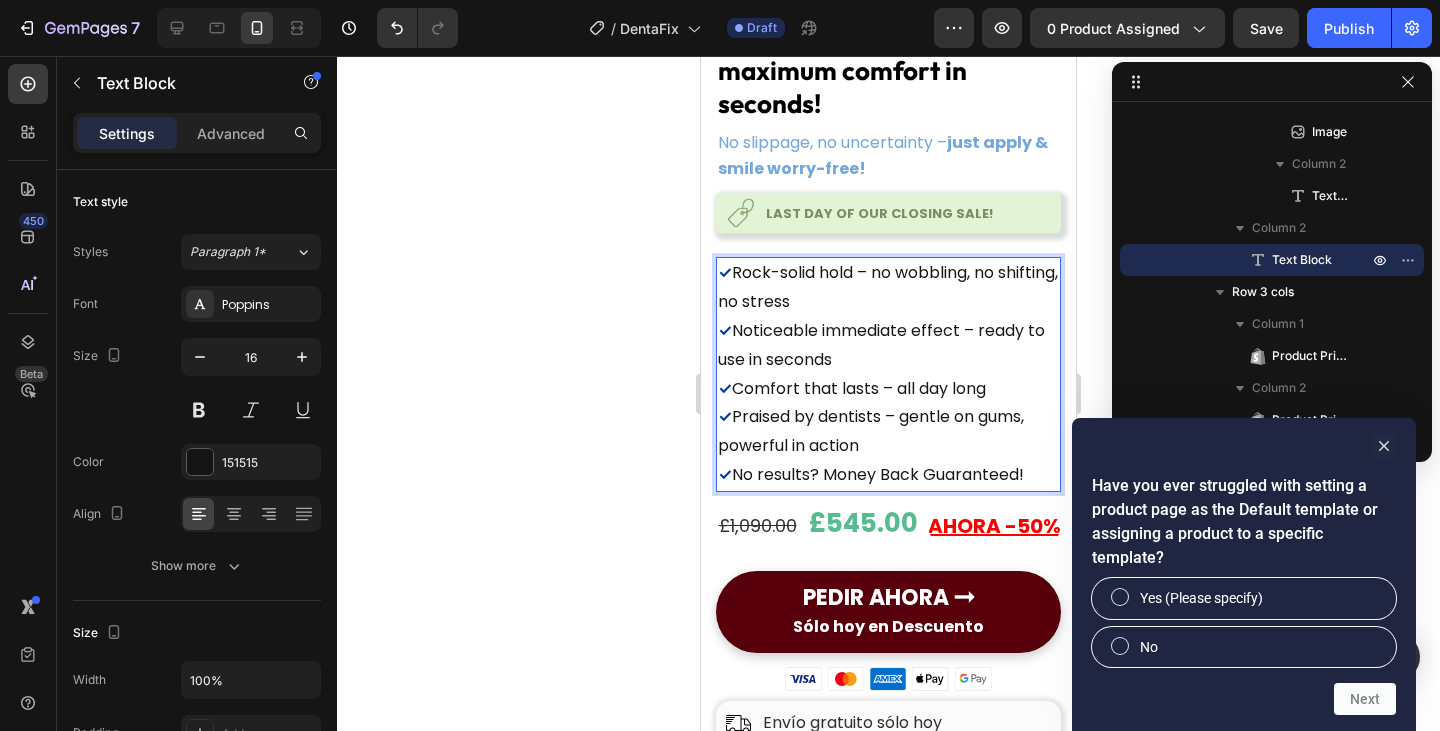 click on "✓ Noticeable immediate effect – ready to use in seconds" at bounding box center [888, 346] 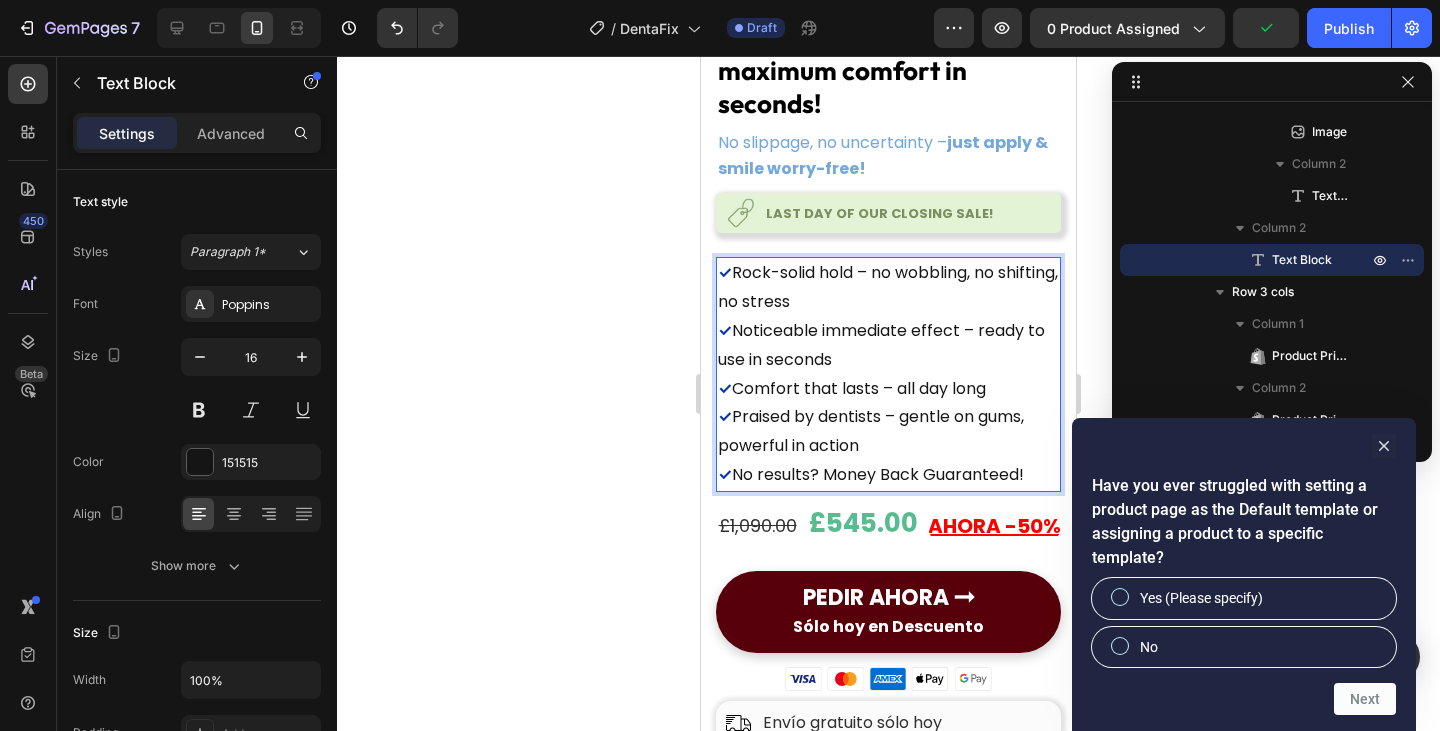 click on "✓ Praised by dentists – gentle on gums, powerful in action" at bounding box center [888, 432] 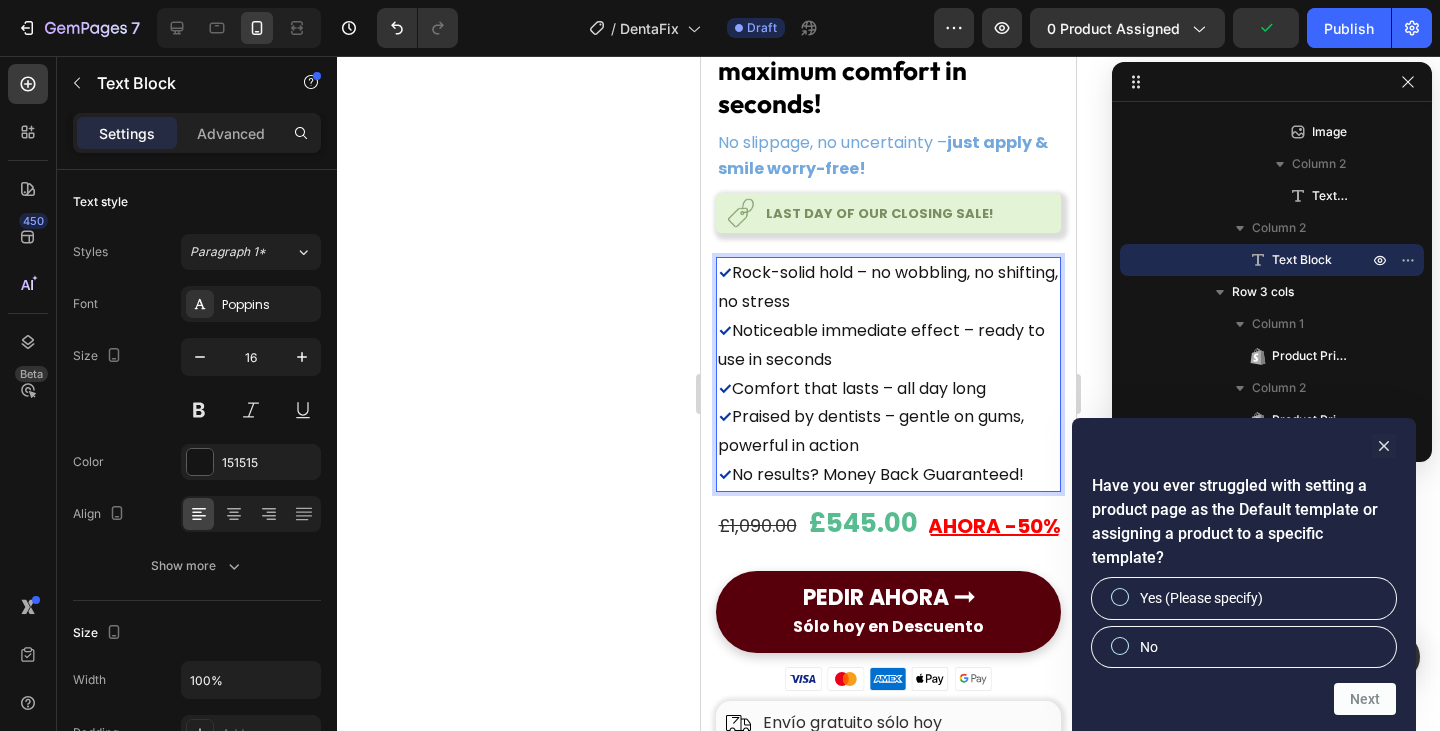 click on "✓  Praised by dentists – gentle on gums, powerful in action" at bounding box center [888, 432] 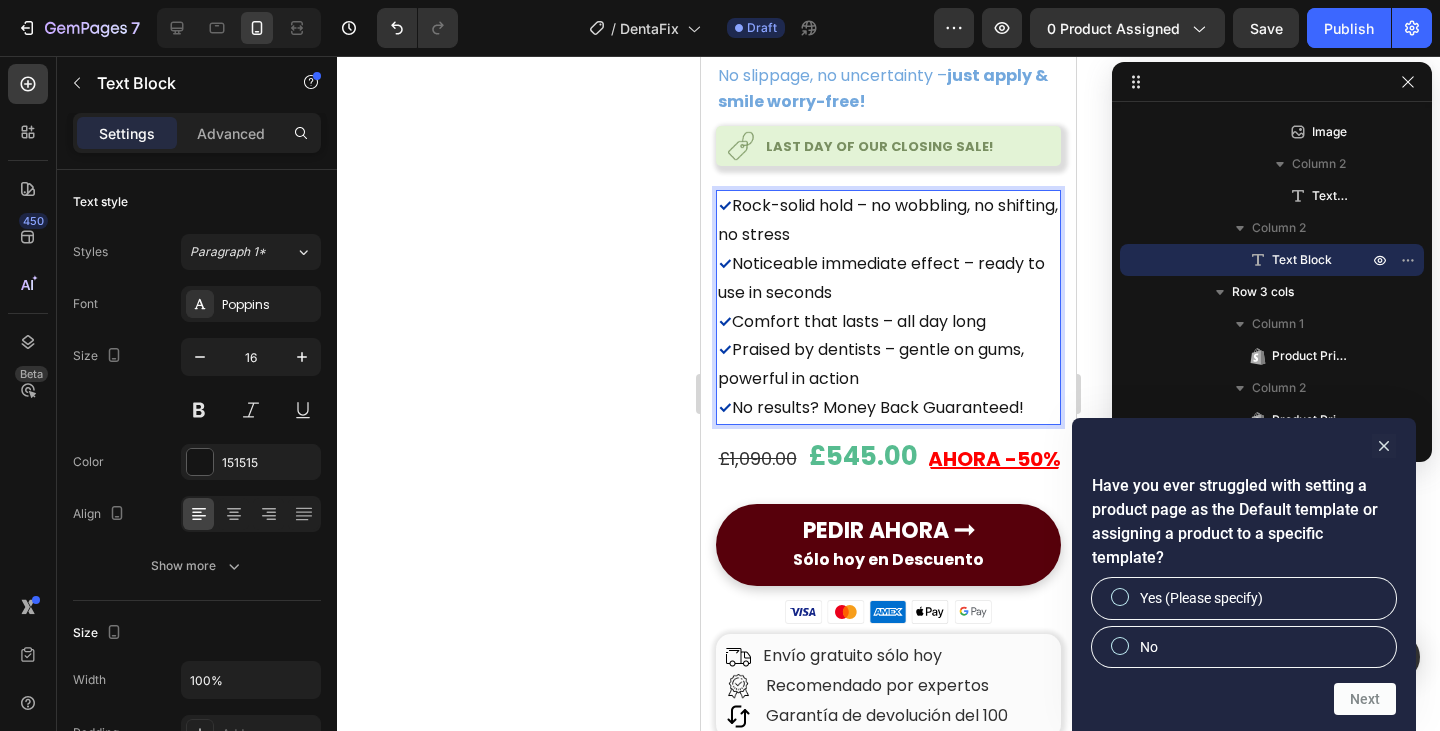 scroll, scrollTop: 677, scrollLeft: 0, axis: vertical 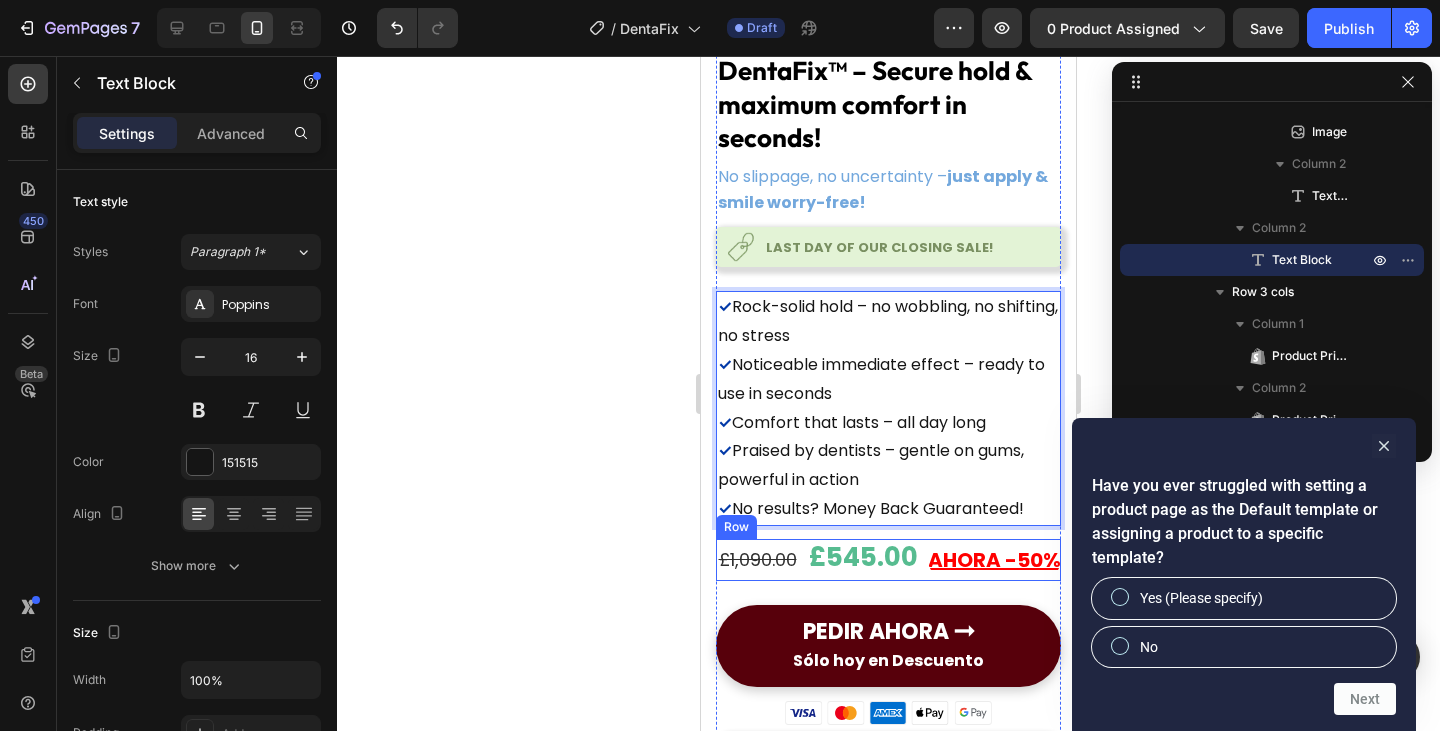 click on "£1,090.00 Product Price Product Price" at bounding box center [758, 560] 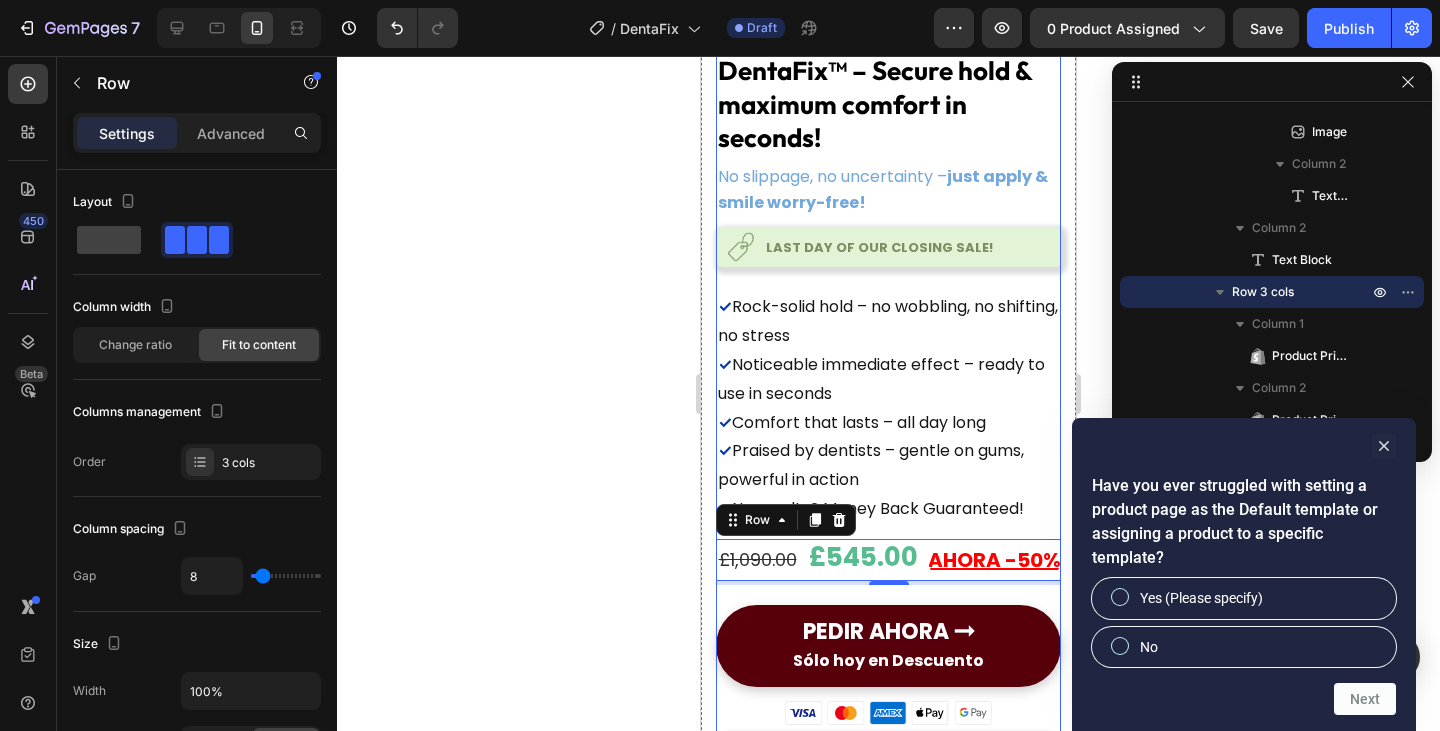 click on "PEDIR AHORA ➞ Sólo hoy en Descuento Button" at bounding box center [888, 638] 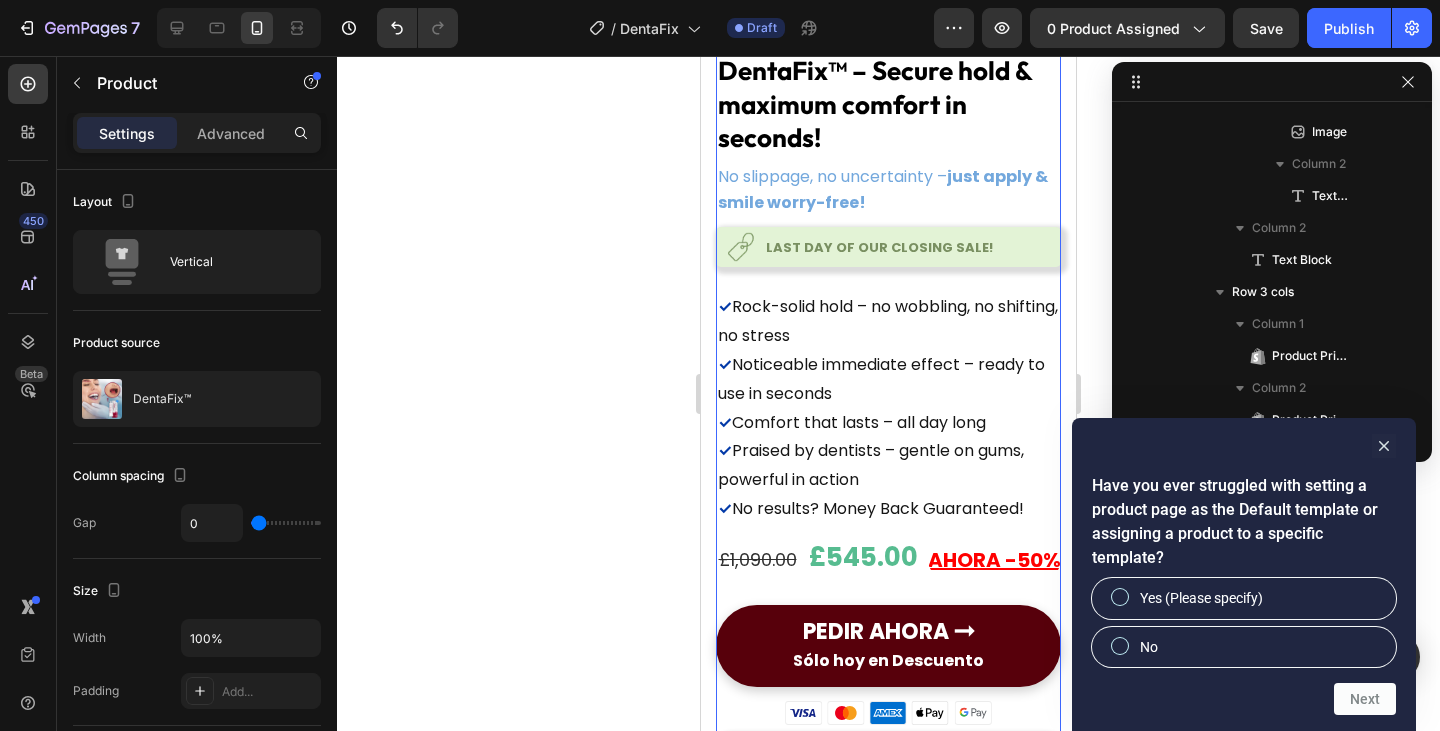 scroll, scrollTop: 474, scrollLeft: 0, axis: vertical 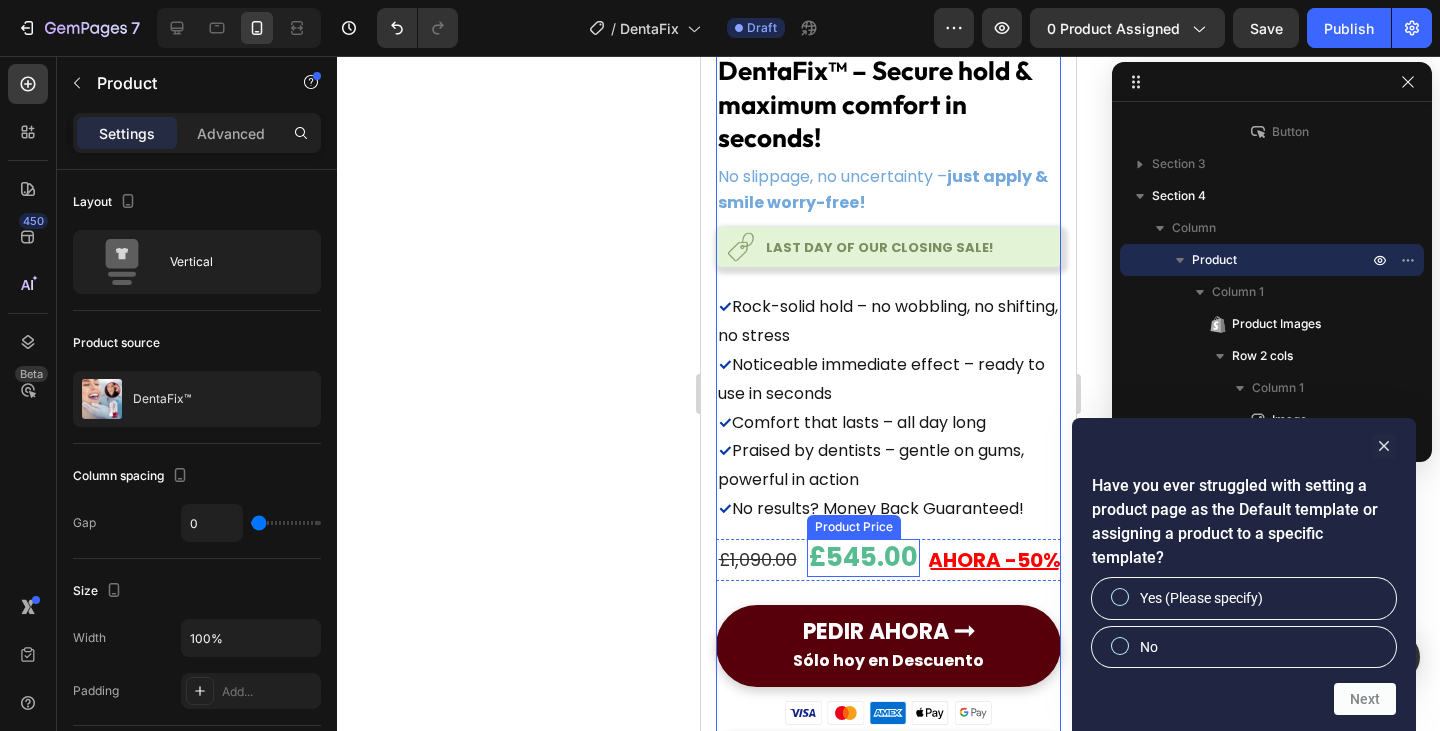 click on "£545.00" at bounding box center (863, 558) 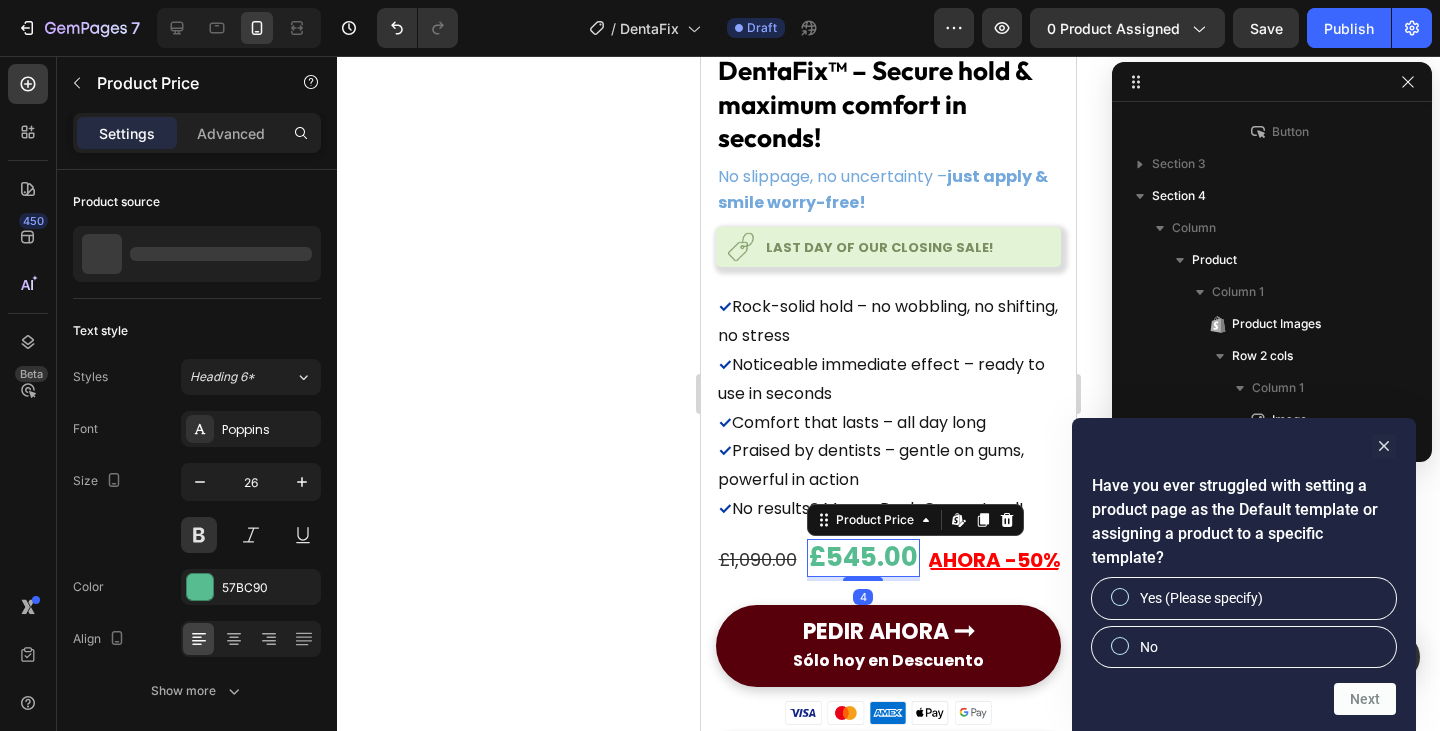 scroll, scrollTop: 1178, scrollLeft: 0, axis: vertical 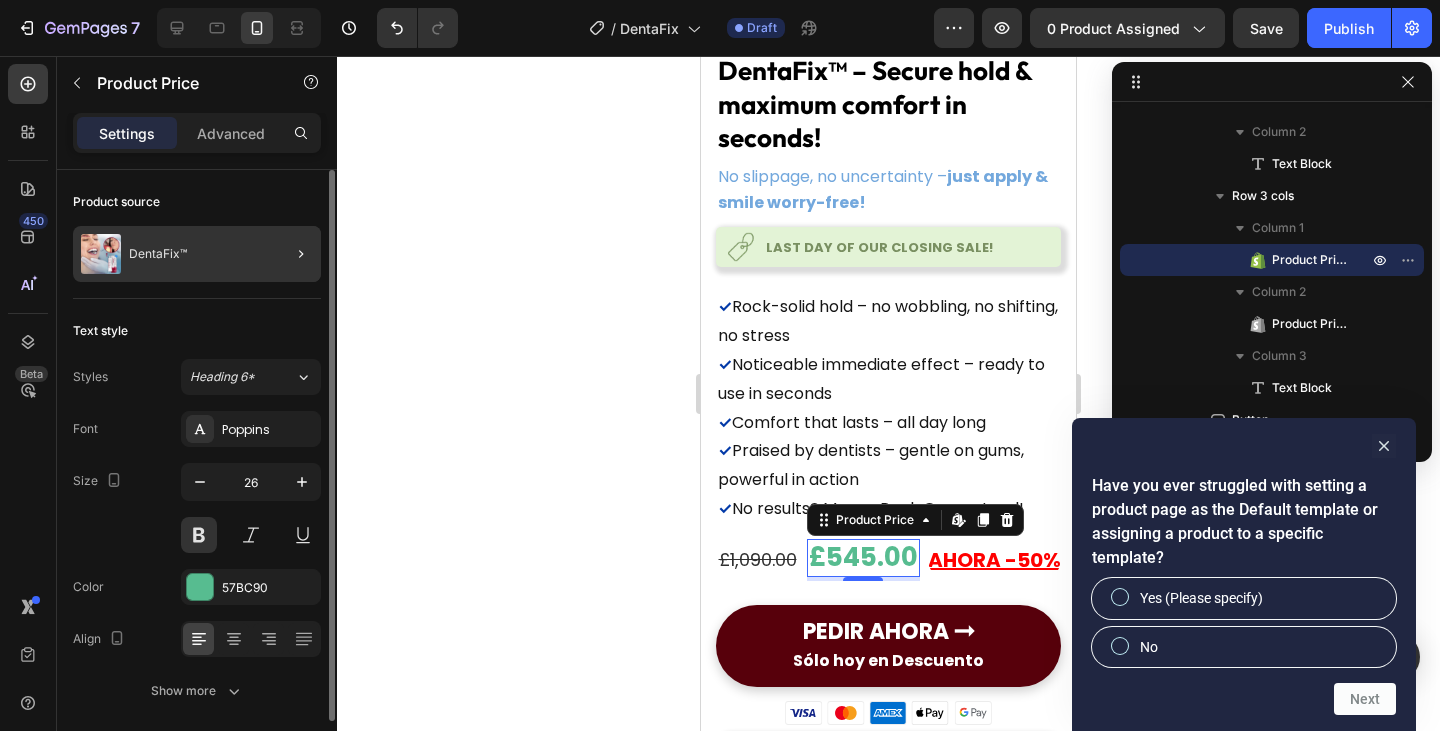 click on "DentaFix™" 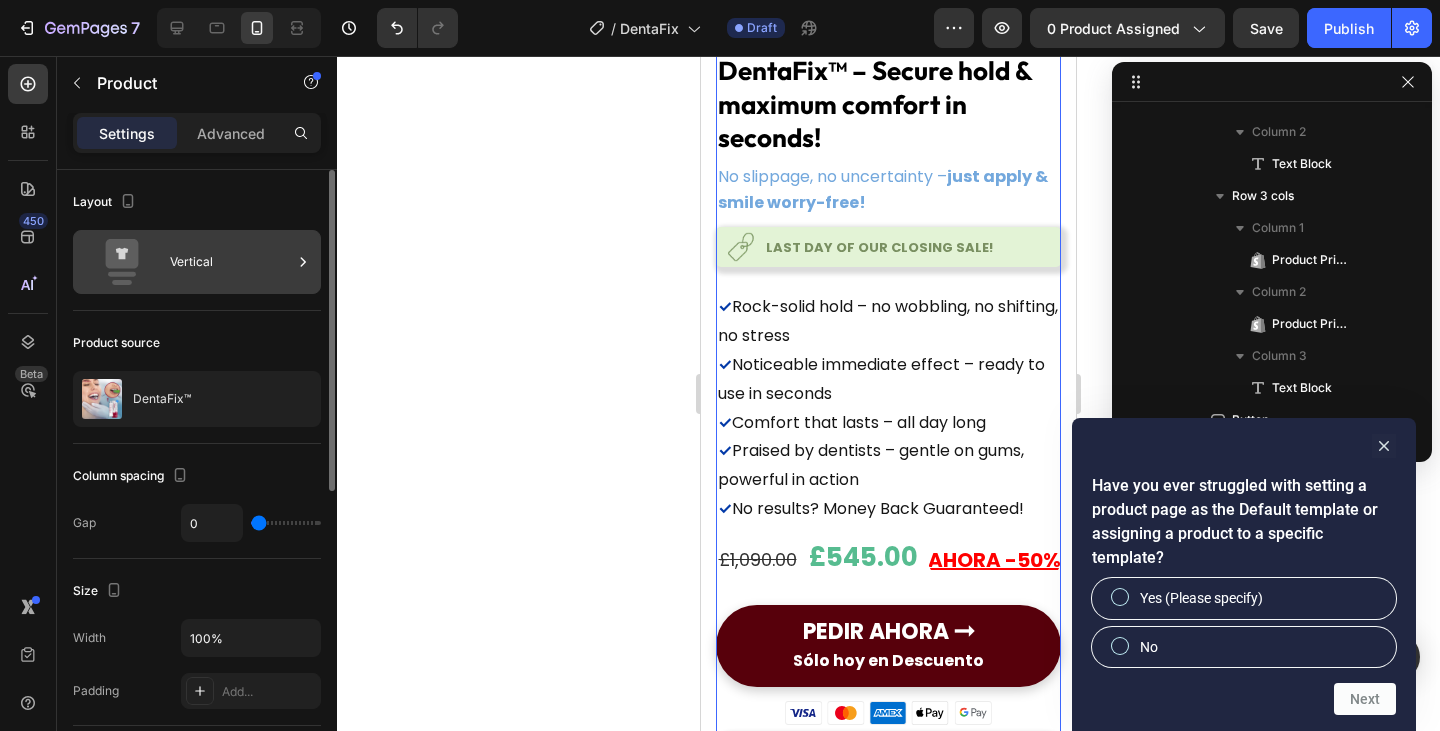 scroll, scrollTop: 474, scrollLeft: 0, axis: vertical 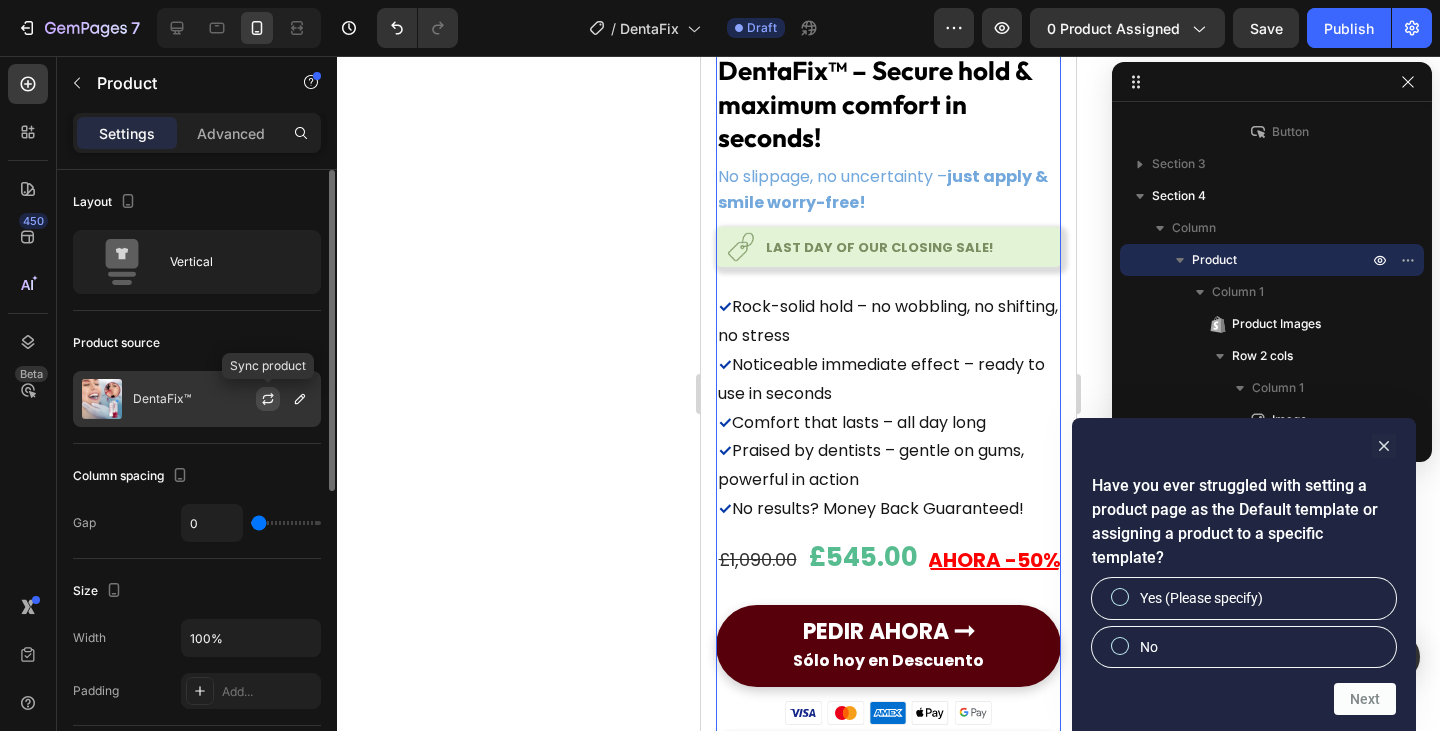 click 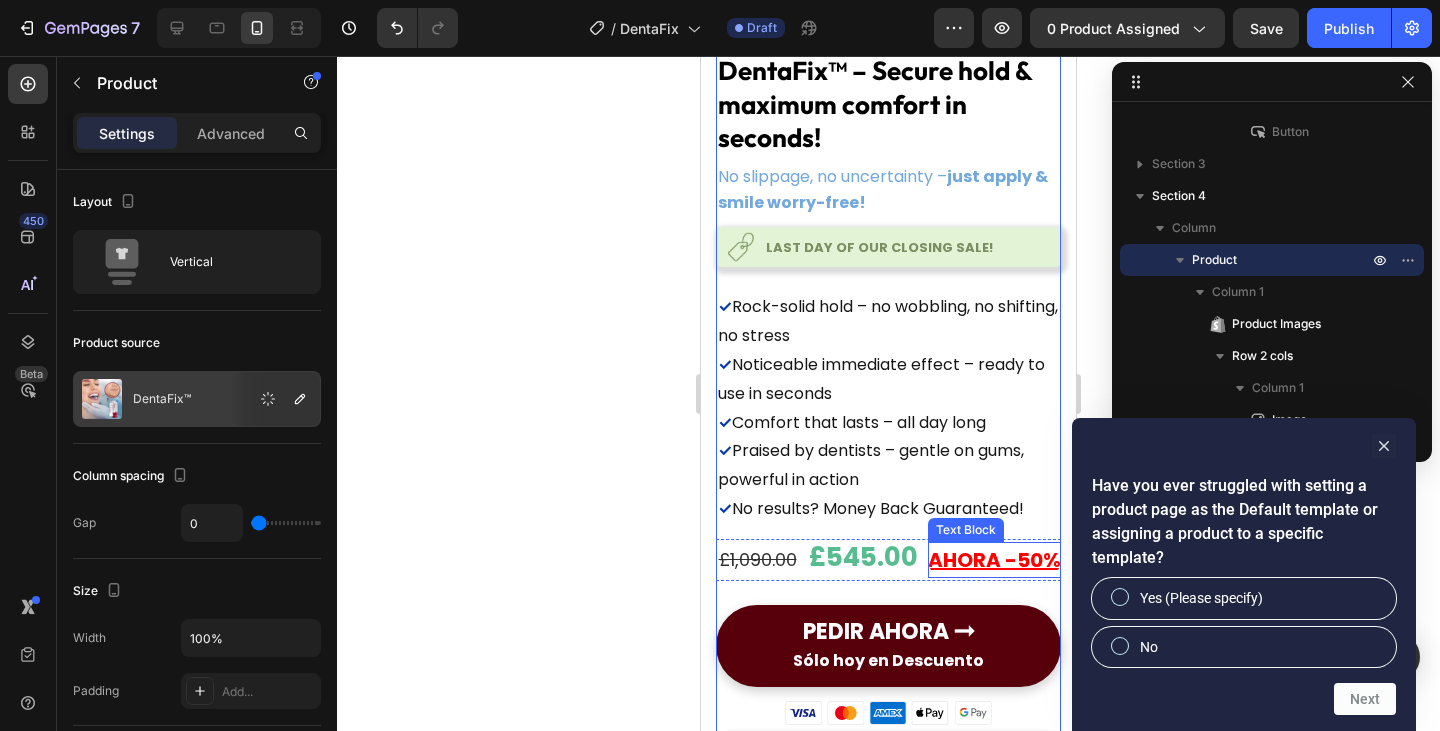 click on "AHORA -50%" at bounding box center (994, 560) 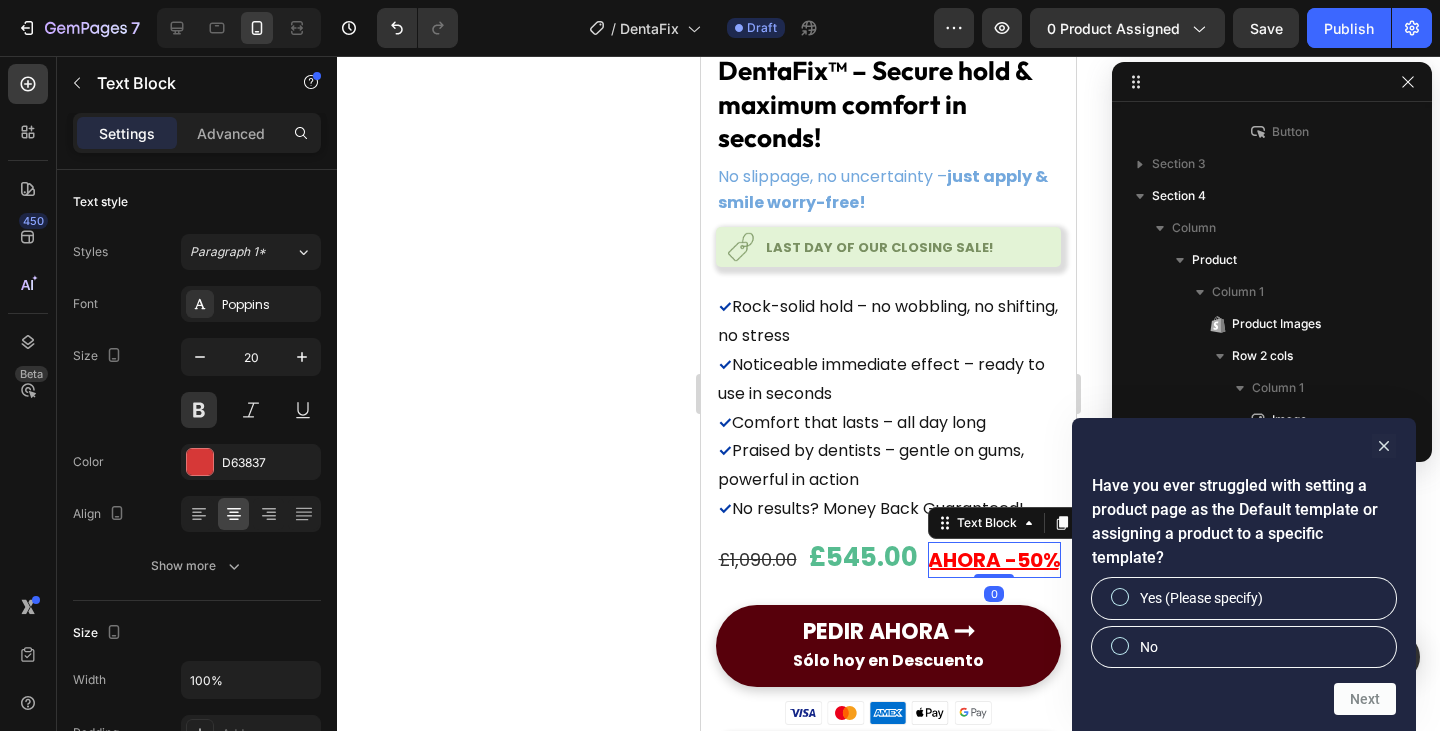 scroll, scrollTop: 1306, scrollLeft: 0, axis: vertical 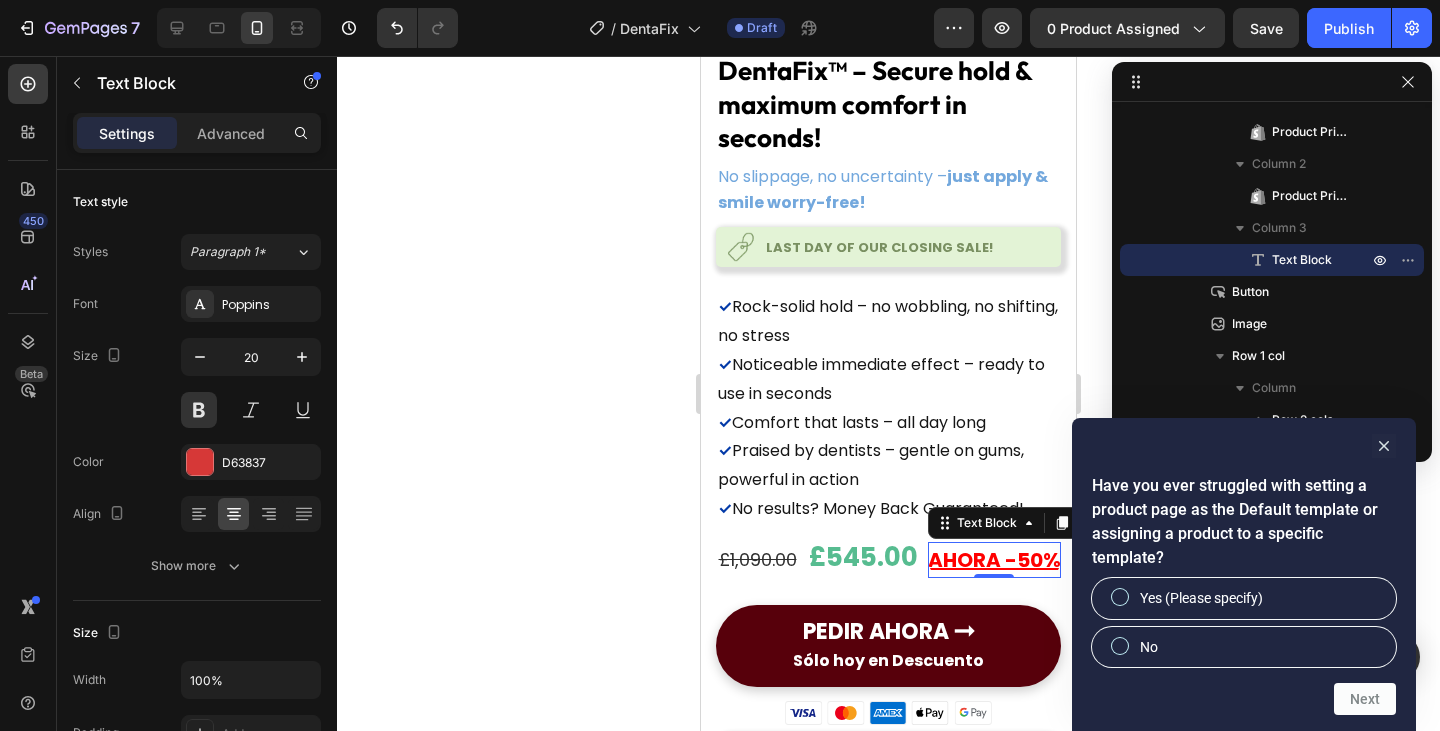 click on "AHORA -50%" at bounding box center (994, 560) 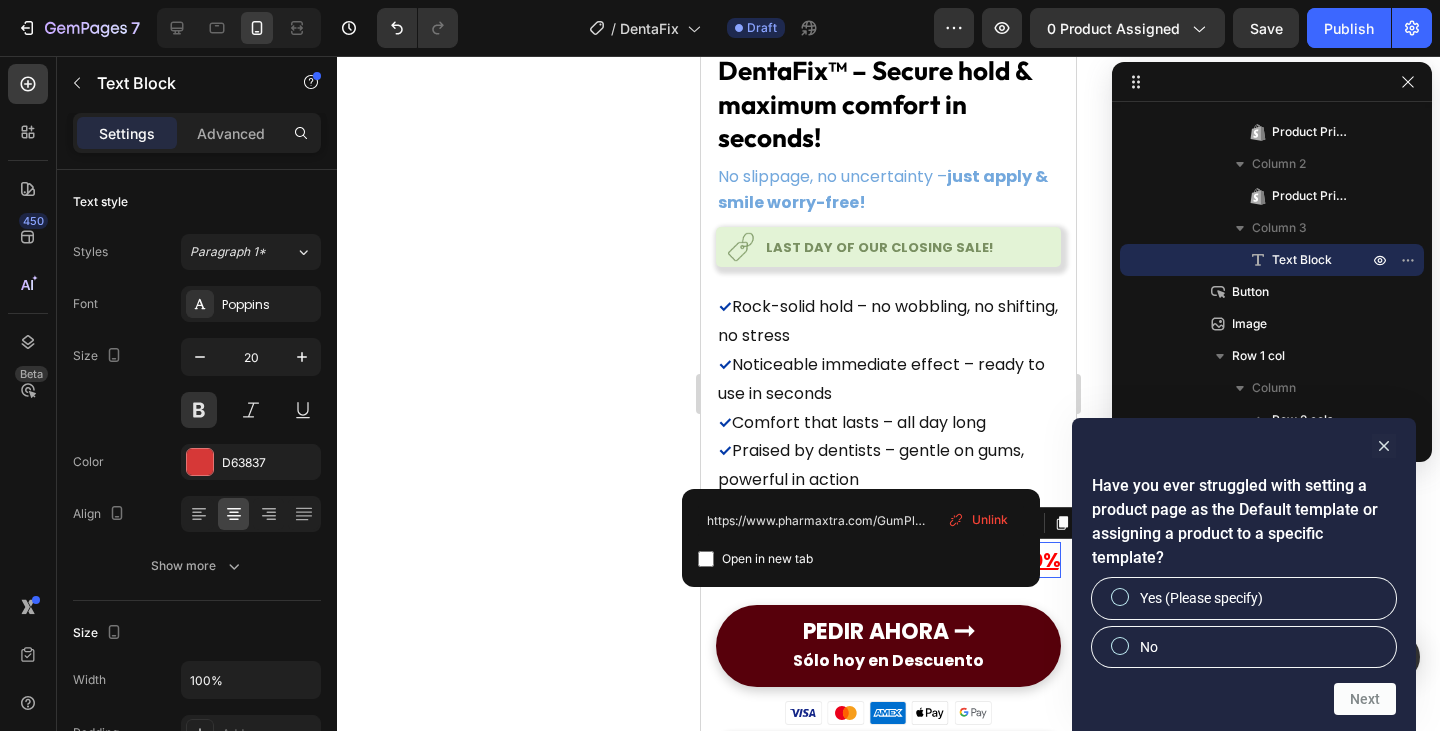 click on "AHORA -50%" at bounding box center (994, 560) 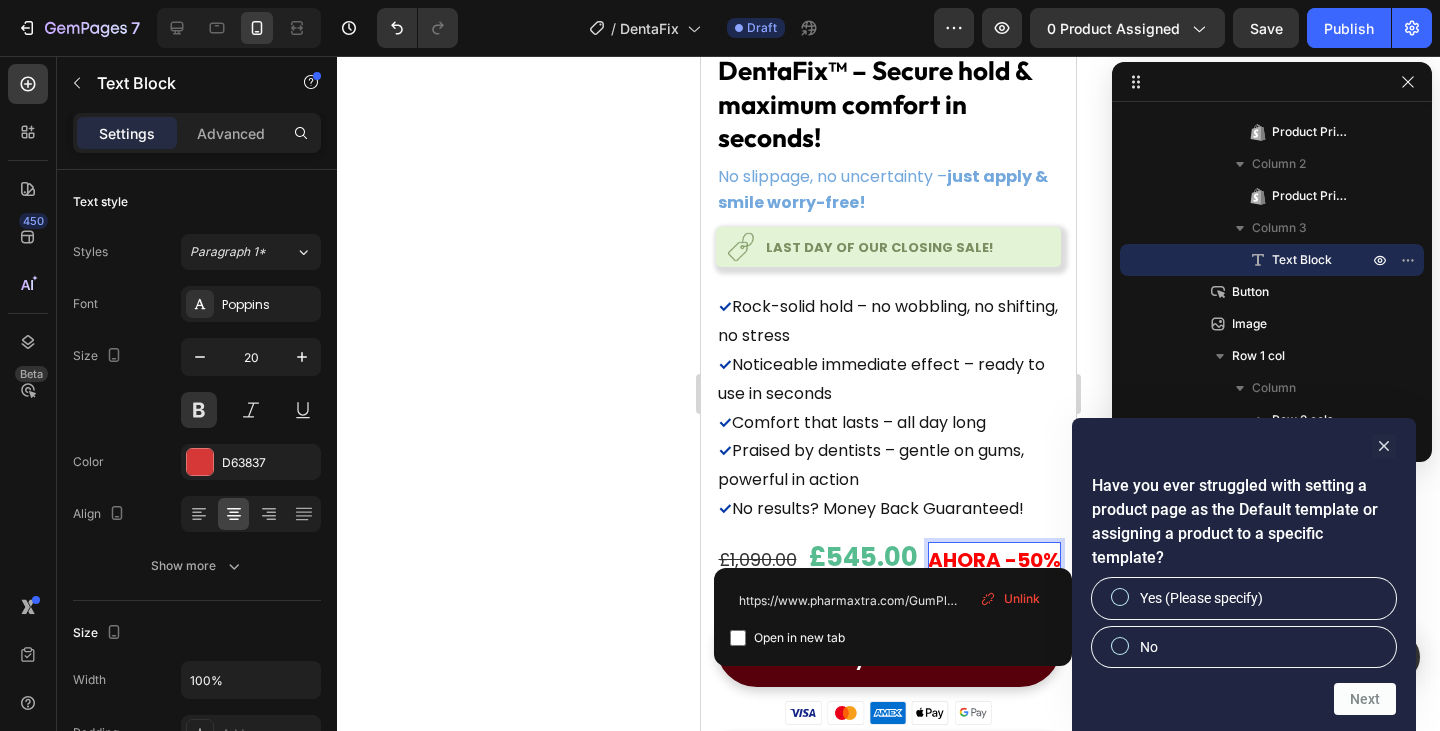 scroll, scrollTop: 579, scrollLeft: 0, axis: vertical 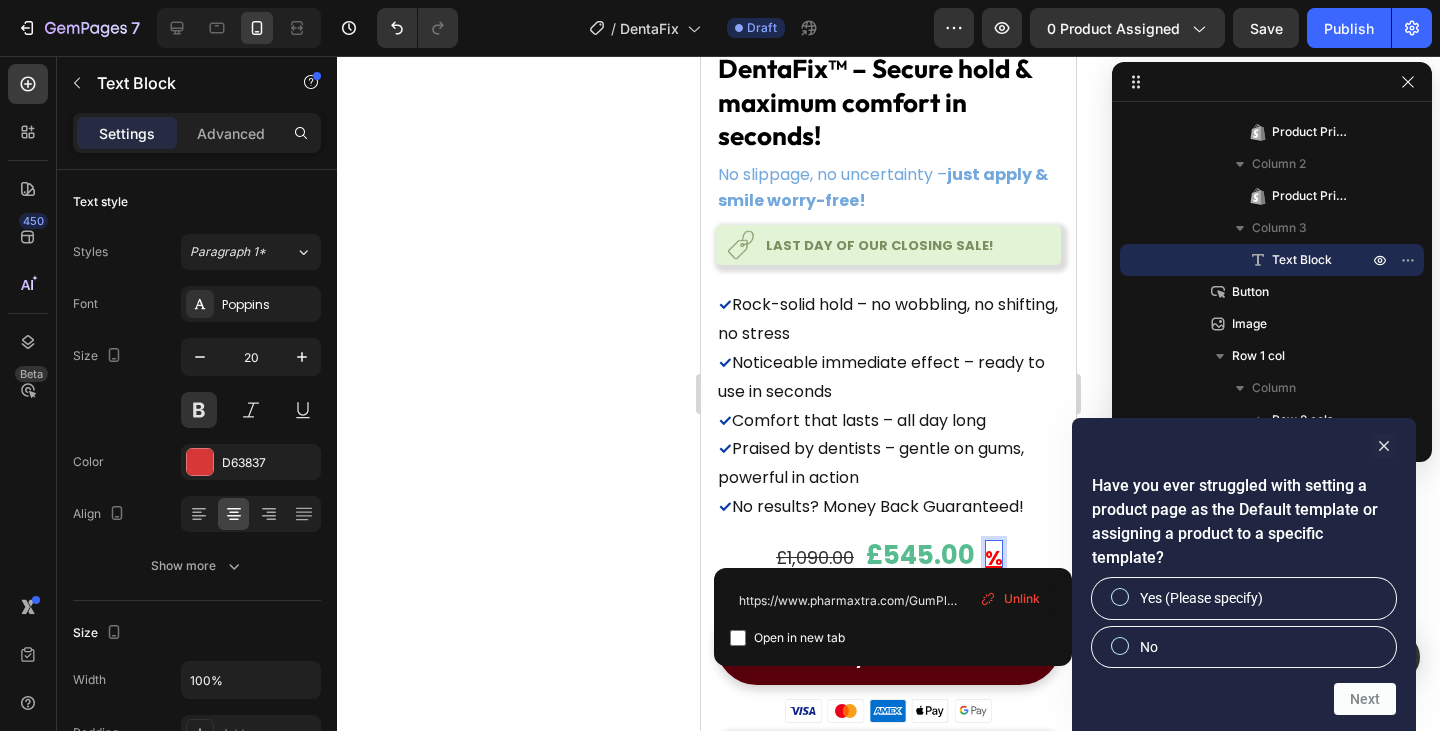 click on "%" at bounding box center (994, 558) 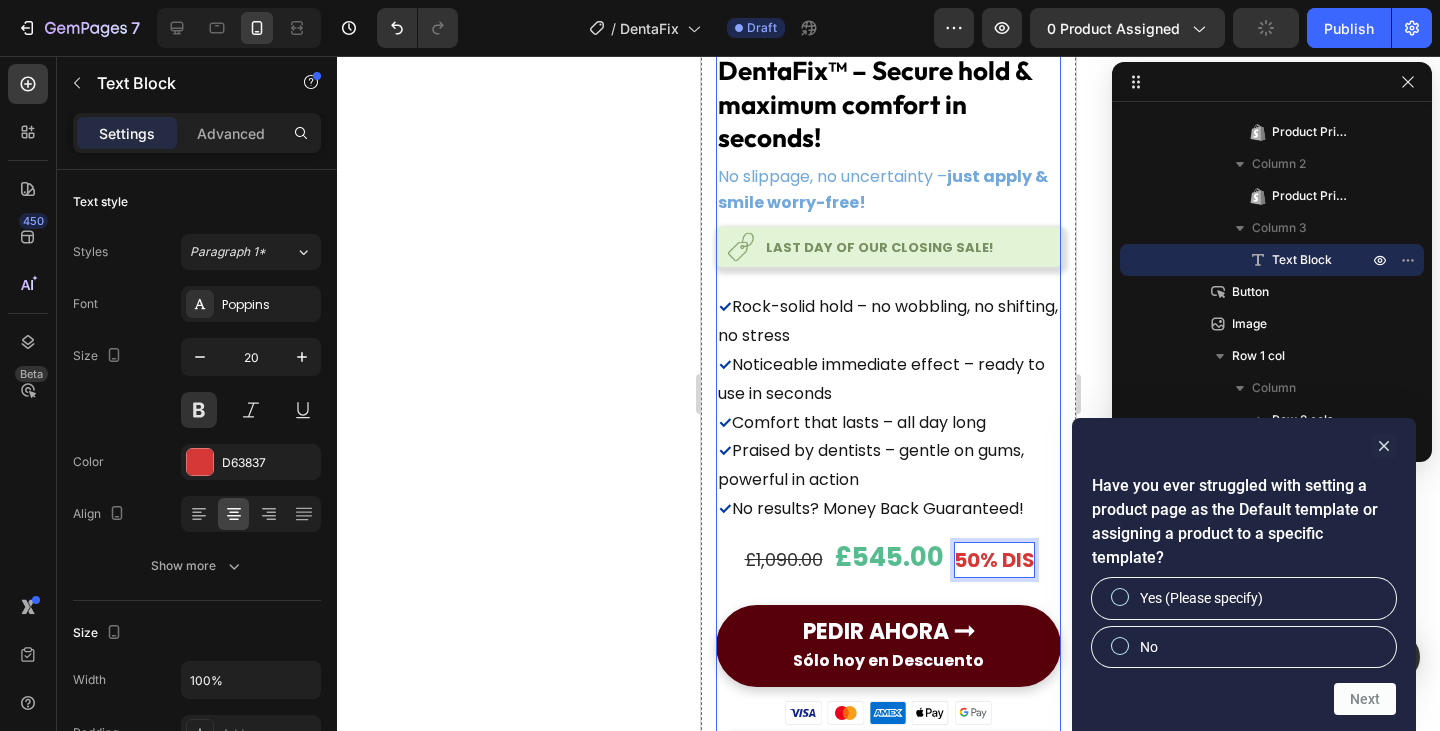 scroll, scrollTop: 579, scrollLeft: 0, axis: vertical 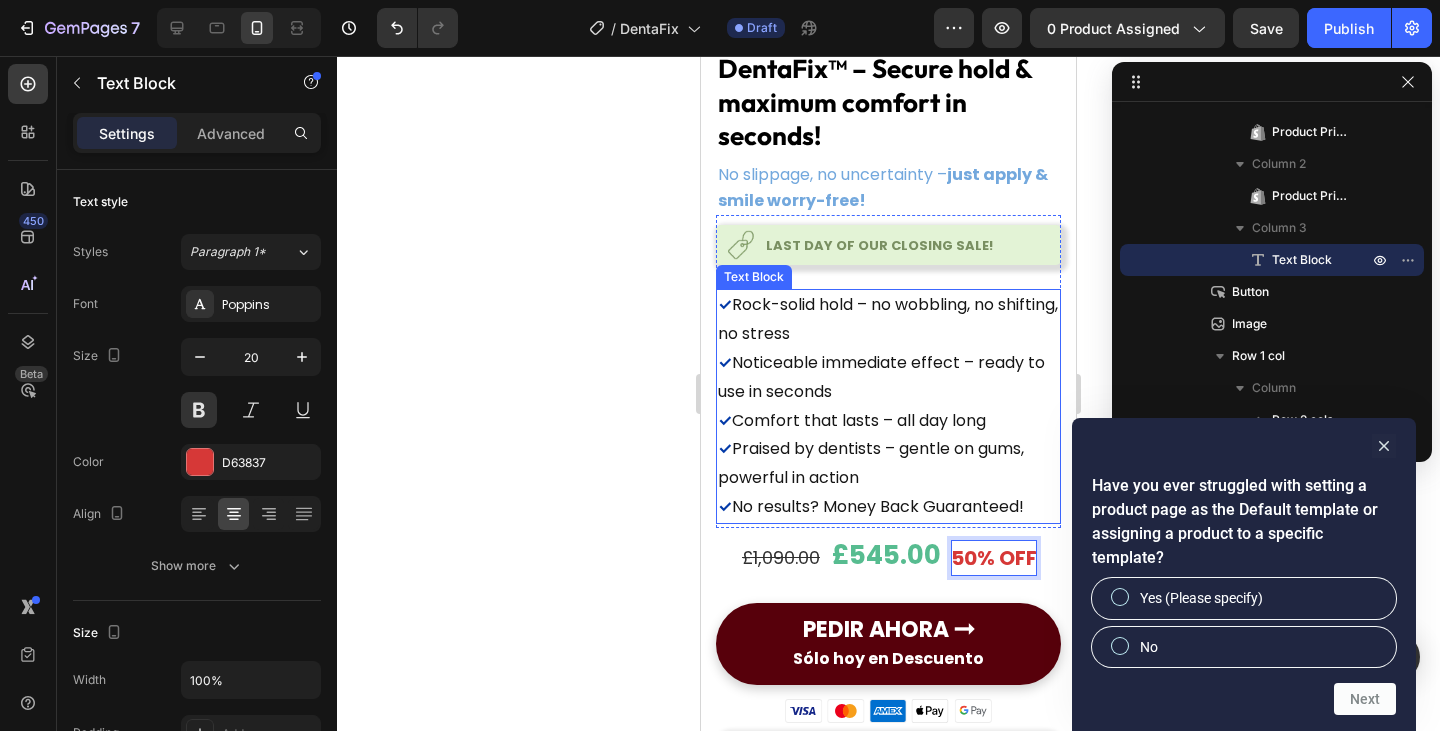 click on "✓  Praised by dentists – gentle on gums, powerful in action" at bounding box center [888, 464] 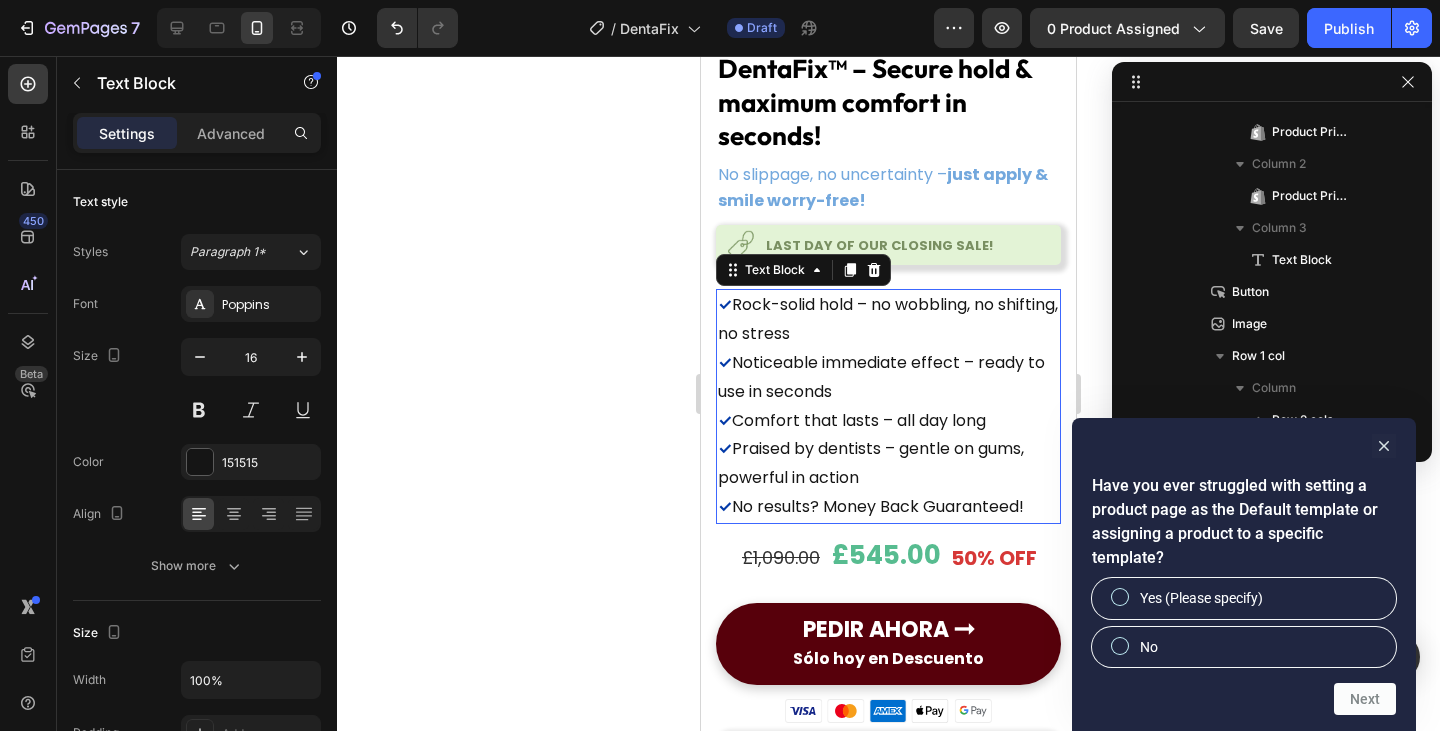 scroll, scrollTop: 1082, scrollLeft: 0, axis: vertical 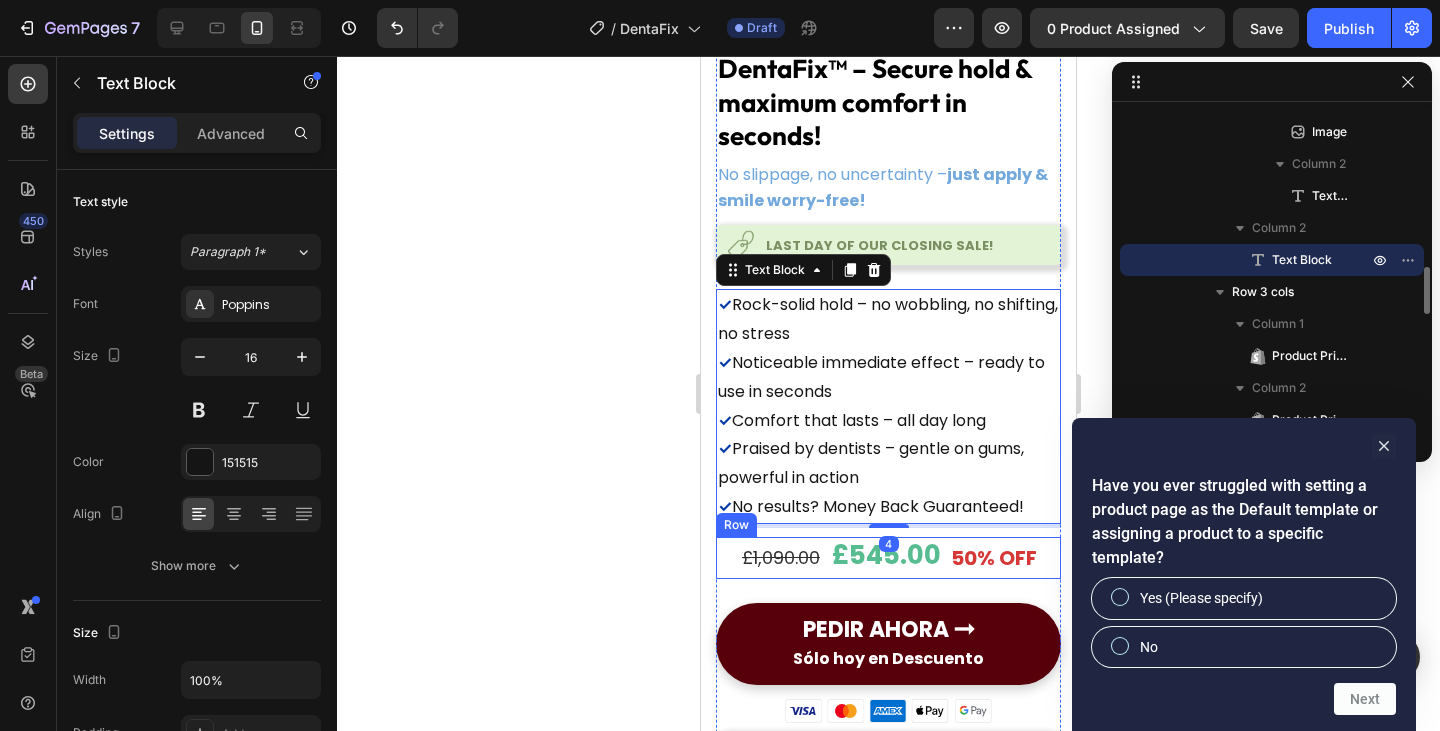 click on "[CURRENCY][PRICE] Product Price Product Price [CURRENCY][PRICE] Product Price Product Price 50% OFF Text Block Row" at bounding box center [888, 558] 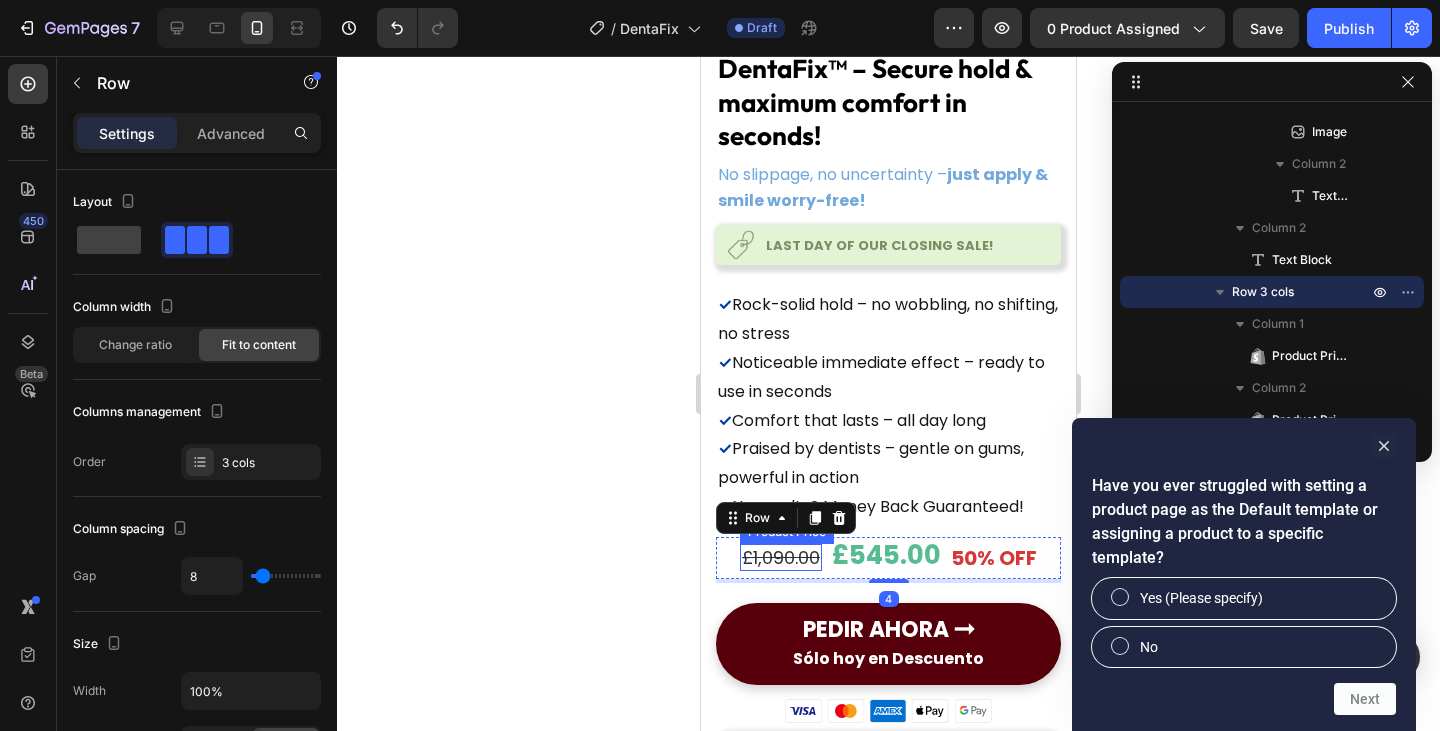 click on "£1,090.00" at bounding box center [781, 557] 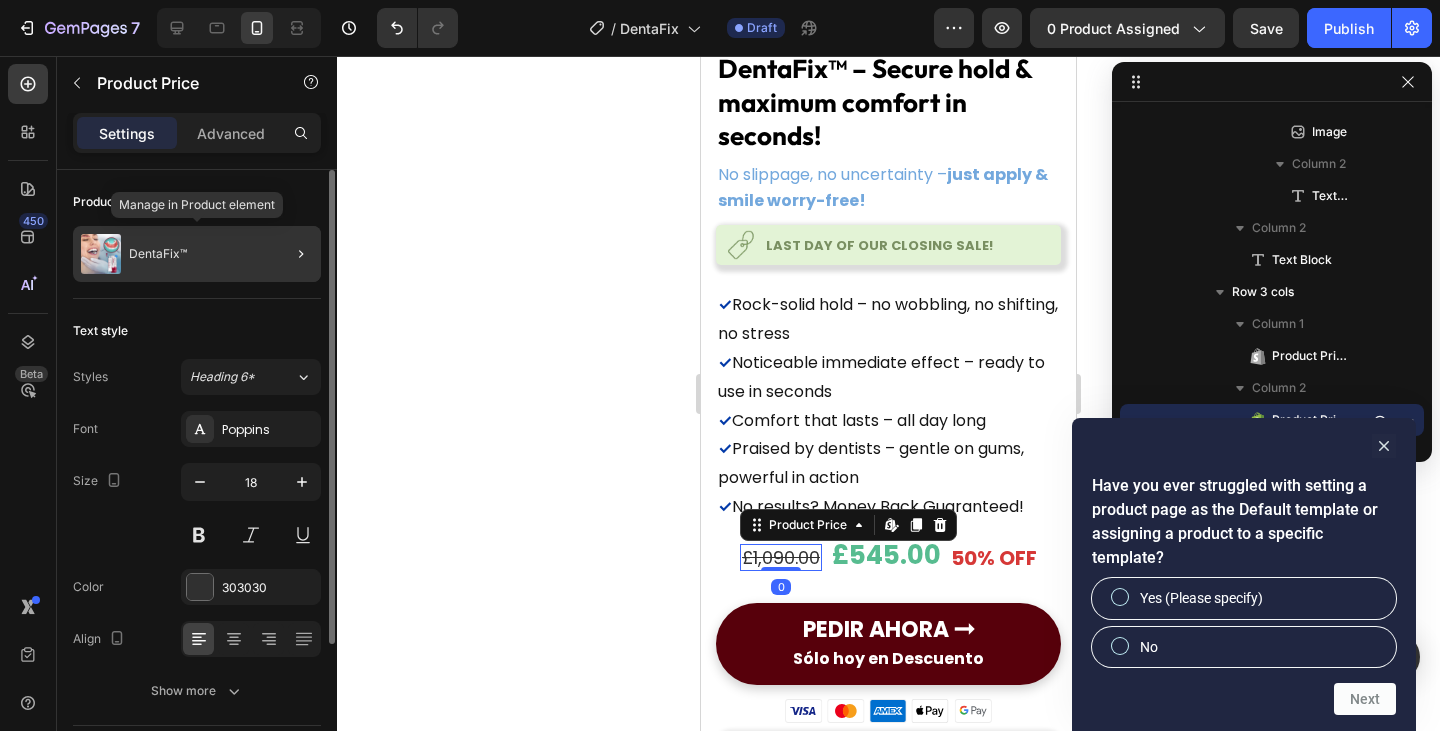 click on "DentaFix™" 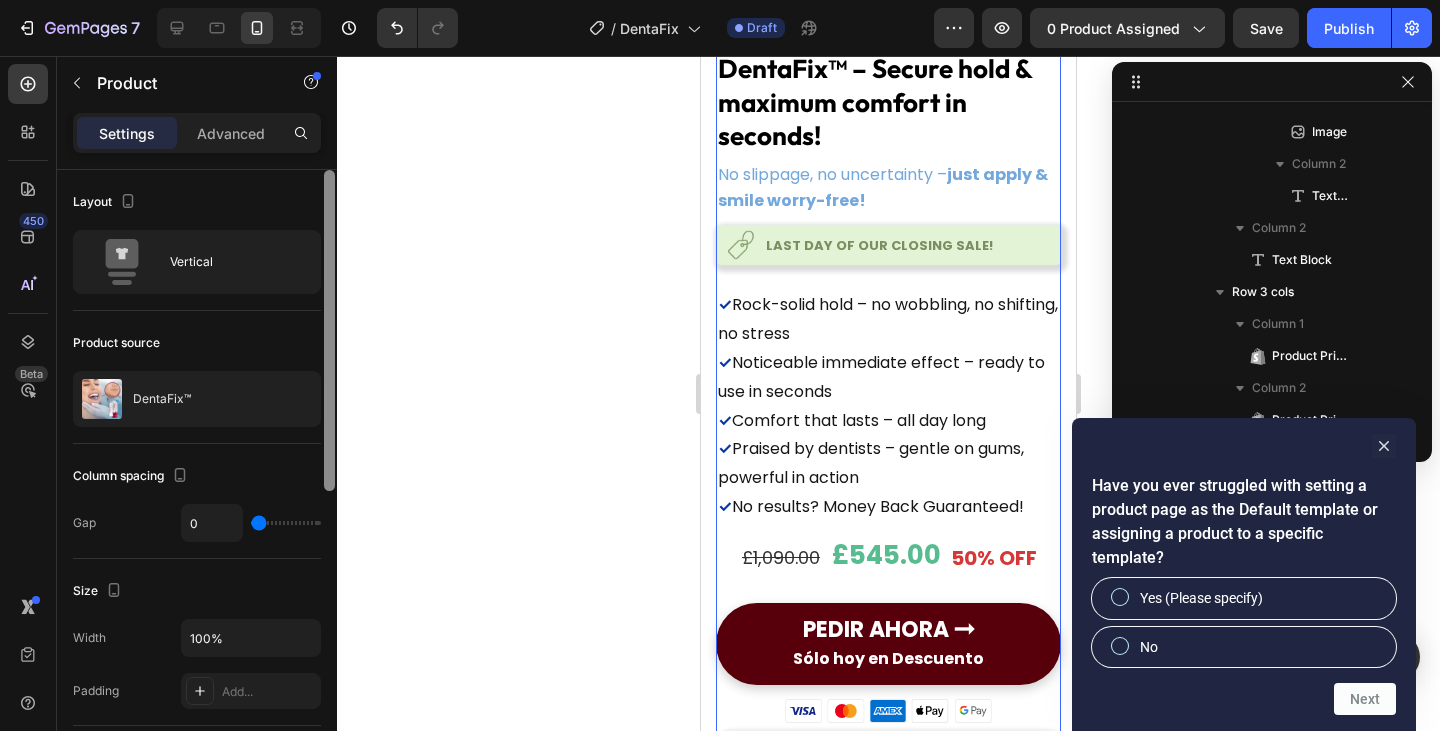 scroll, scrollTop: 474, scrollLeft: 0, axis: vertical 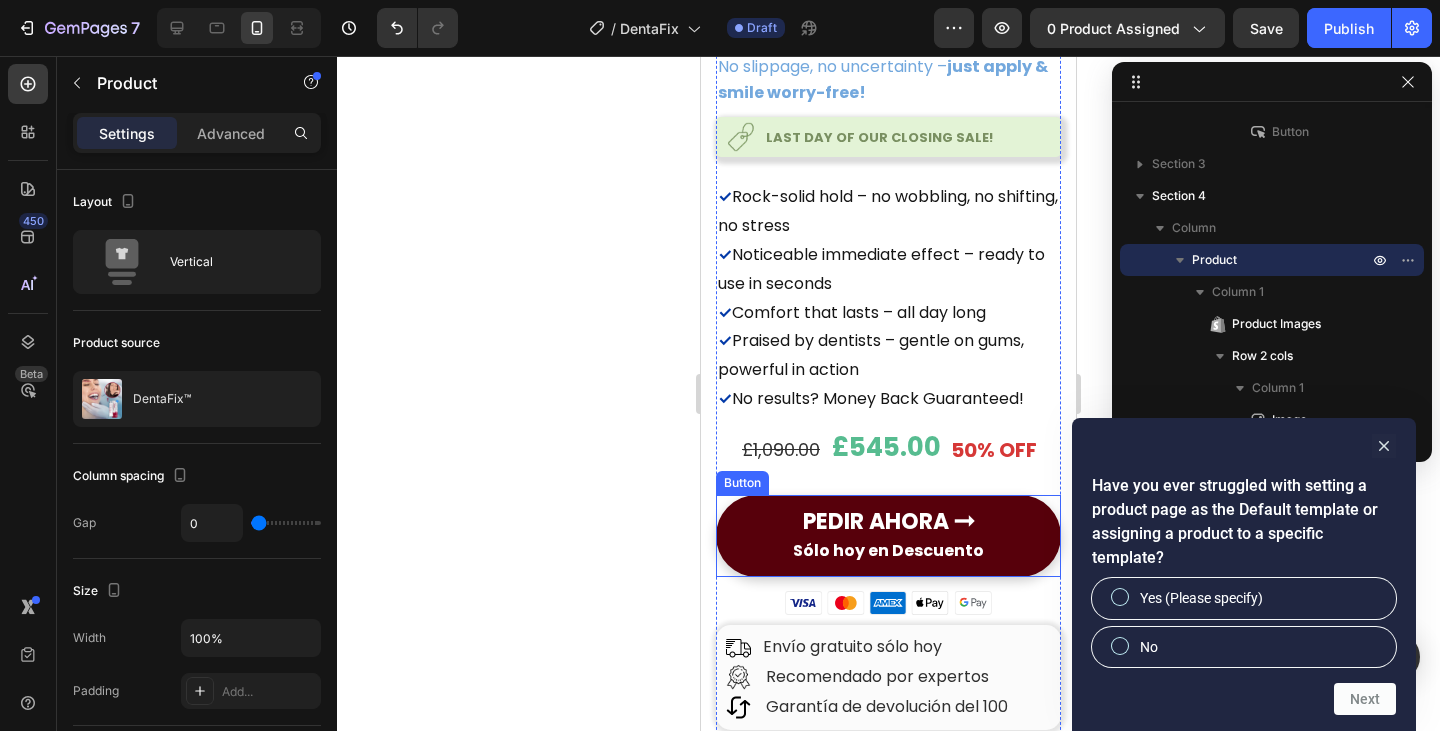 click on "PEDIR AHORA ➞ Sólo hoy en Descuento" at bounding box center (888, 536) 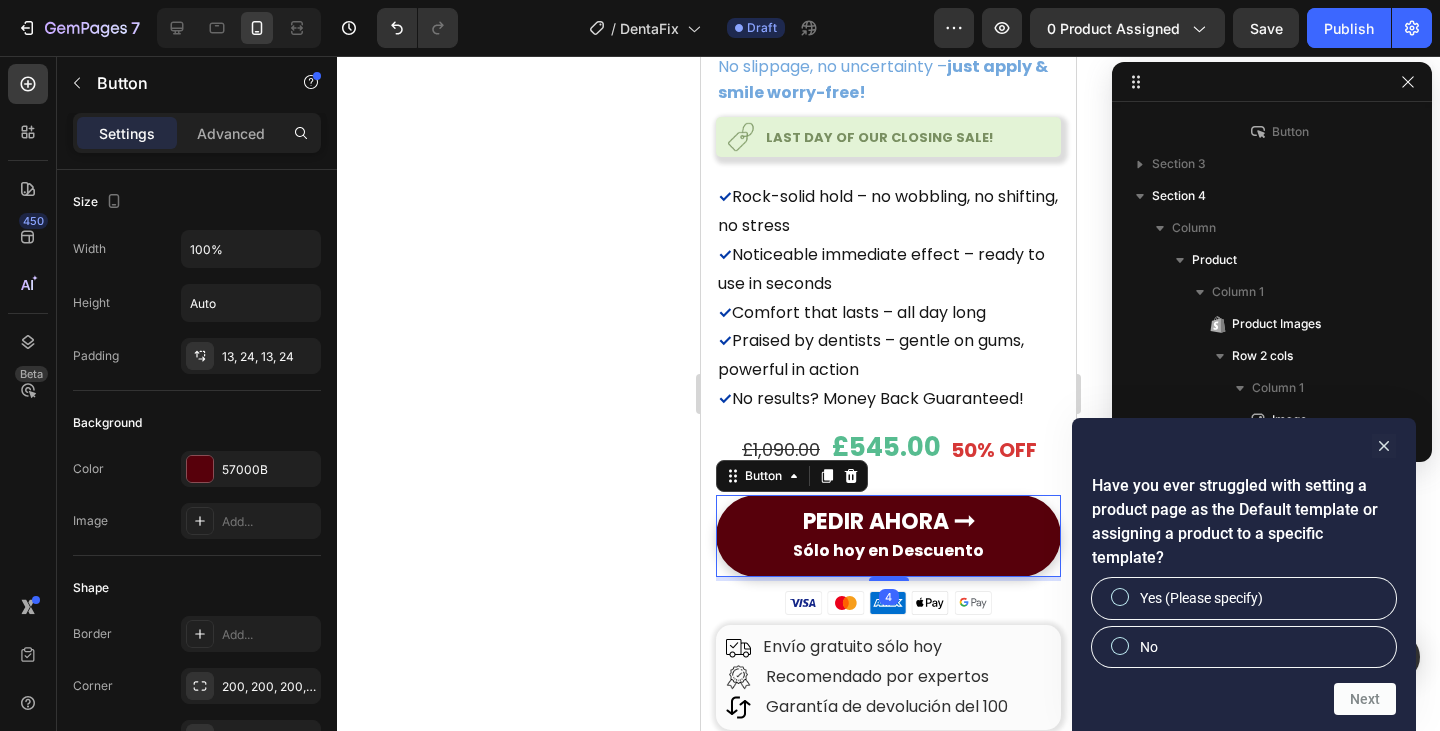 scroll, scrollTop: 1338, scrollLeft: 0, axis: vertical 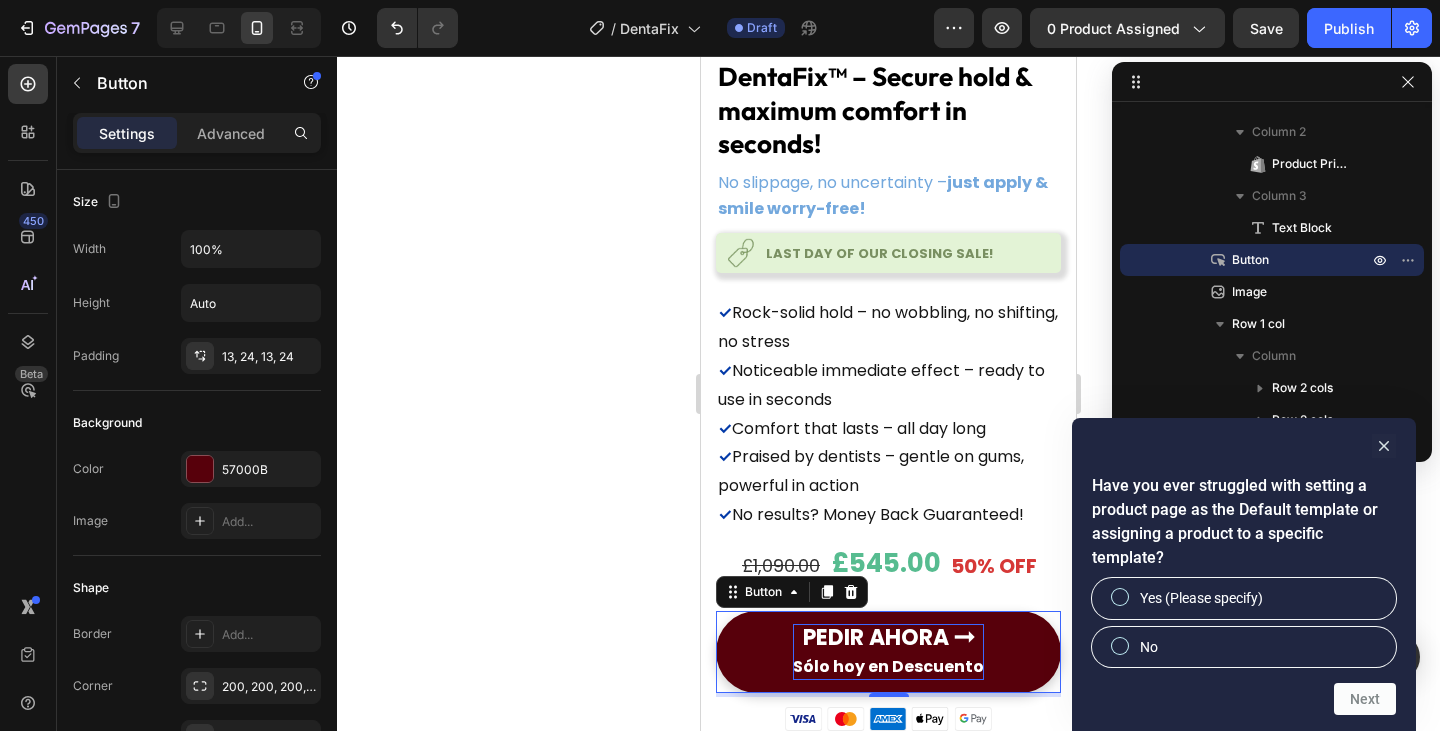 click on "PEDIR AHORA ➞" at bounding box center [888, 637] 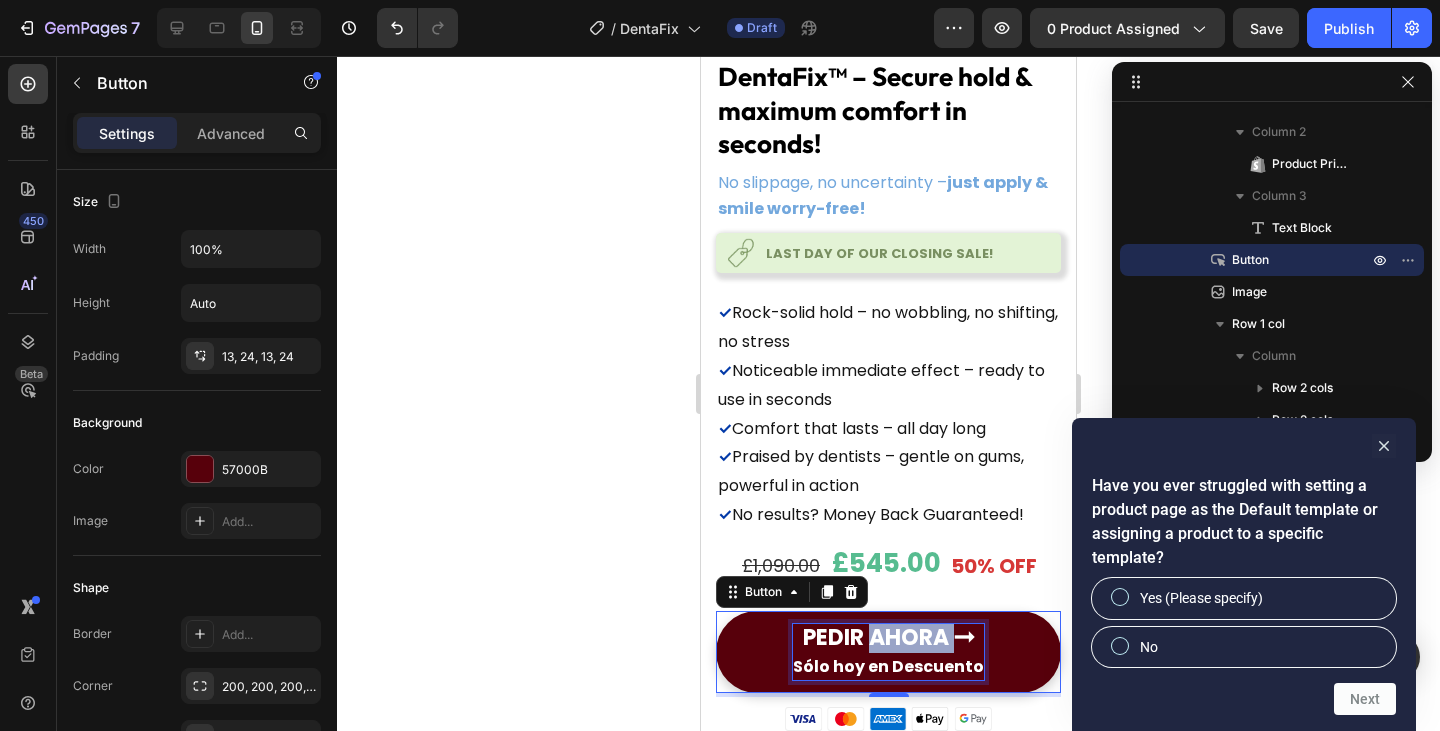 click on "PEDIR AHORA ➞" at bounding box center (888, 637) 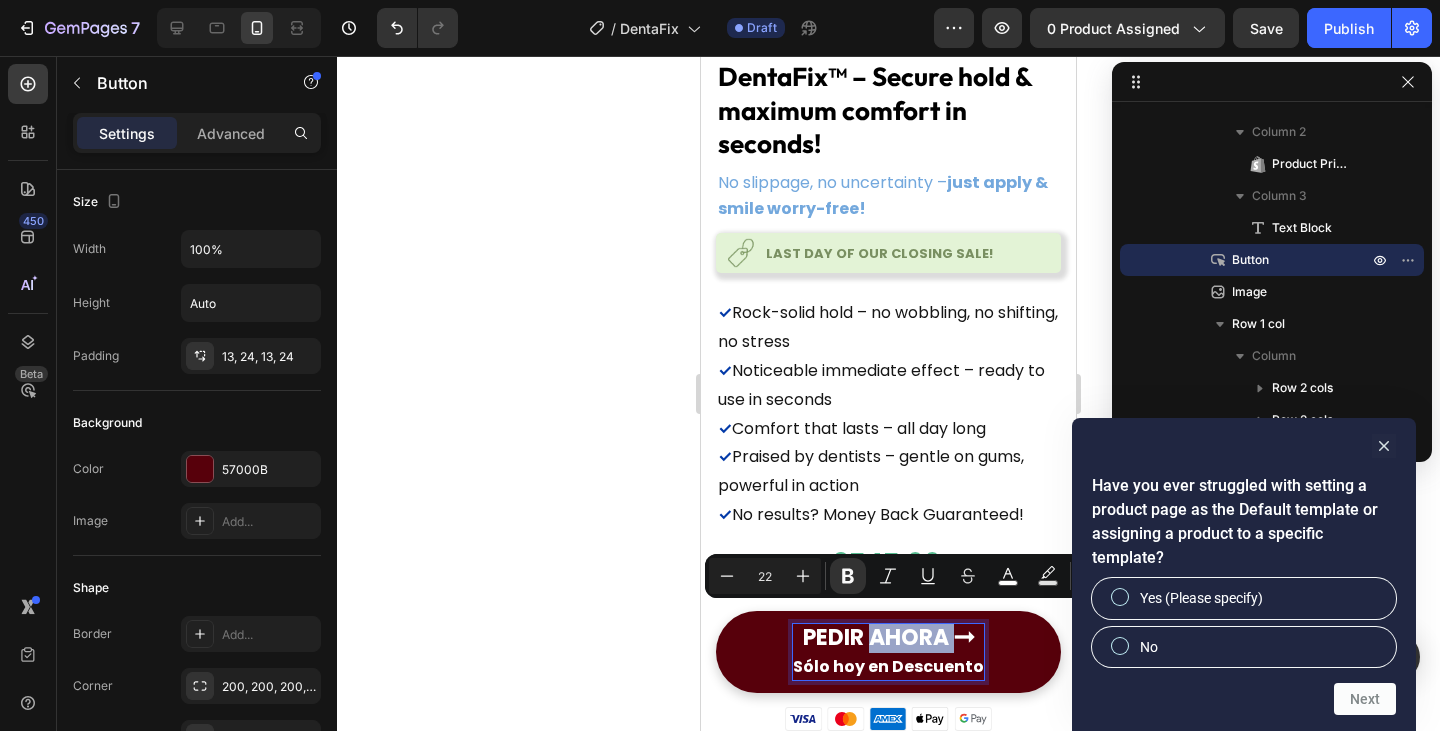 click on "PEDIR AHORA ➞" at bounding box center (888, 637) 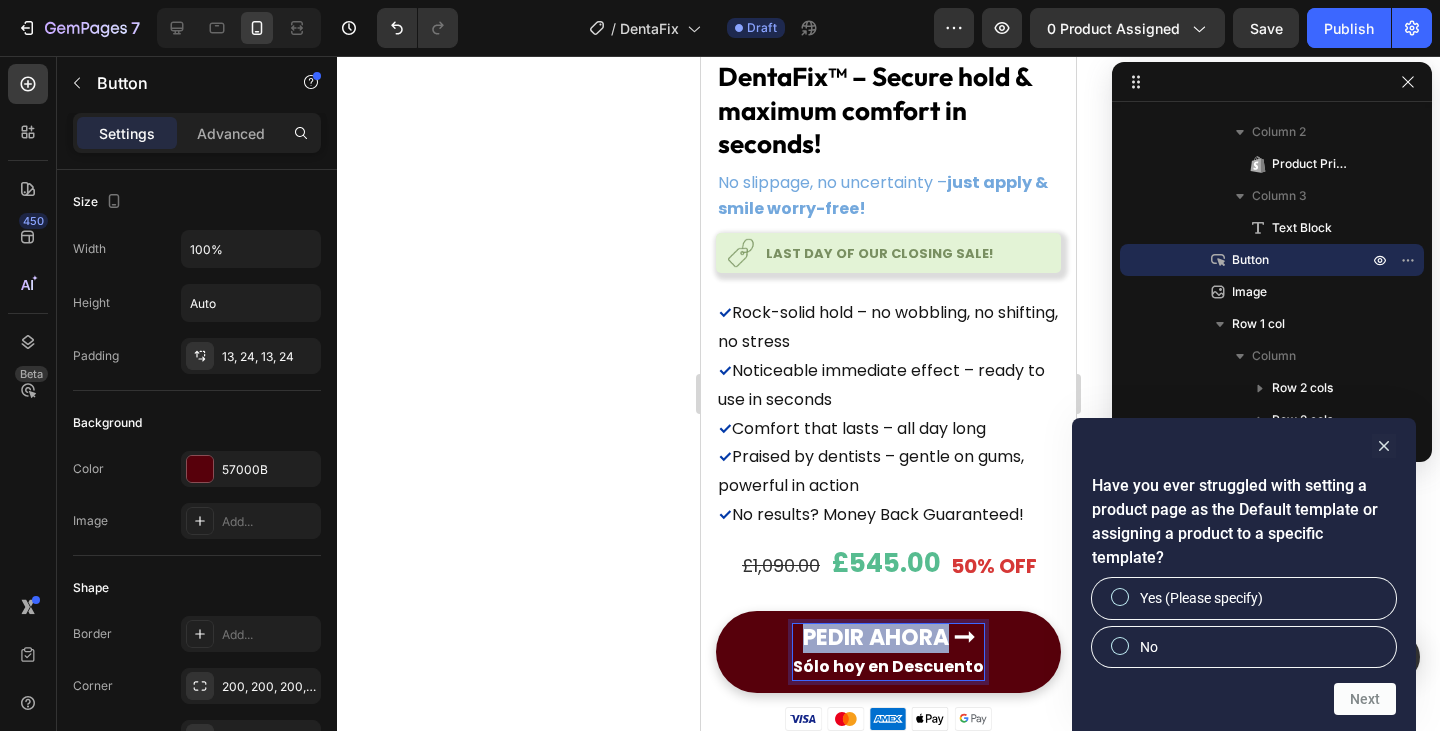 drag, startPoint x: 936, startPoint y: 628, endPoint x: 795, endPoint y: 618, distance: 141.35417 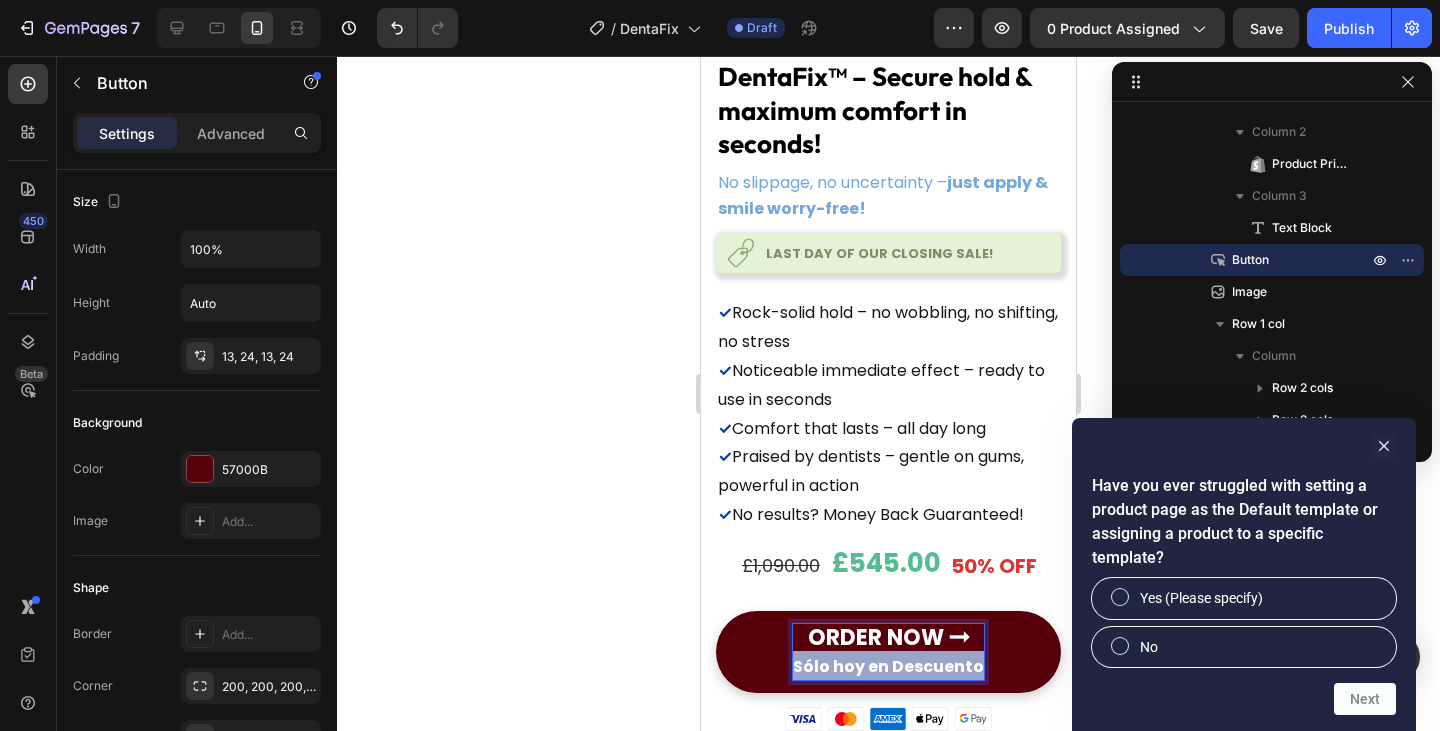 drag, startPoint x: 792, startPoint y: 653, endPoint x: 975, endPoint y: 653, distance: 183 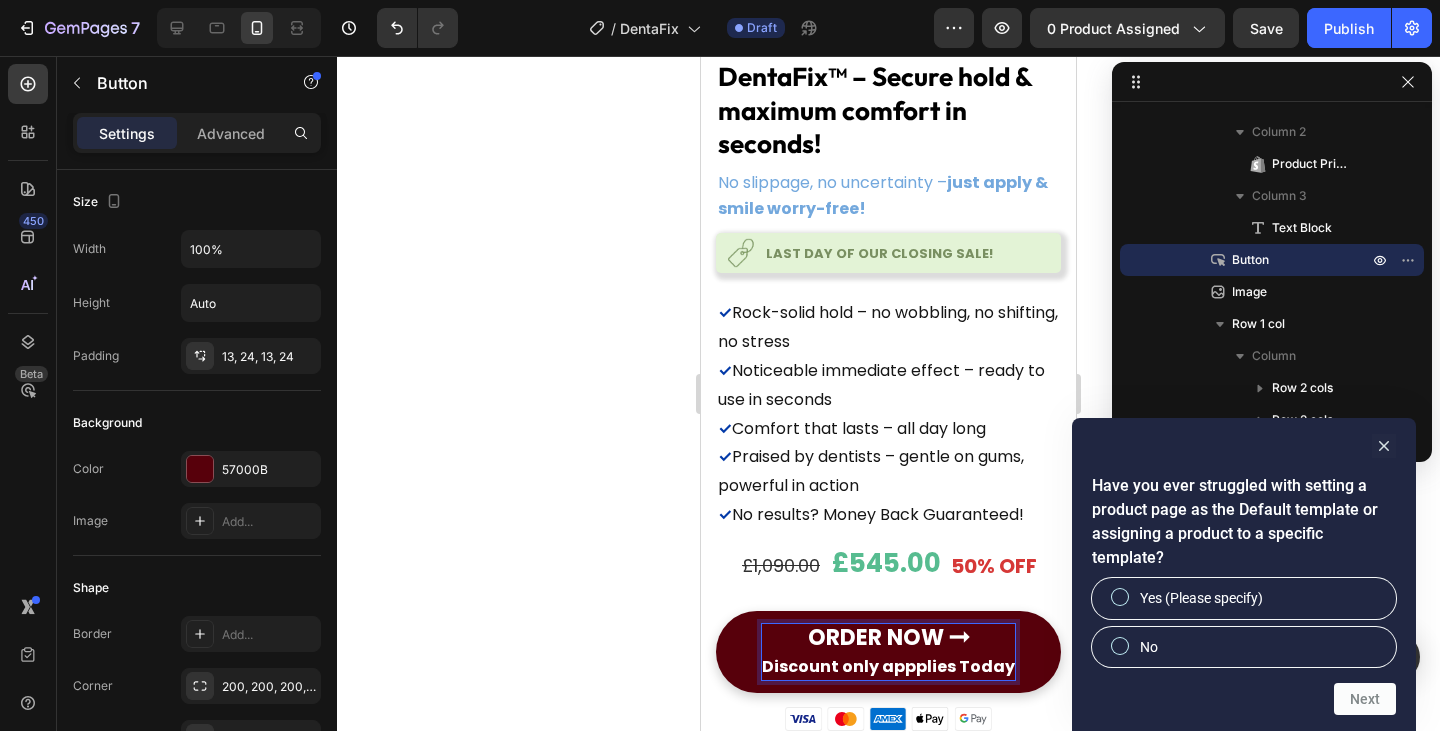 click on "Discount only appplies Today" at bounding box center [888, 666] 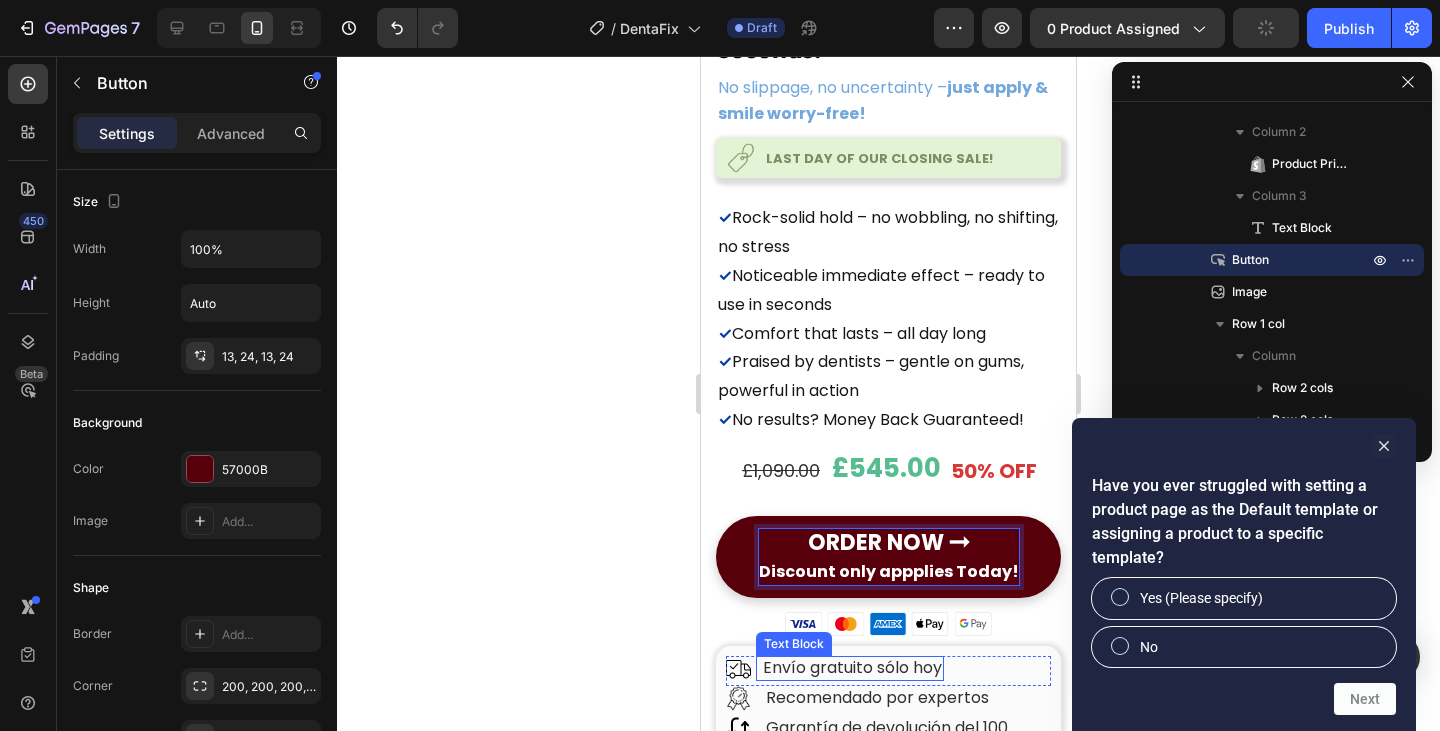 scroll, scrollTop: 812, scrollLeft: 0, axis: vertical 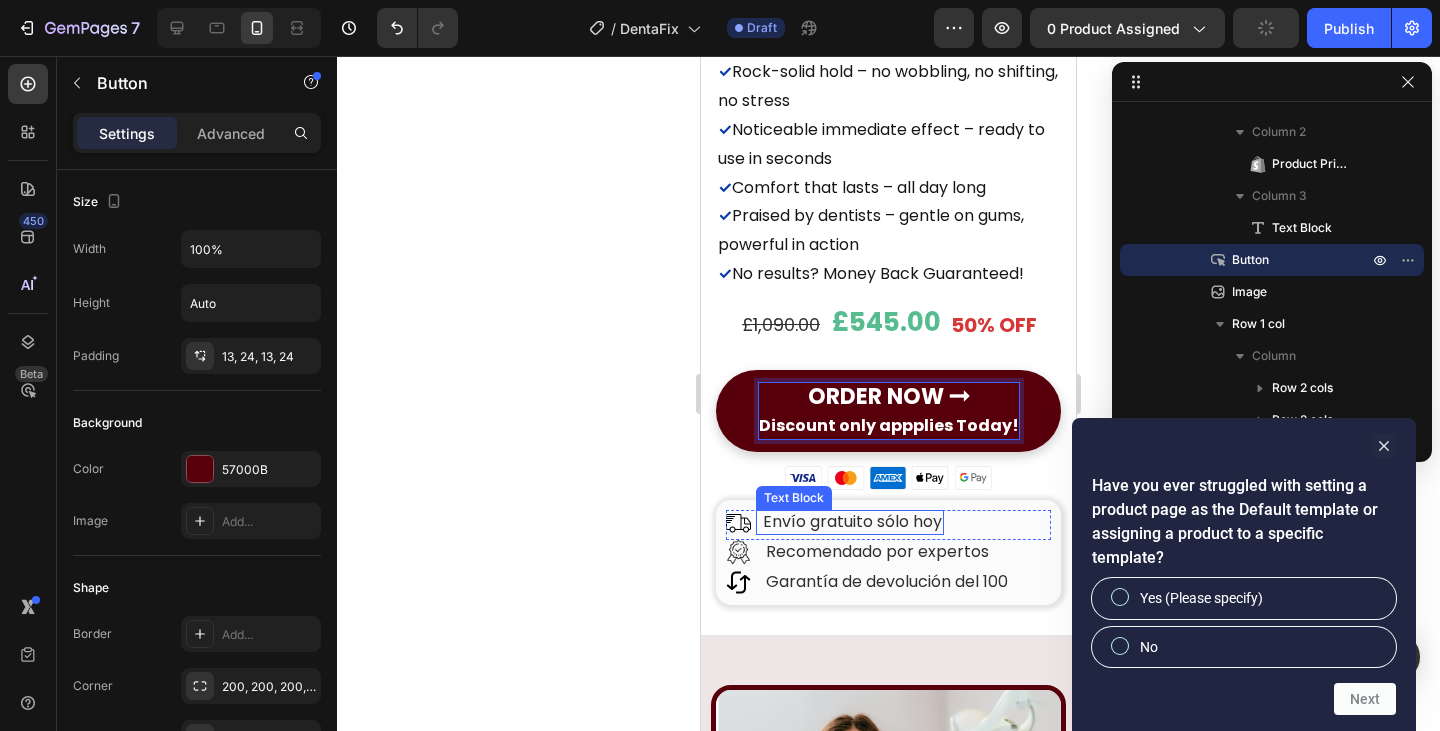 click on "Envío gratuito sólo hoy" at bounding box center [852, 521] 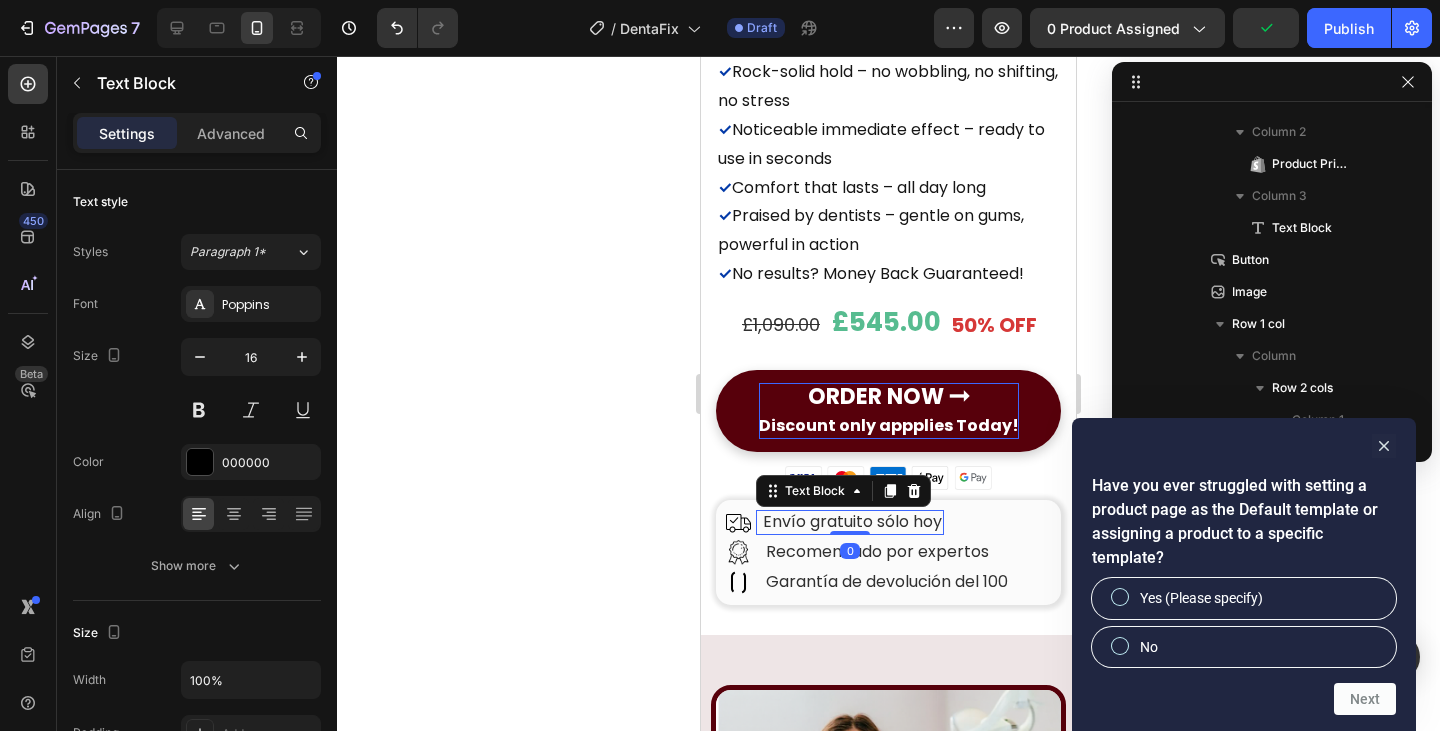 scroll, scrollTop: 1594, scrollLeft: 0, axis: vertical 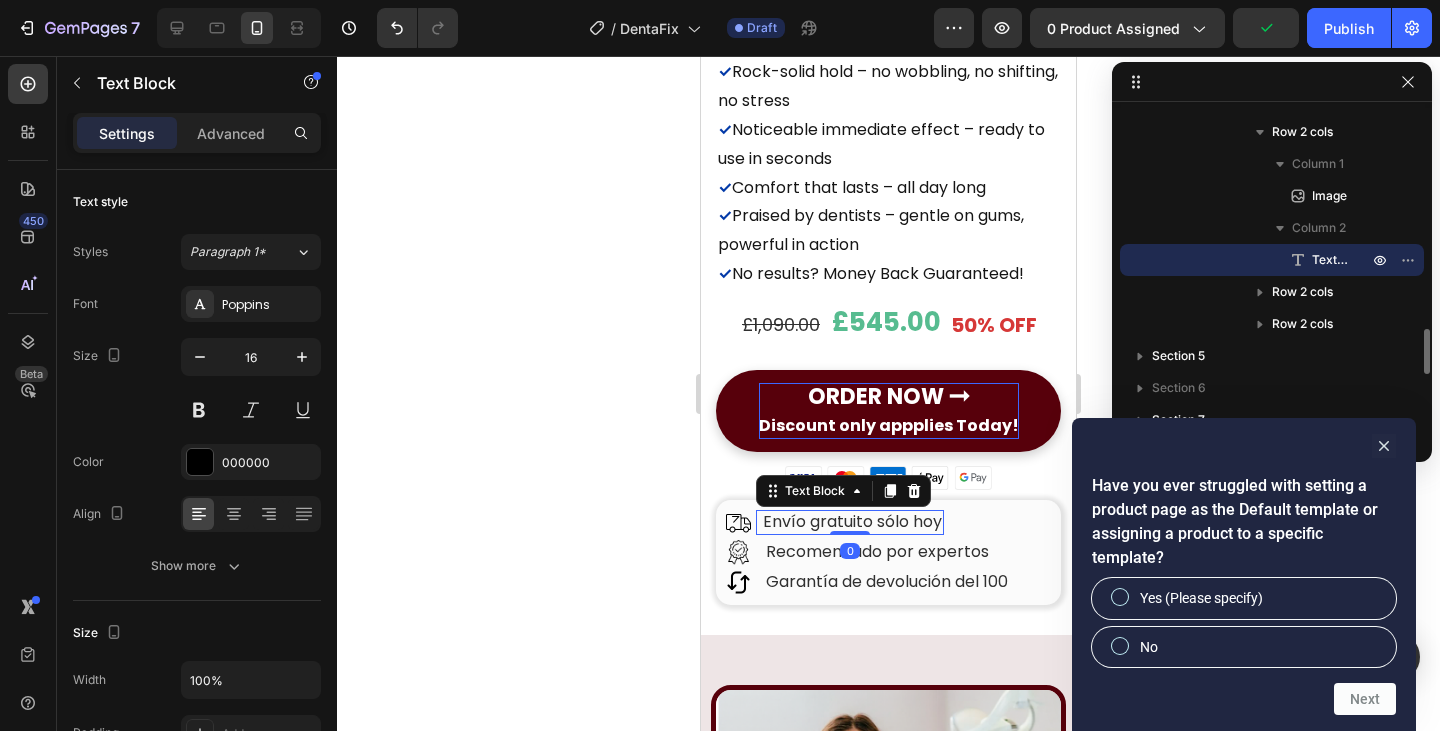 click on "Envío gratuito sólo hoy" at bounding box center [852, 521] 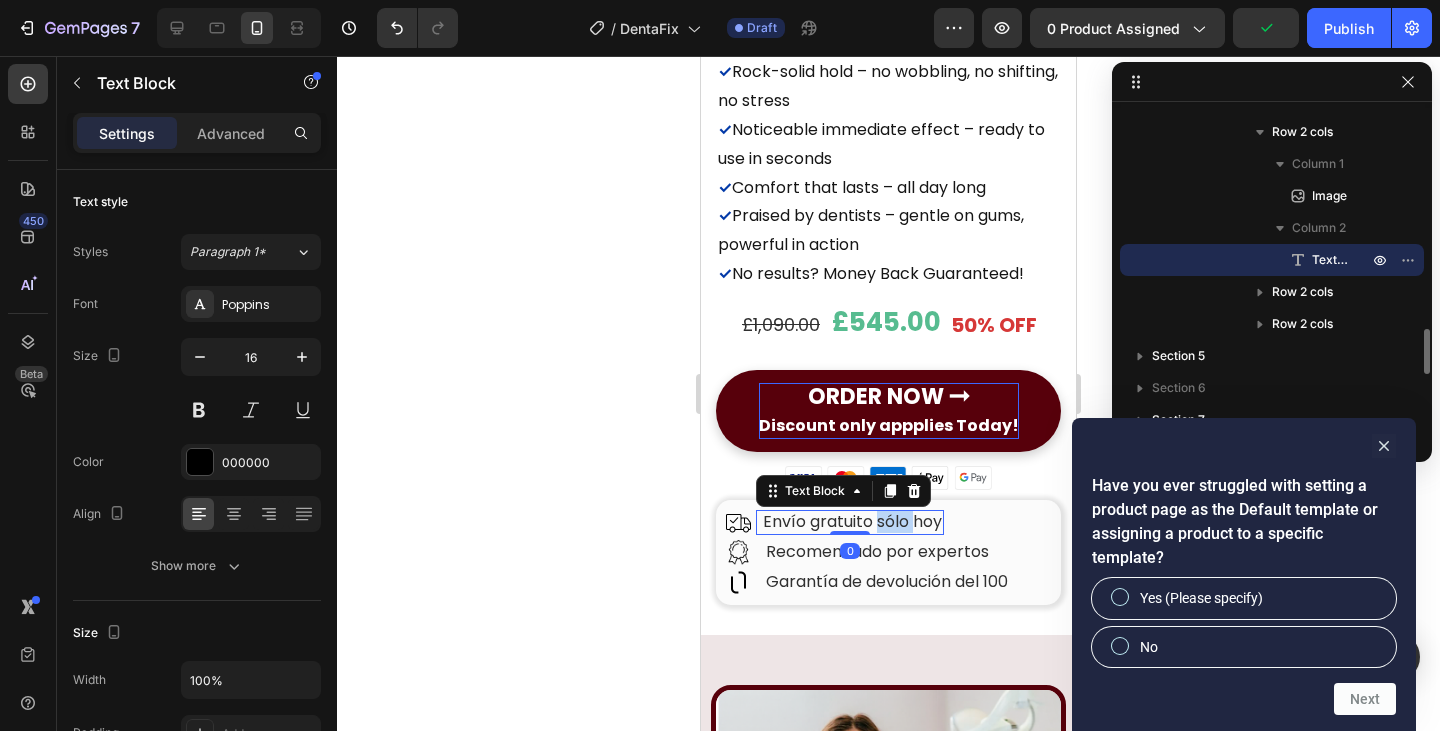click on "Envío gratuito sólo hoy" at bounding box center (852, 521) 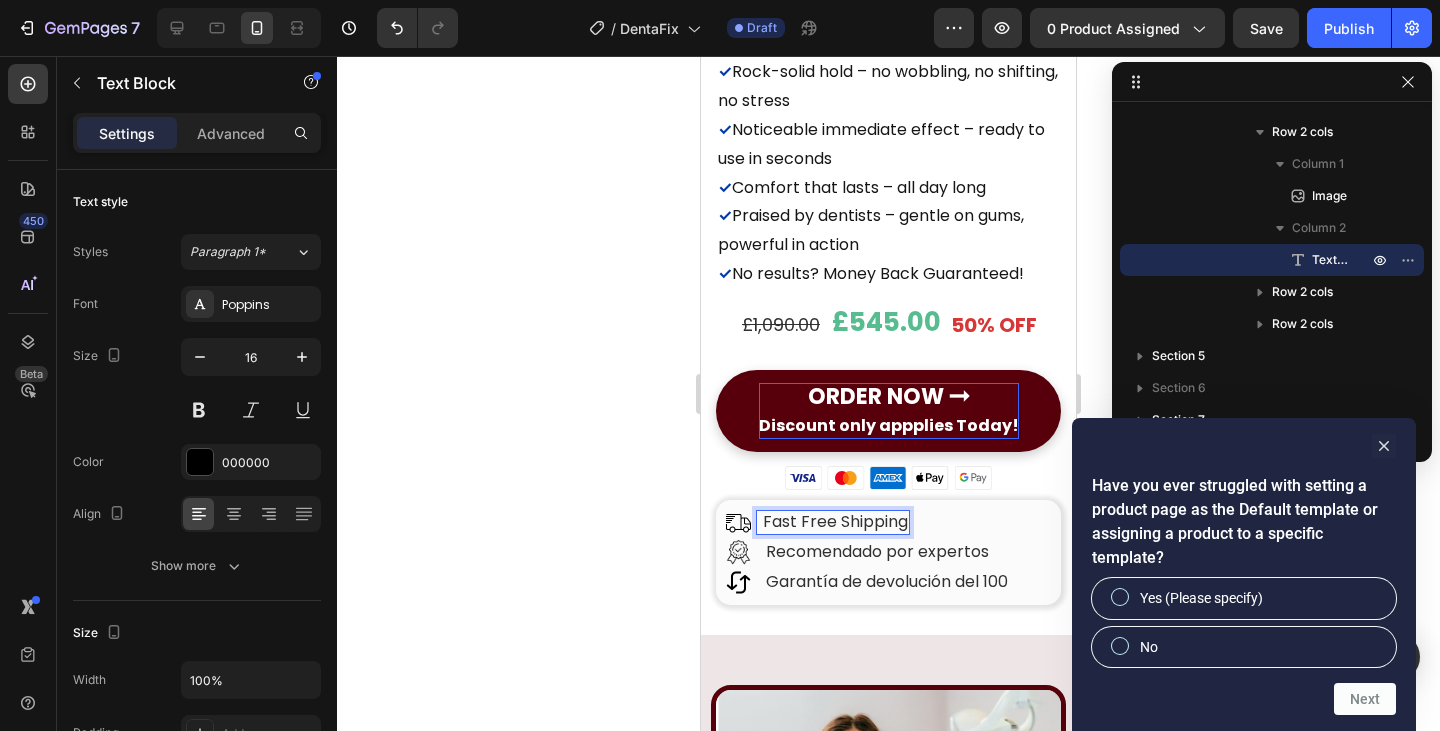 click on "Fast Free Shipping" at bounding box center (835, 521) 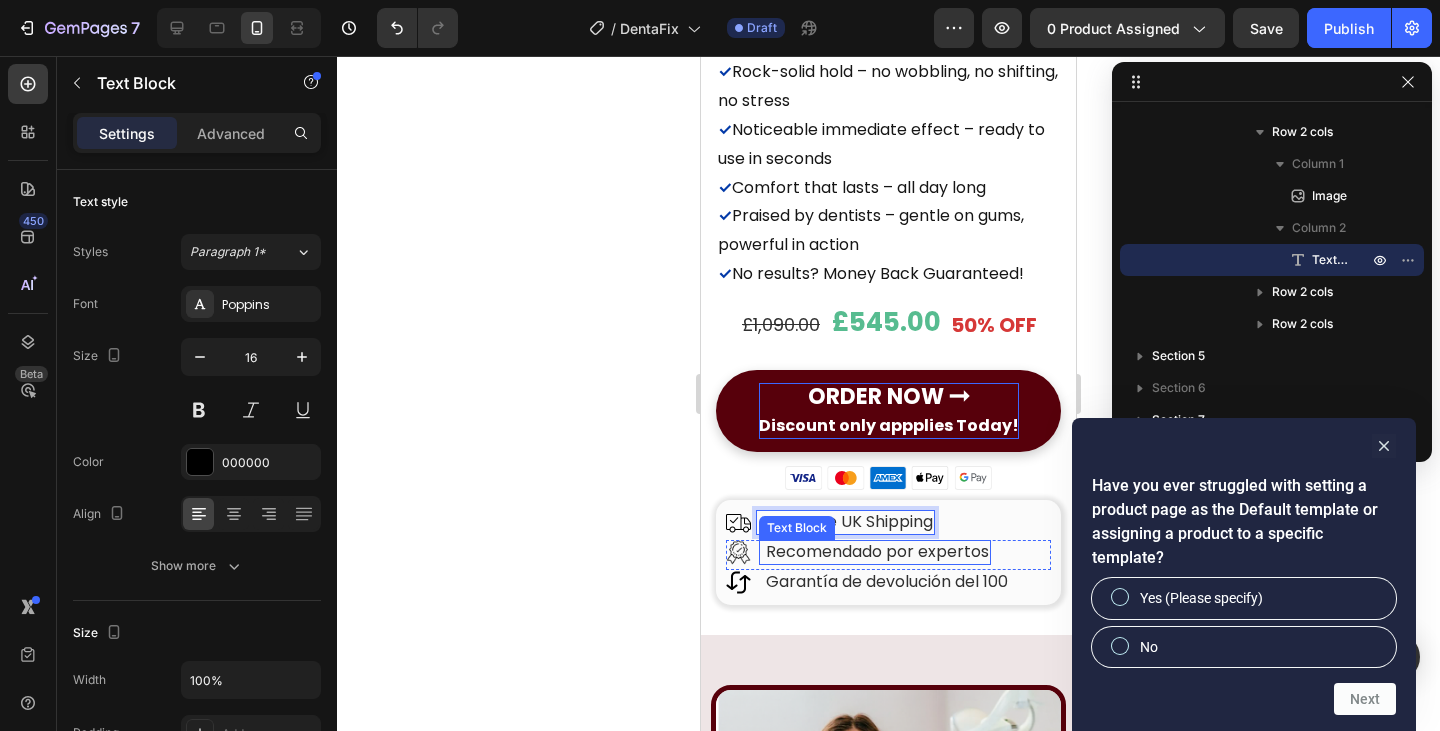 click on "Recomendado por expertos" at bounding box center [877, 551] 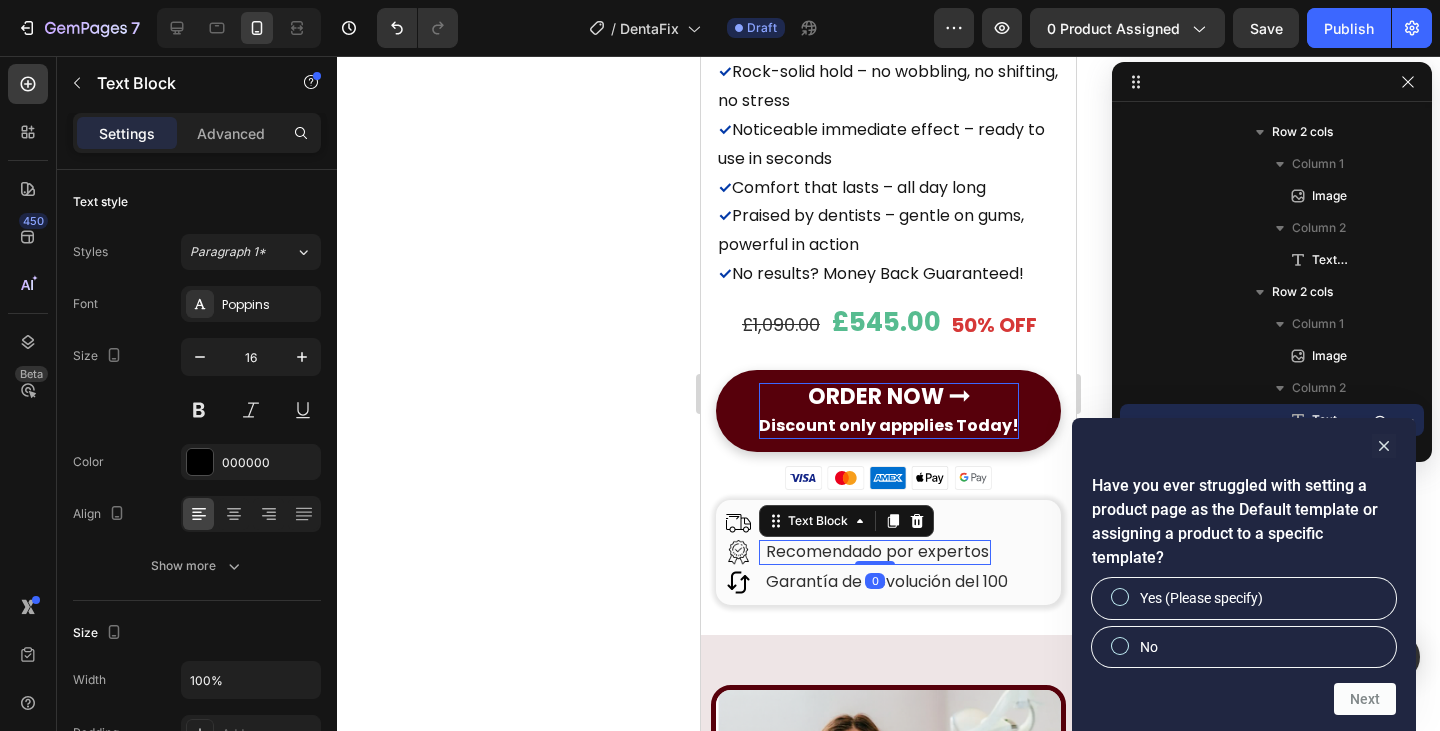 click on "Recomendado por expertos" at bounding box center (877, 551) 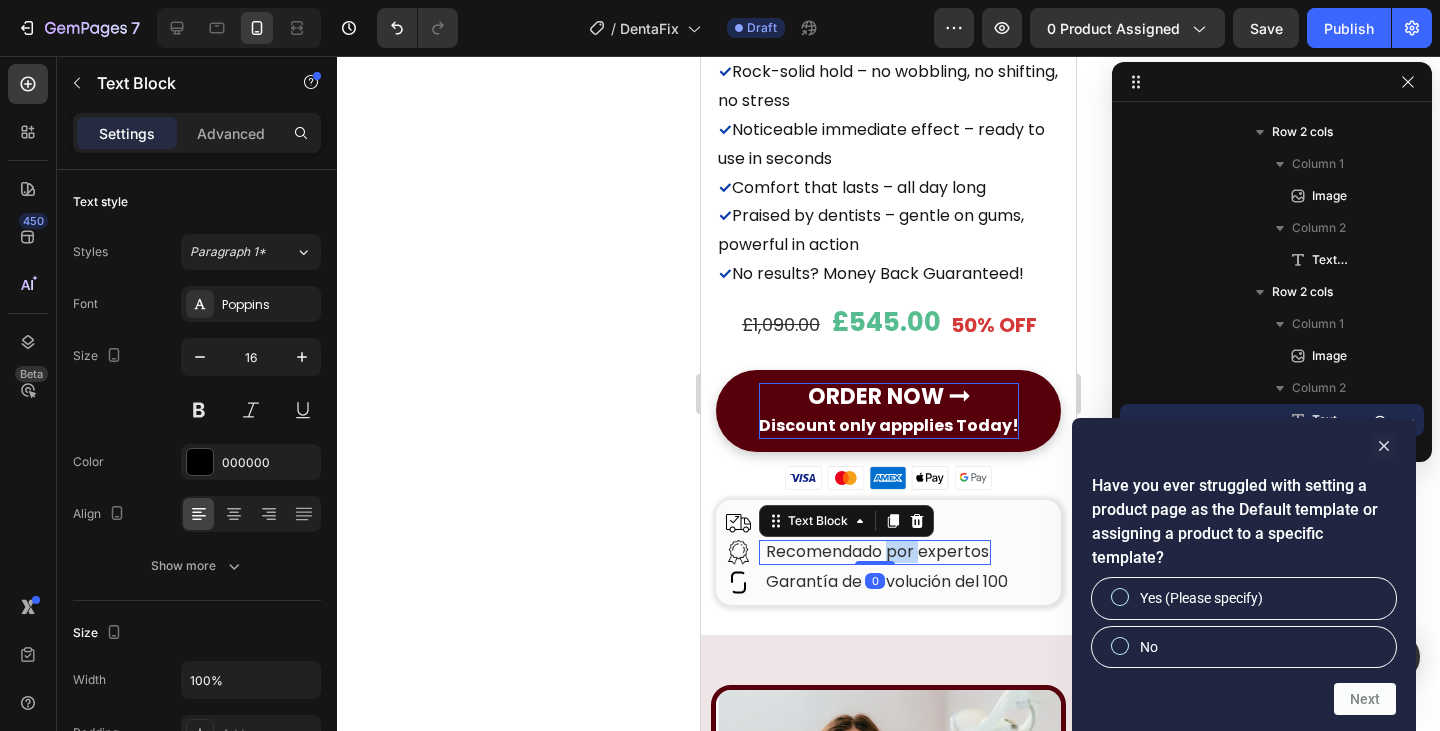 click on "Recomendado por expertos" at bounding box center (877, 551) 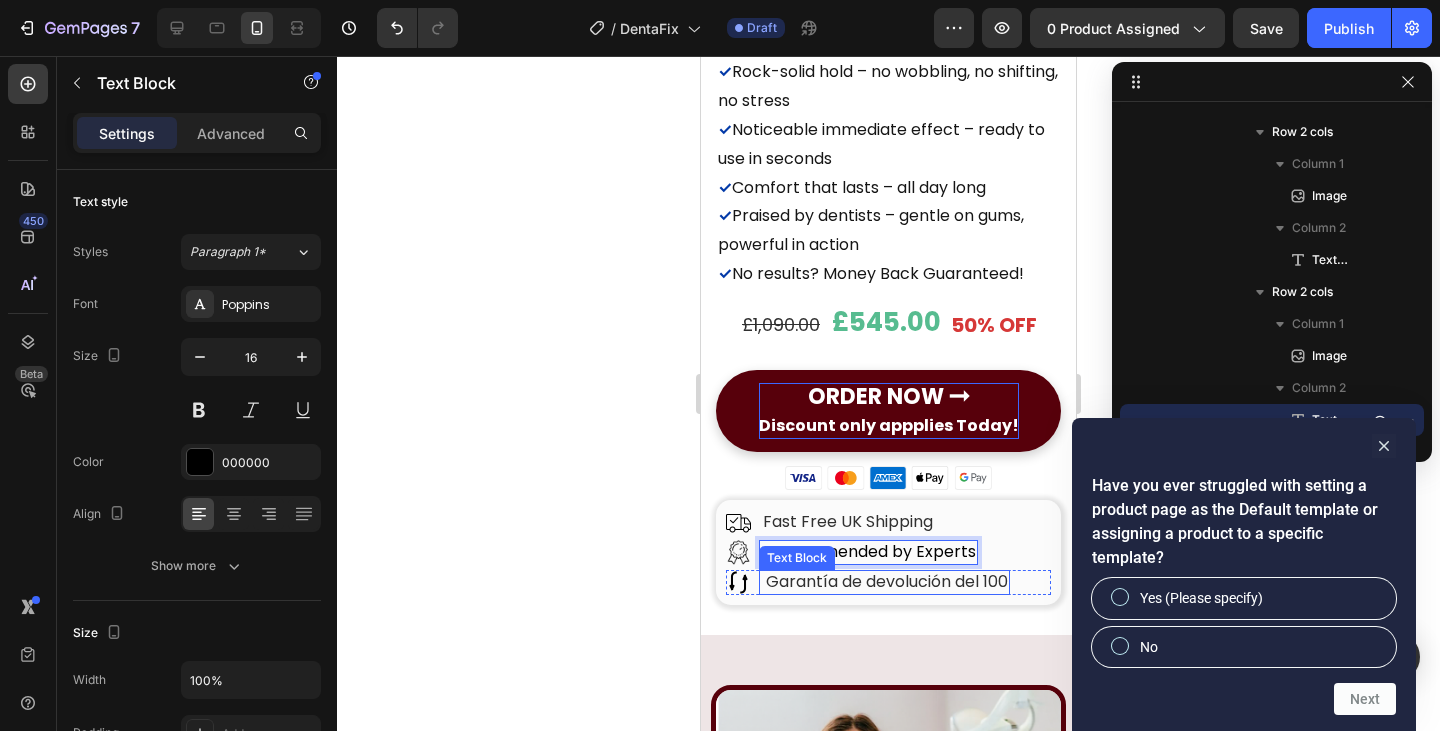 click on "Garantía de devolución del 100" at bounding box center (887, 581) 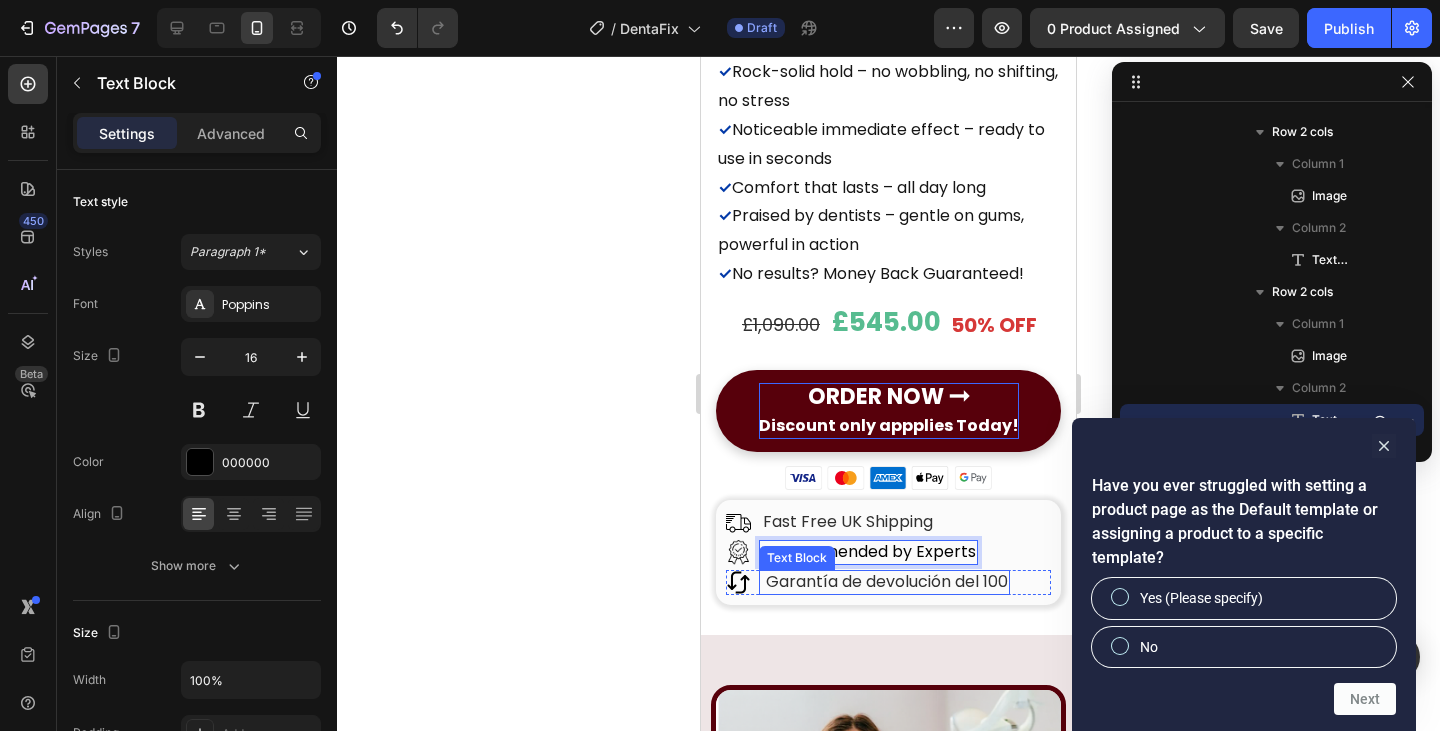 click on "Garantía de devolución del 100" at bounding box center [887, 581] 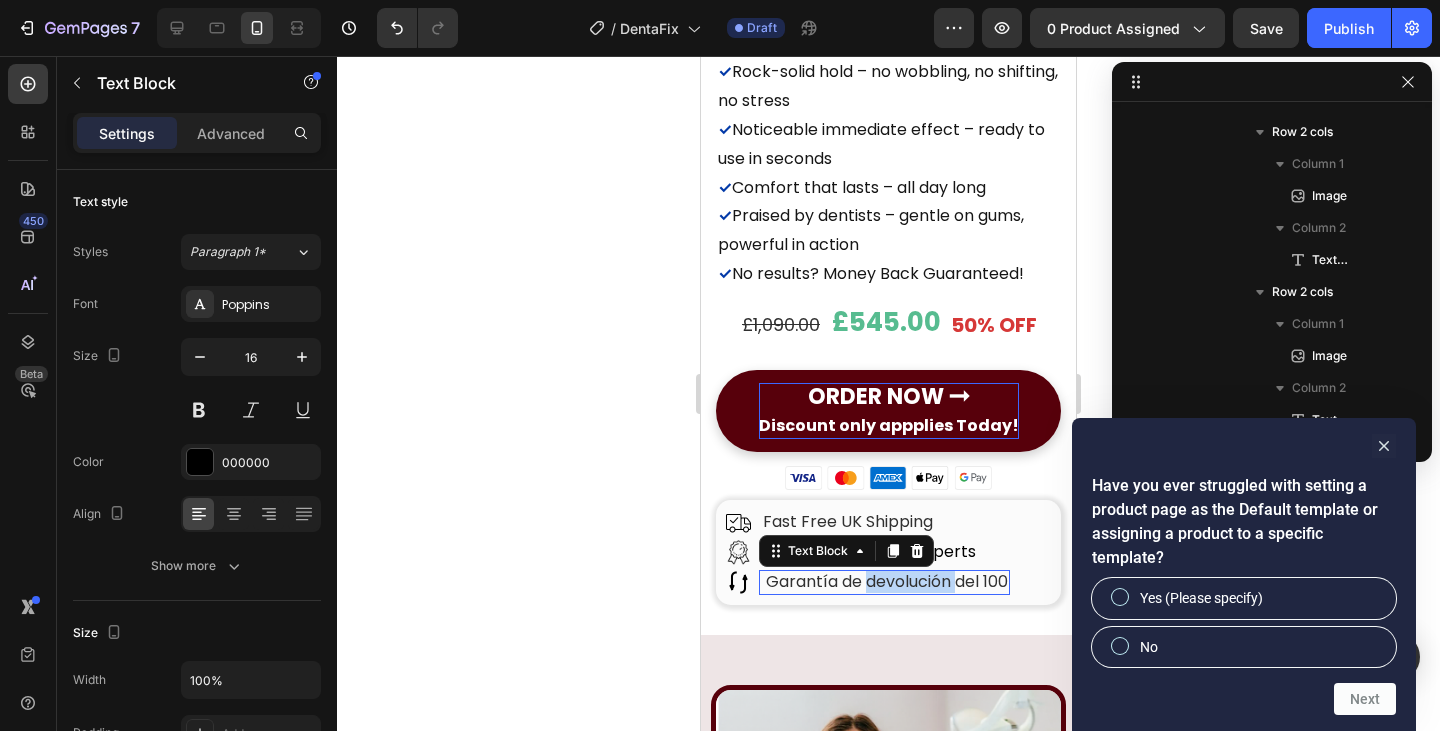 scroll, scrollTop: 1914, scrollLeft: 0, axis: vertical 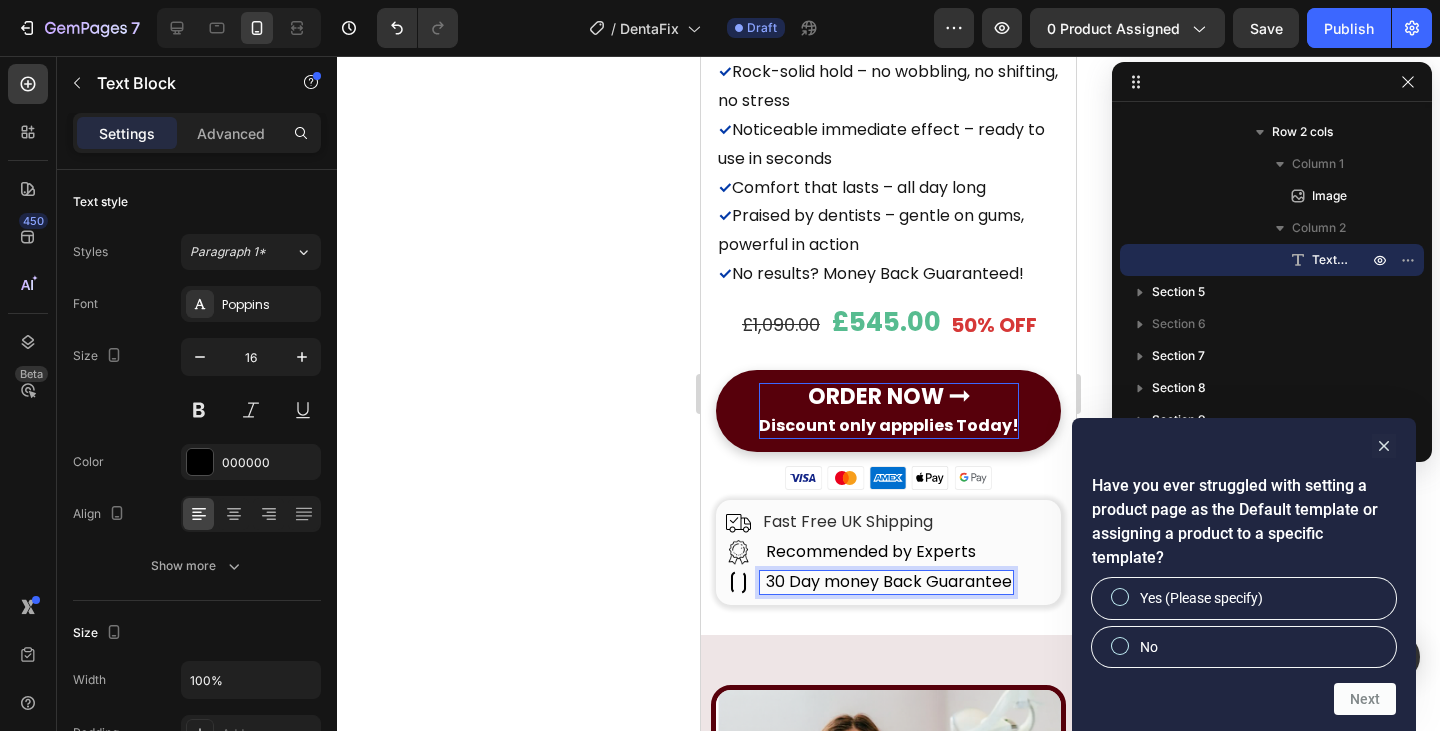 click on "30 Day money Back Guarantee" at bounding box center [889, 582] 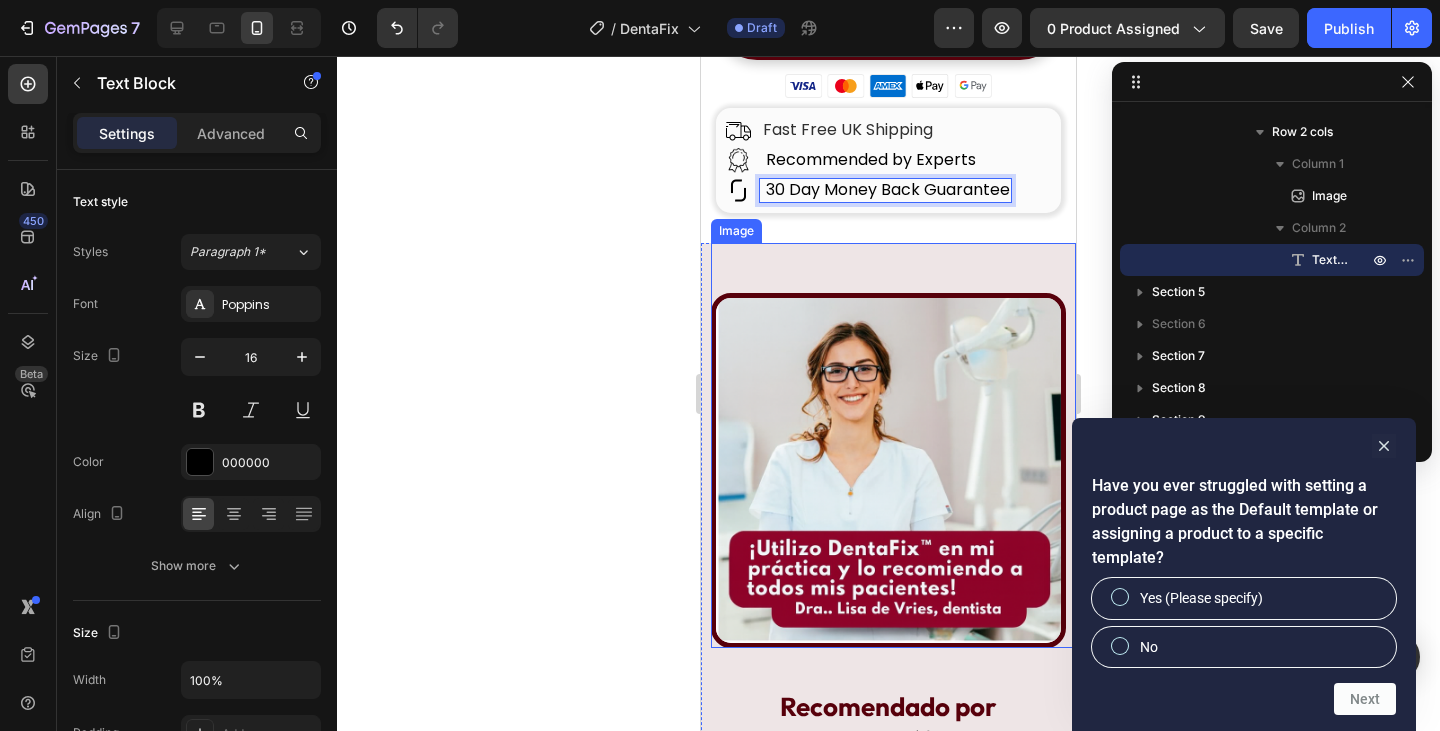 scroll, scrollTop: 1205, scrollLeft: 0, axis: vertical 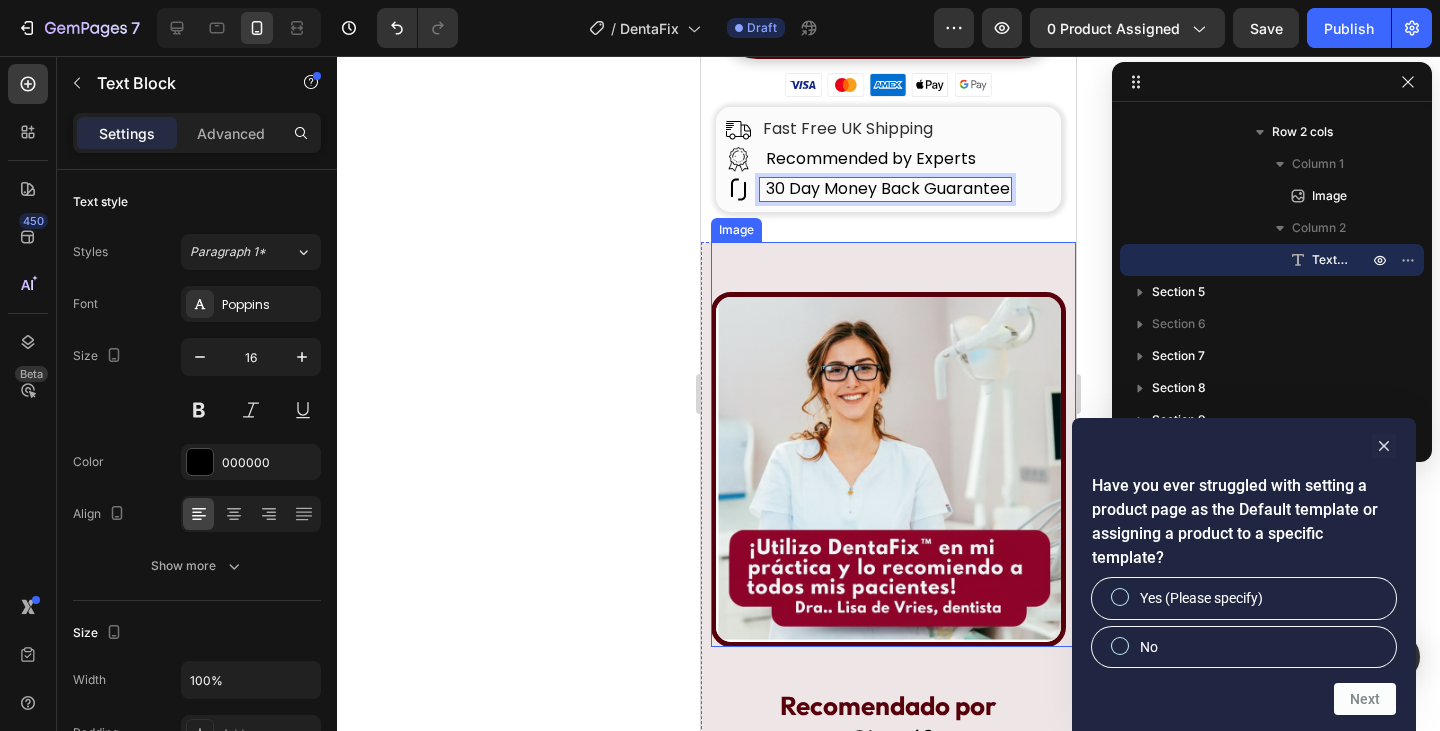click at bounding box center [888, 469] 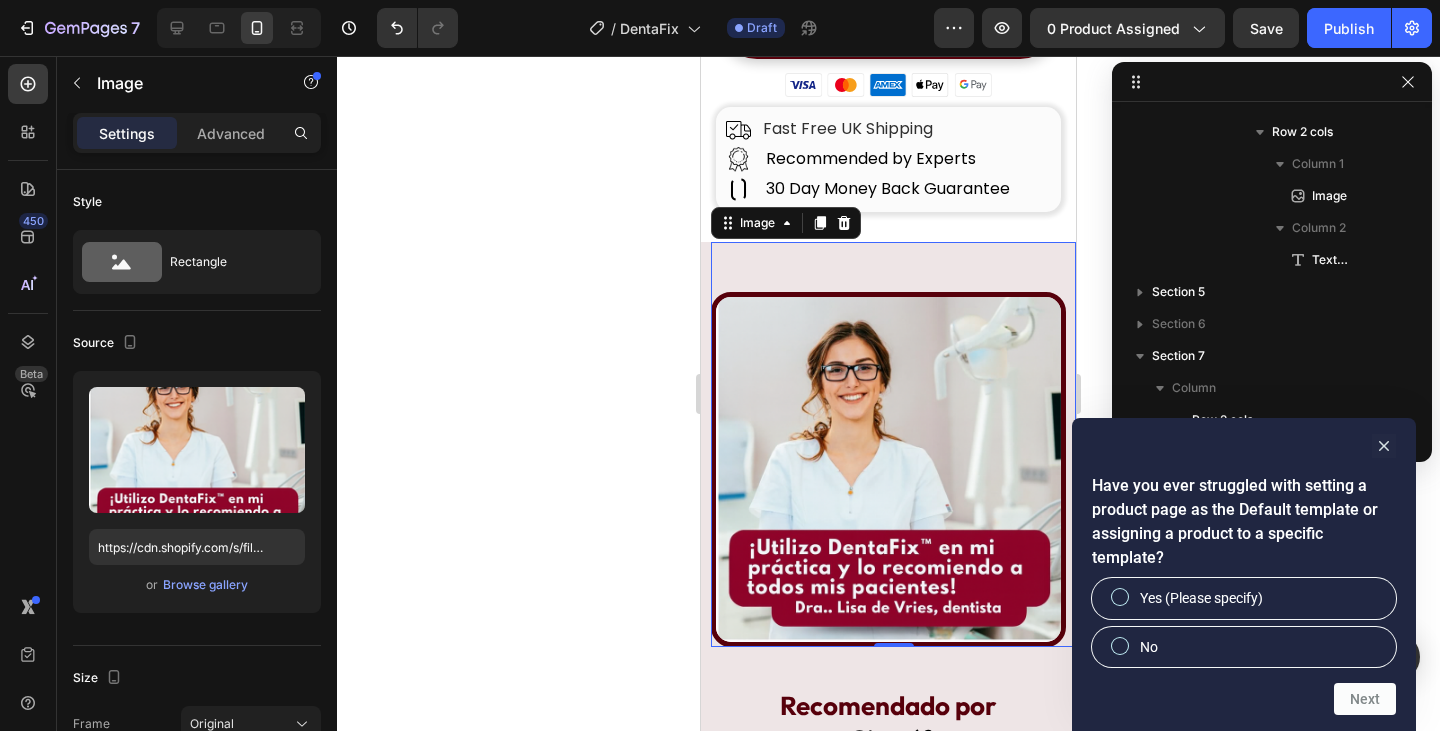 scroll, scrollTop: 2138, scrollLeft: 0, axis: vertical 